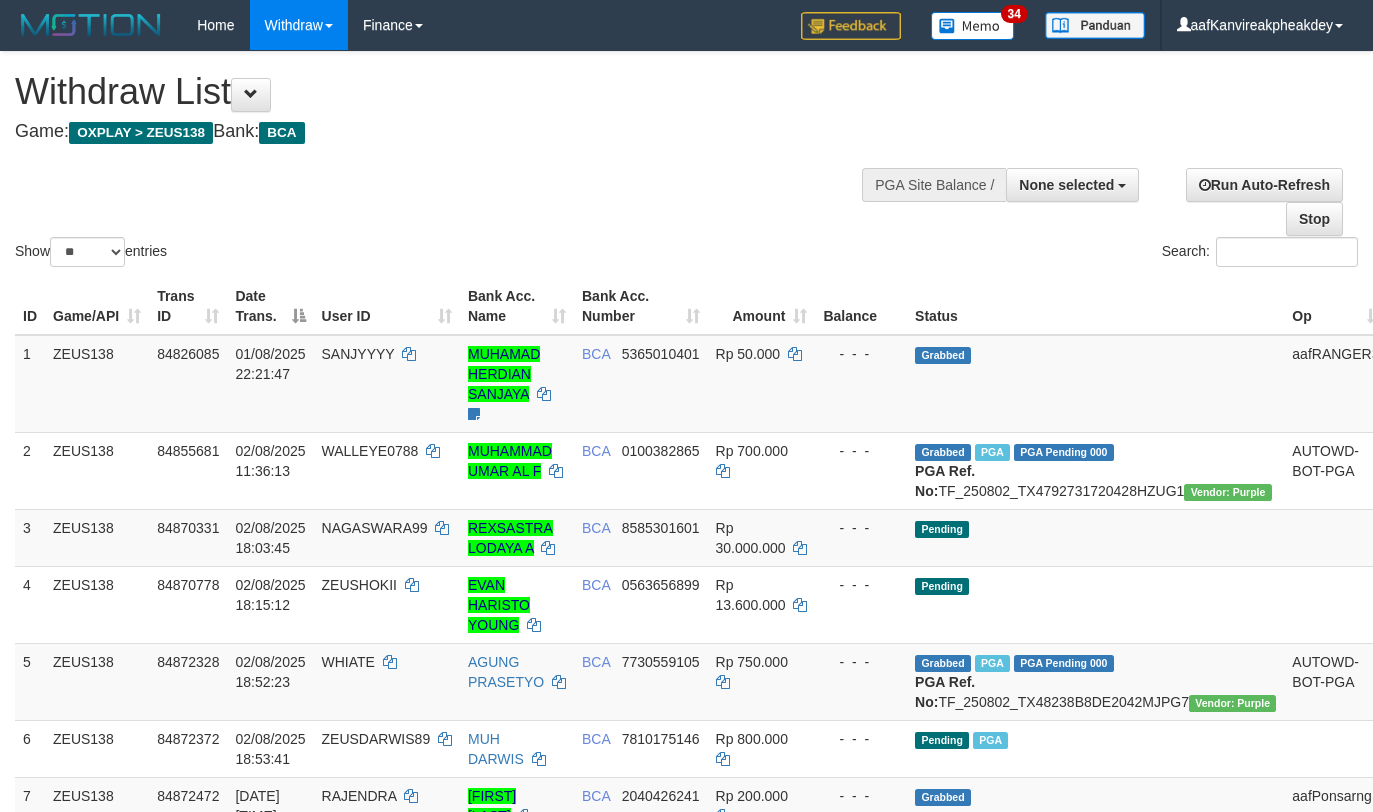 select 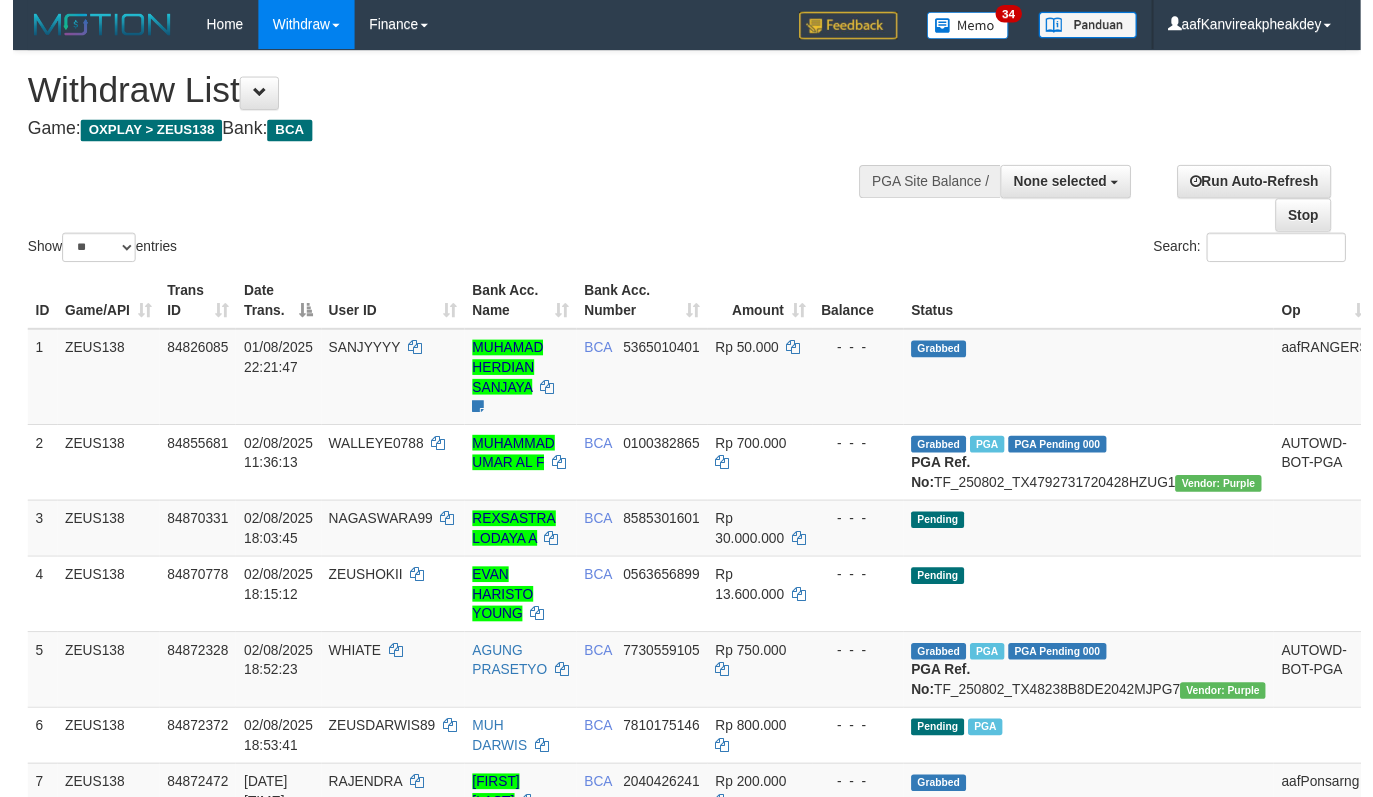 scroll, scrollTop: 431, scrollLeft: 0, axis: vertical 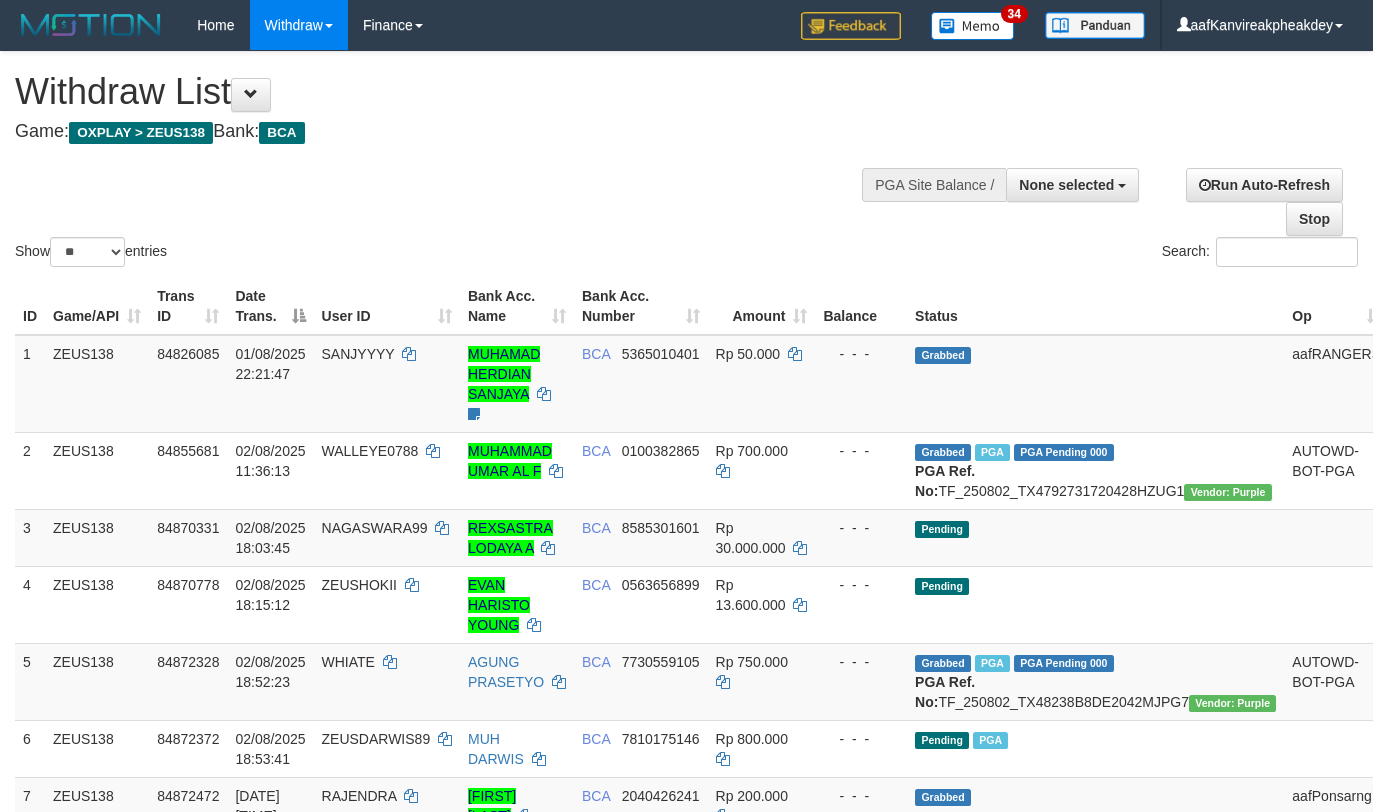 select 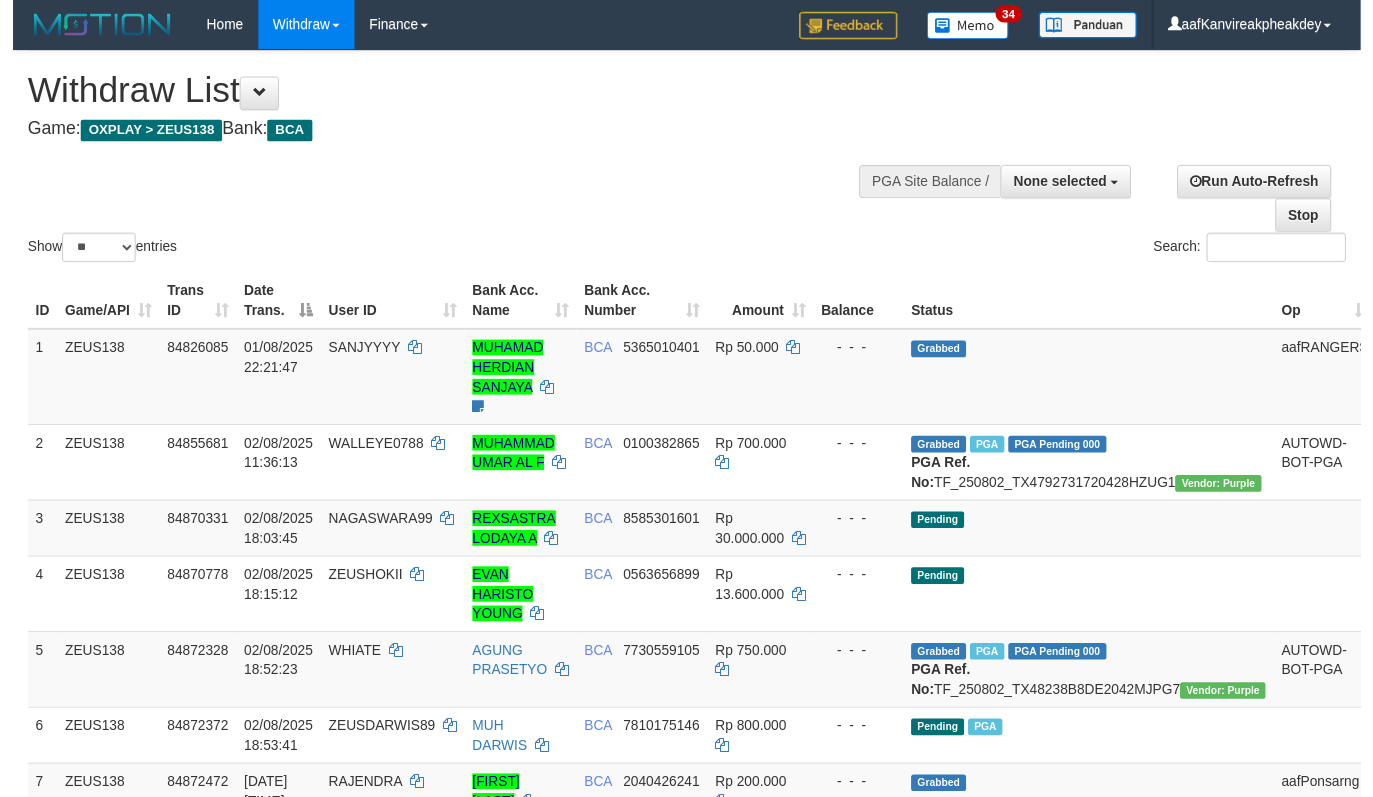 scroll, scrollTop: 431, scrollLeft: 0, axis: vertical 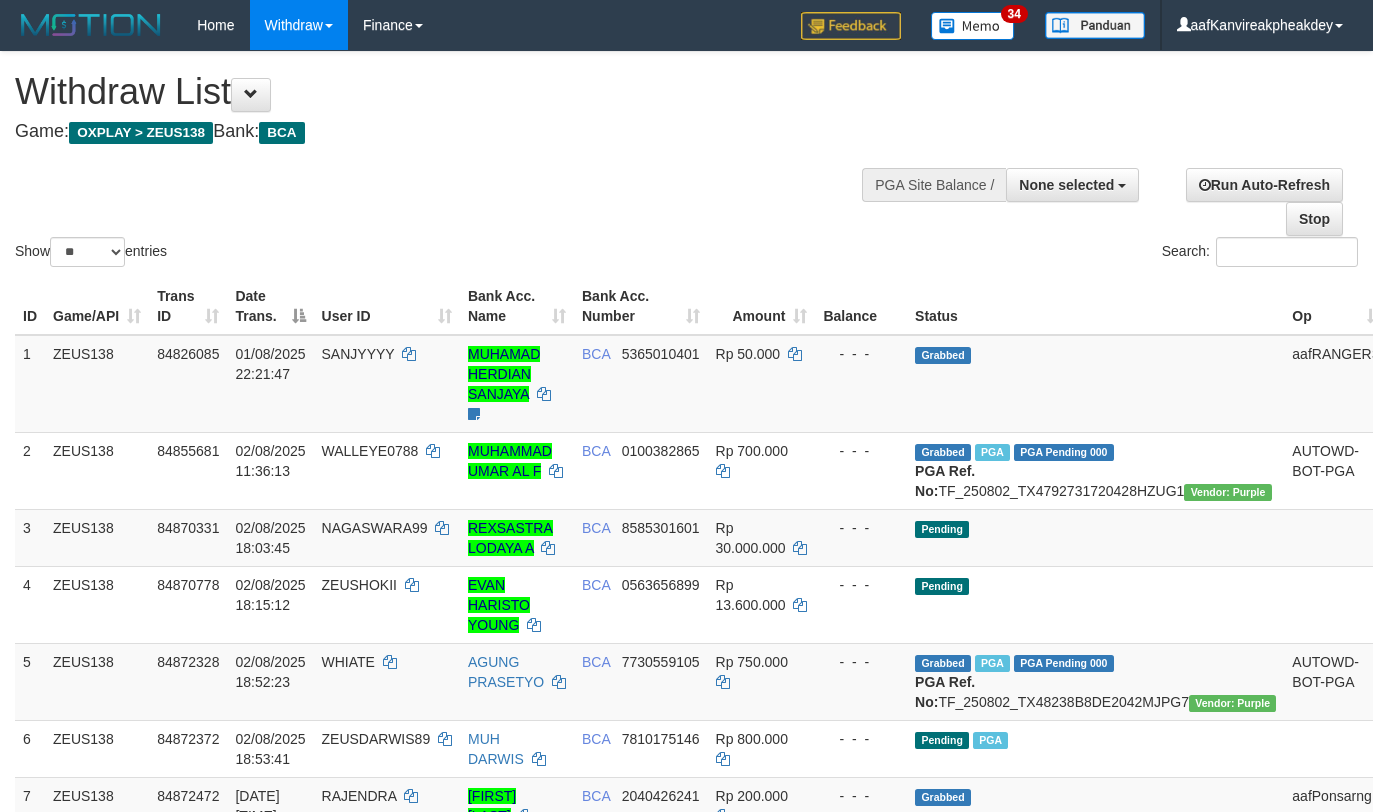 select 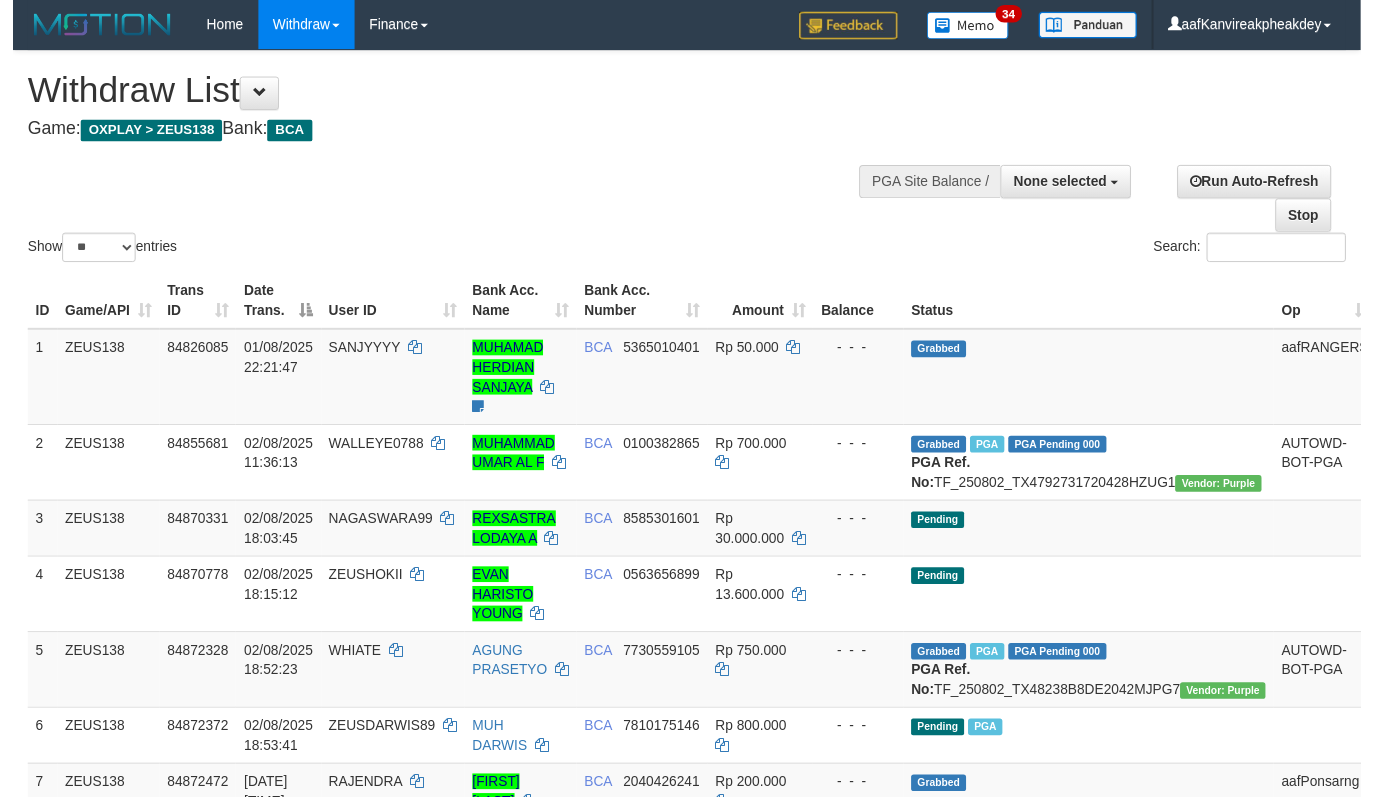 scroll, scrollTop: 431, scrollLeft: 0, axis: vertical 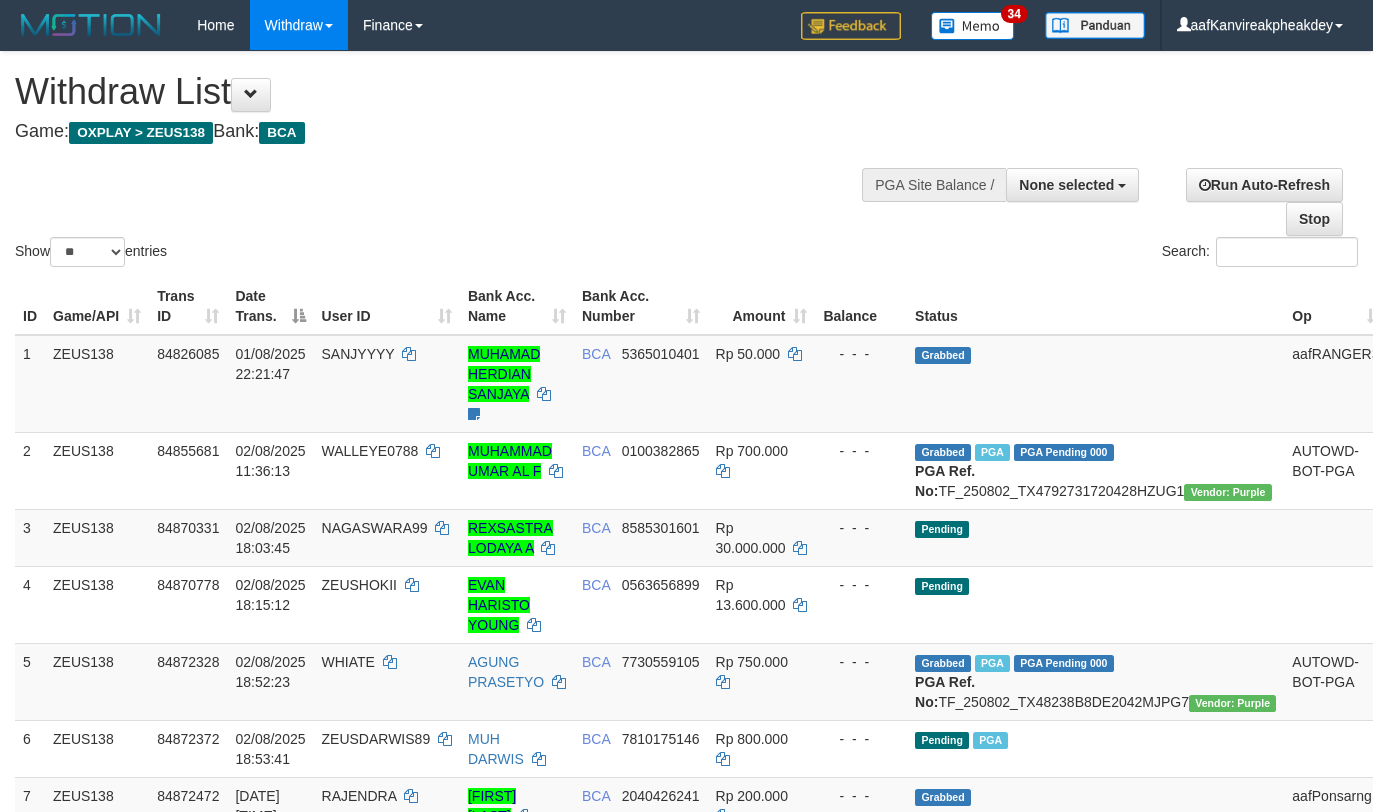 select 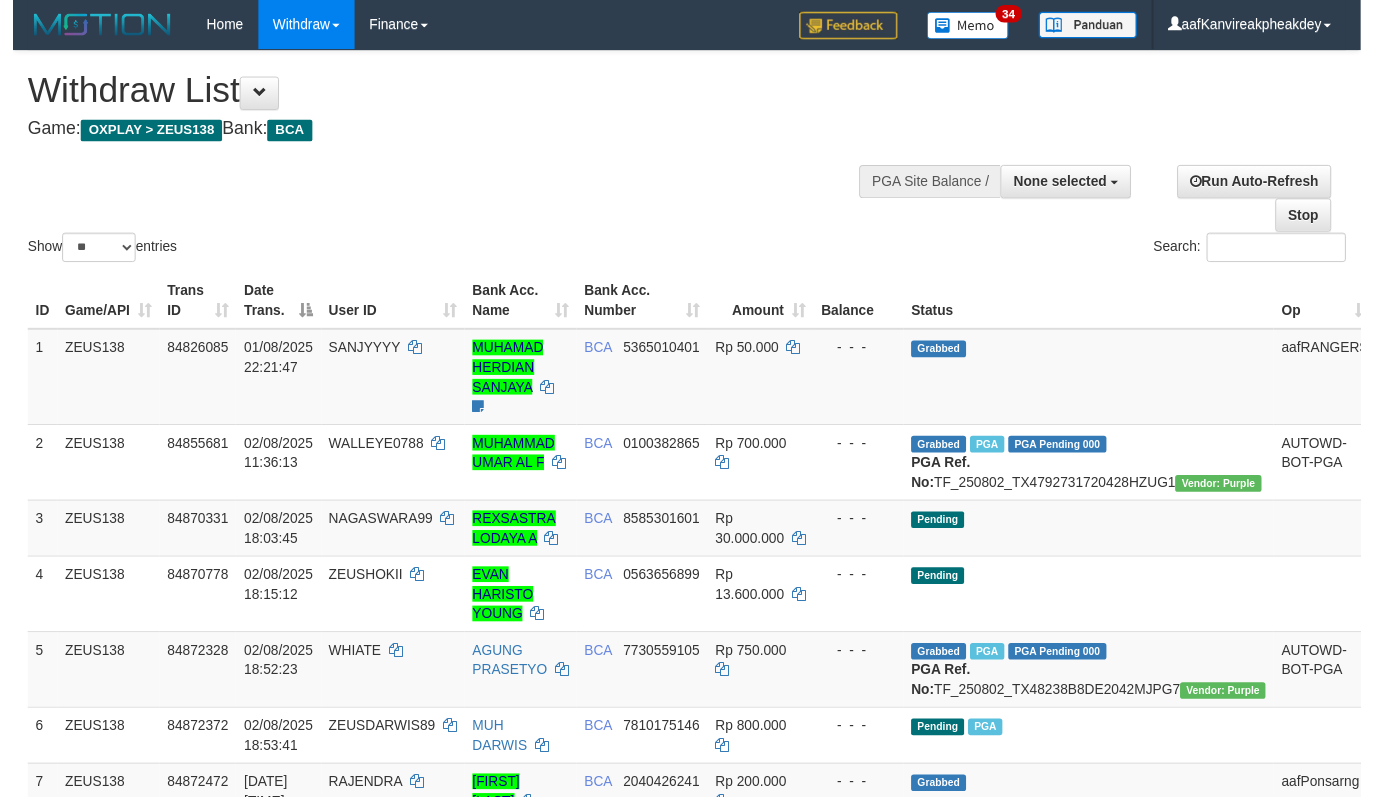 scroll, scrollTop: 431, scrollLeft: 0, axis: vertical 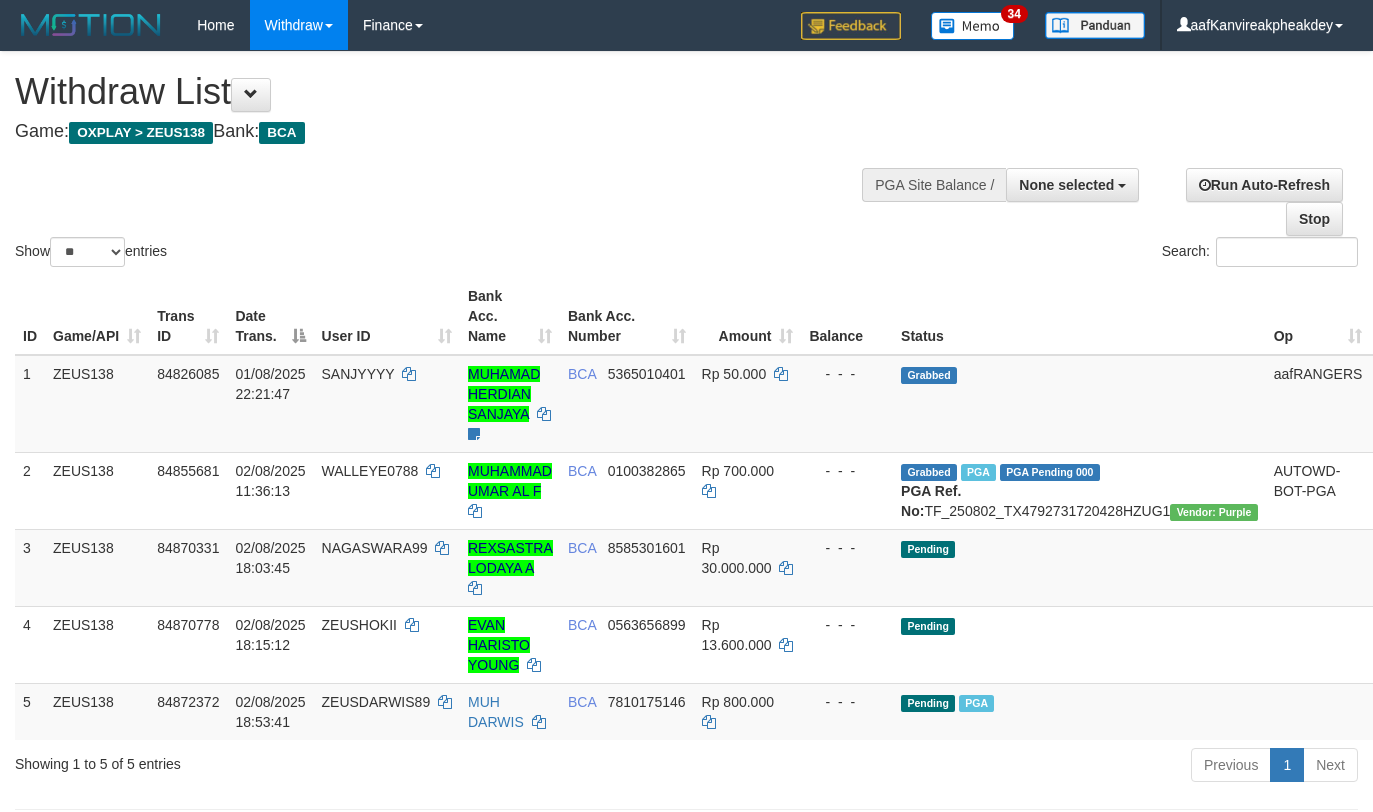 select 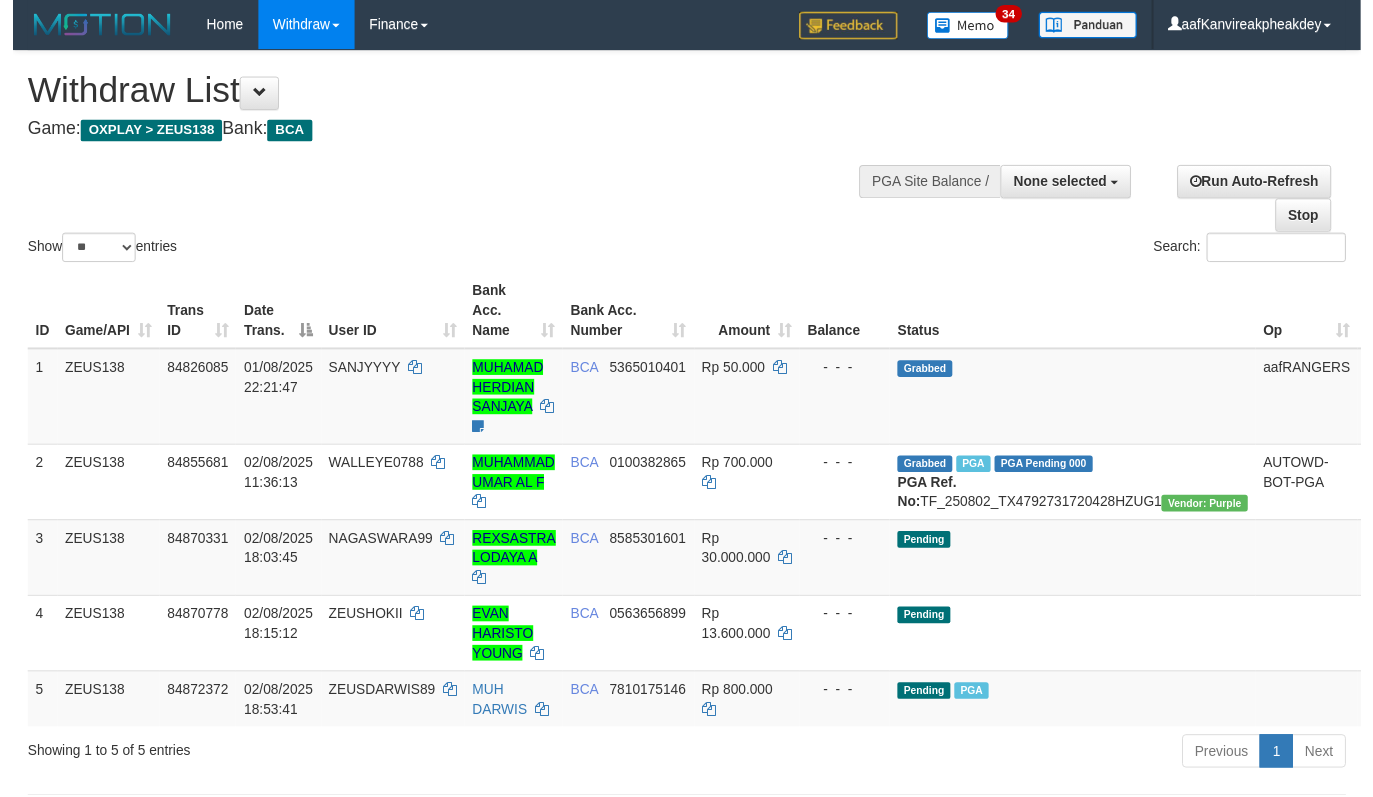 scroll, scrollTop: 431, scrollLeft: 0, axis: vertical 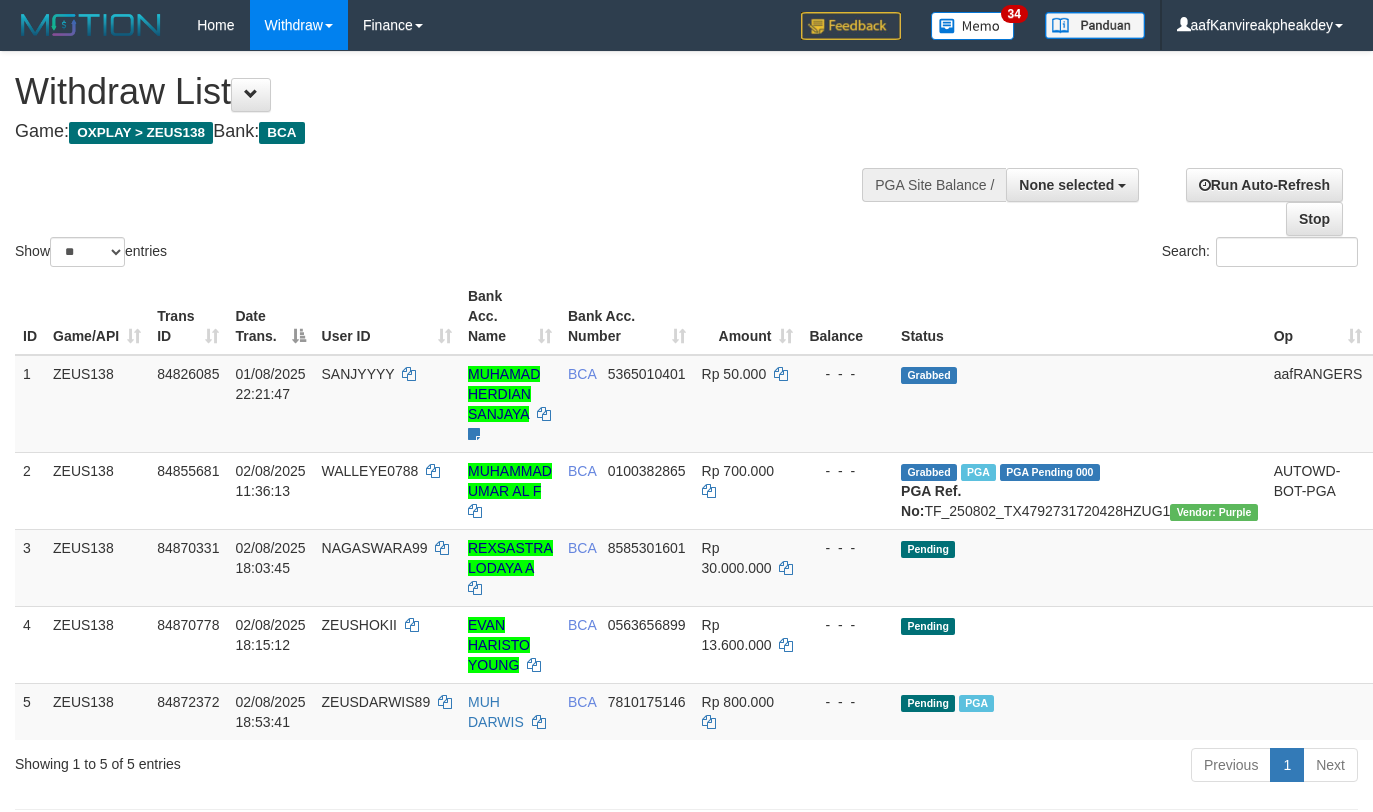 select 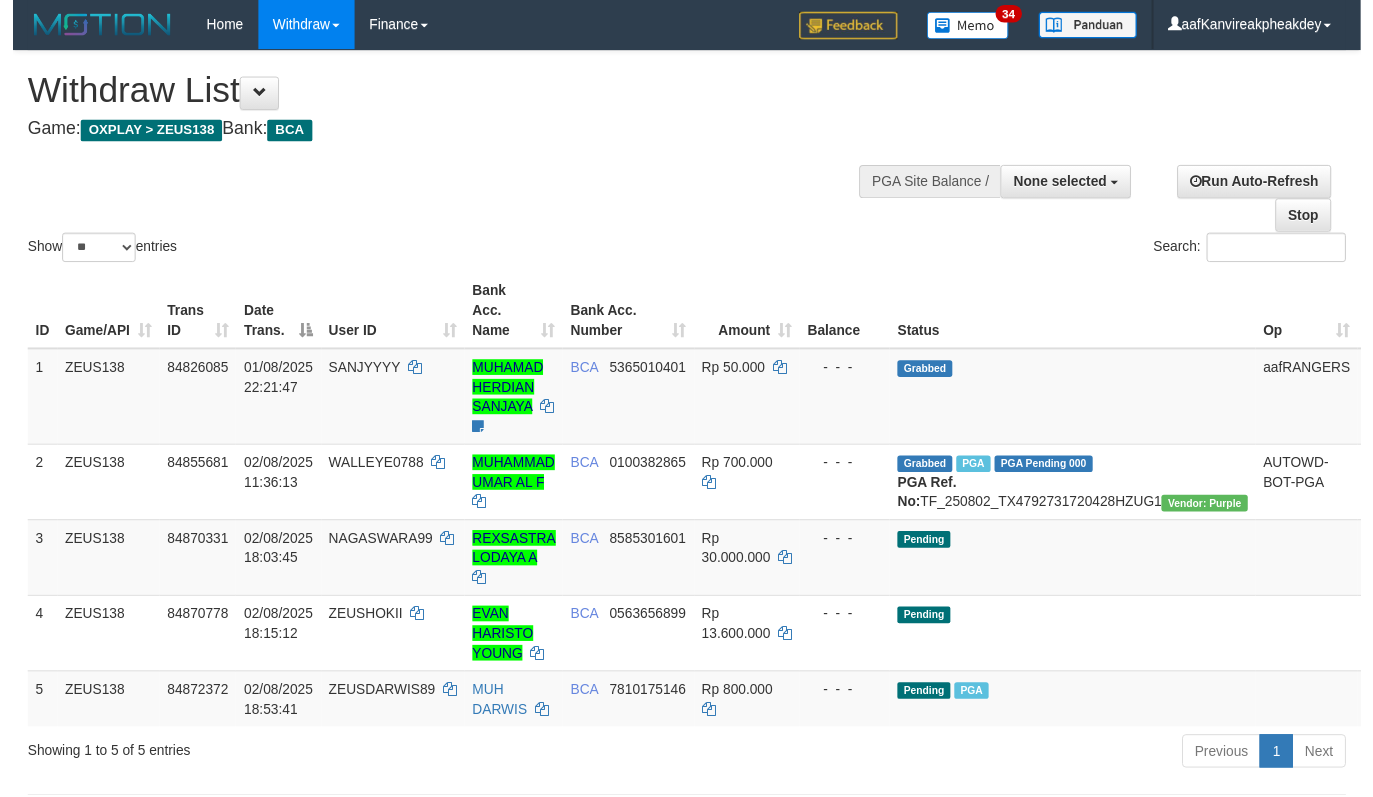 scroll, scrollTop: 431, scrollLeft: 0, axis: vertical 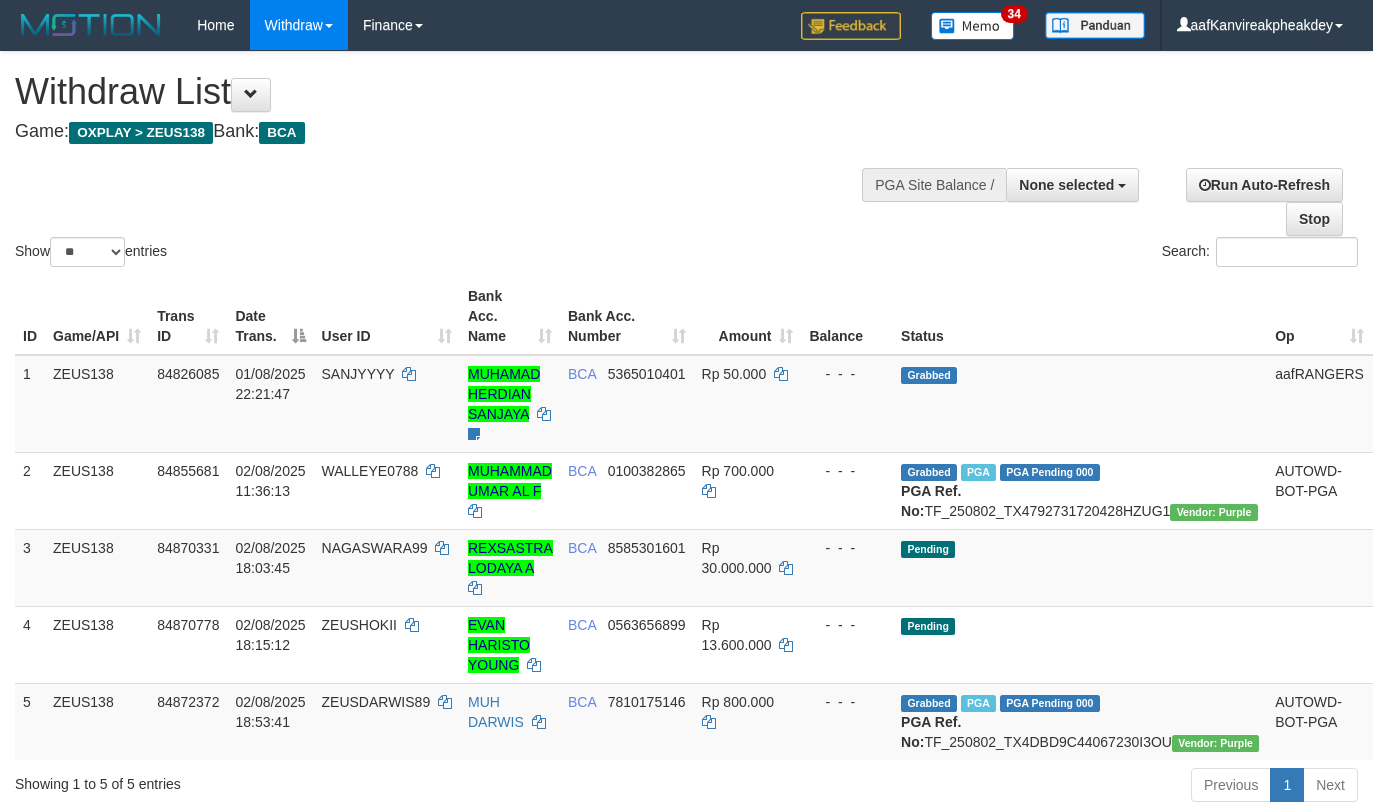 select 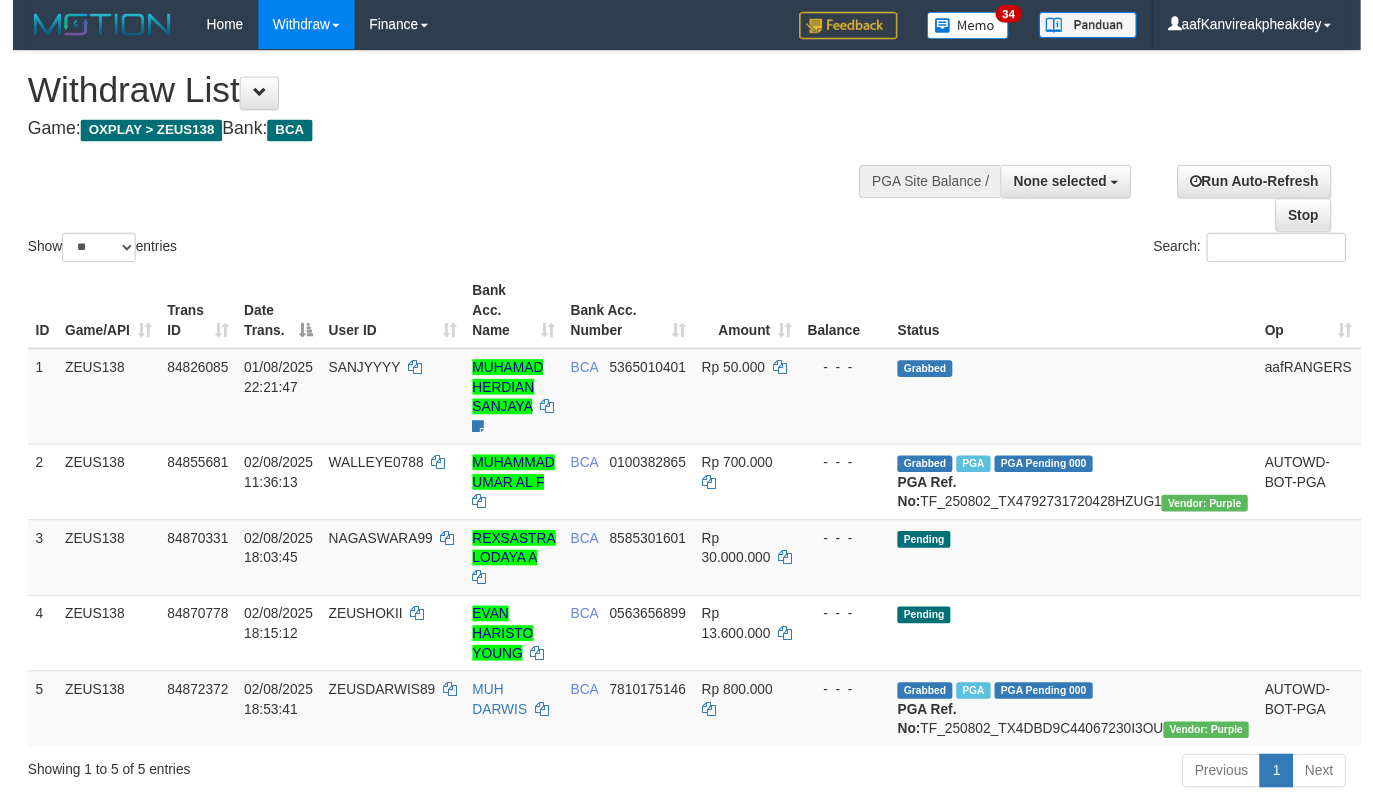 scroll, scrollTop: 431, scrollLeft: 0, axis: vertical 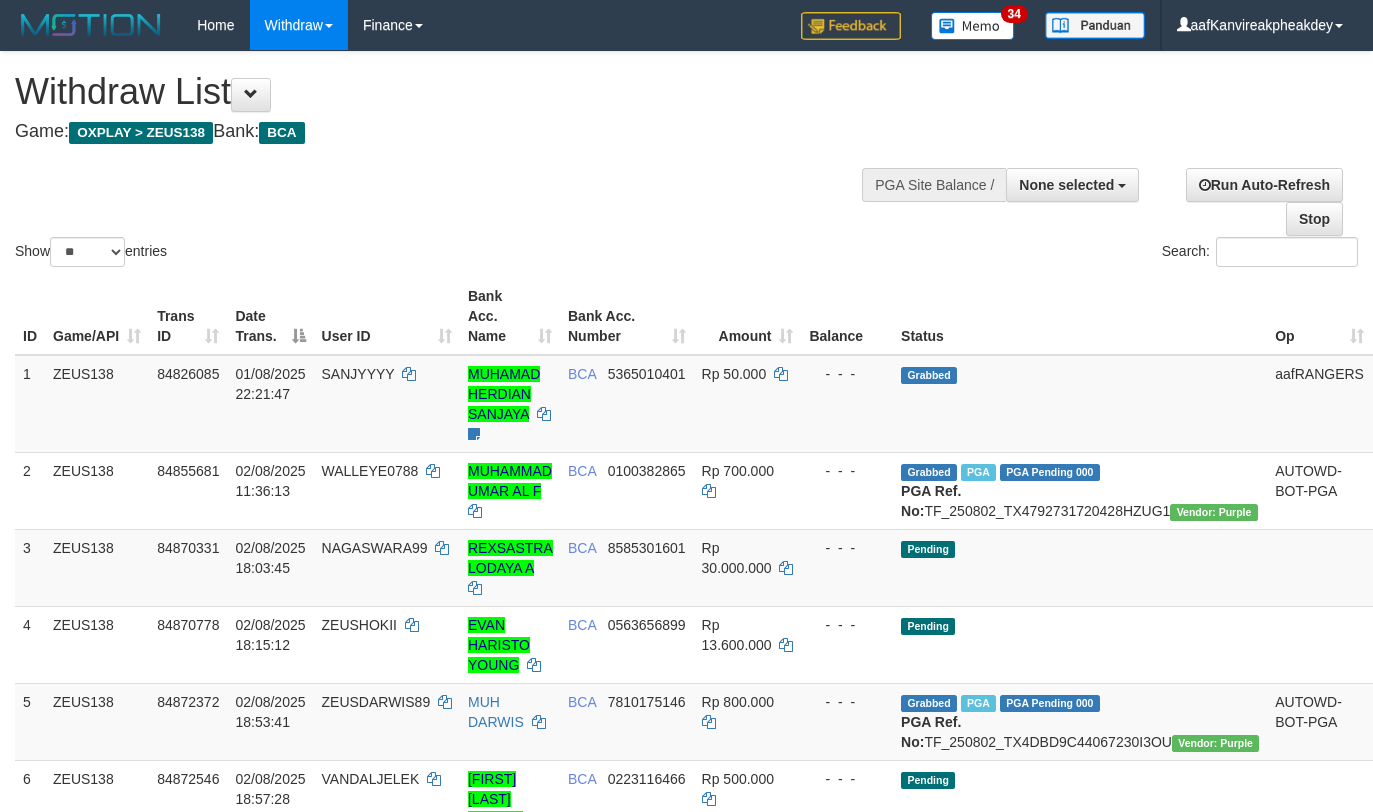 select 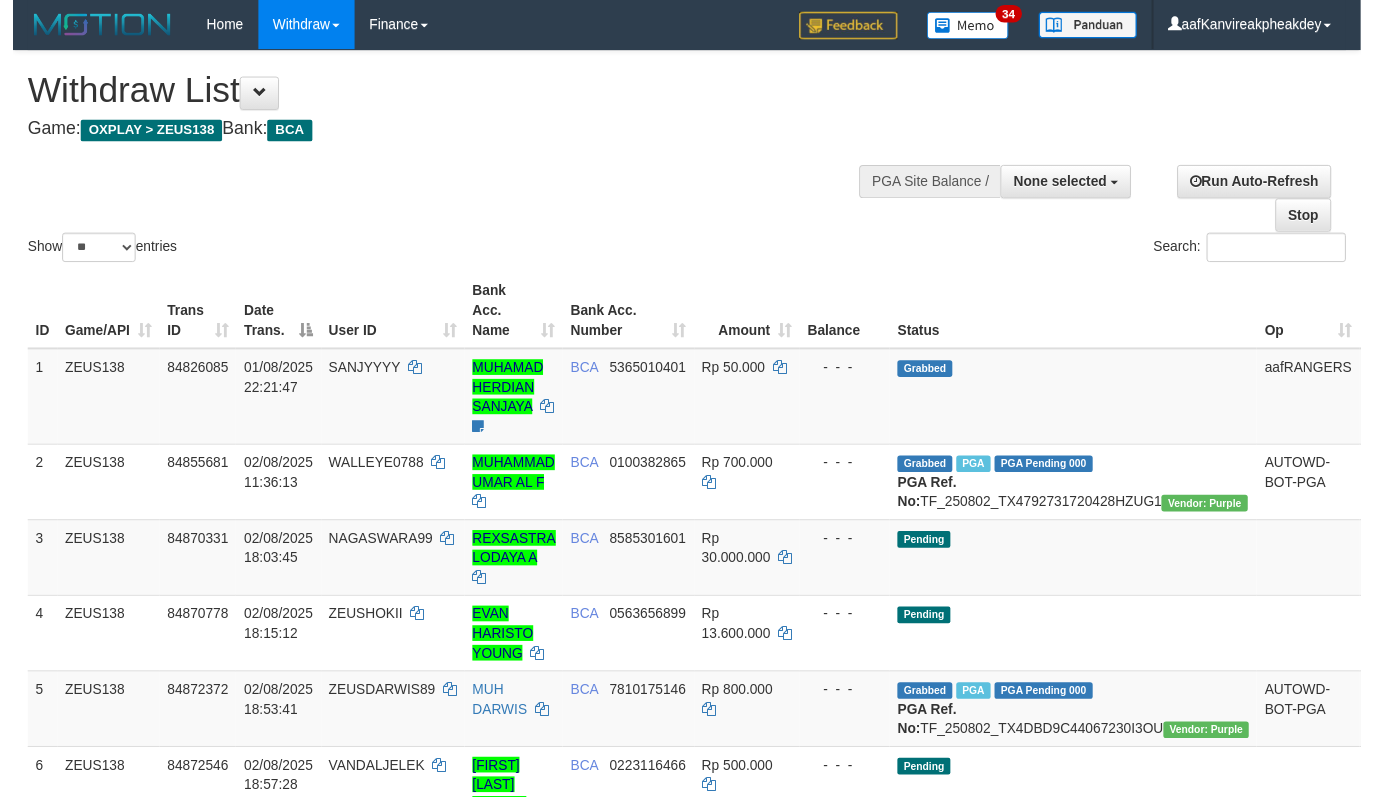 scroll, scrollTop: 431, scrollLeft: 0, axis: vertical 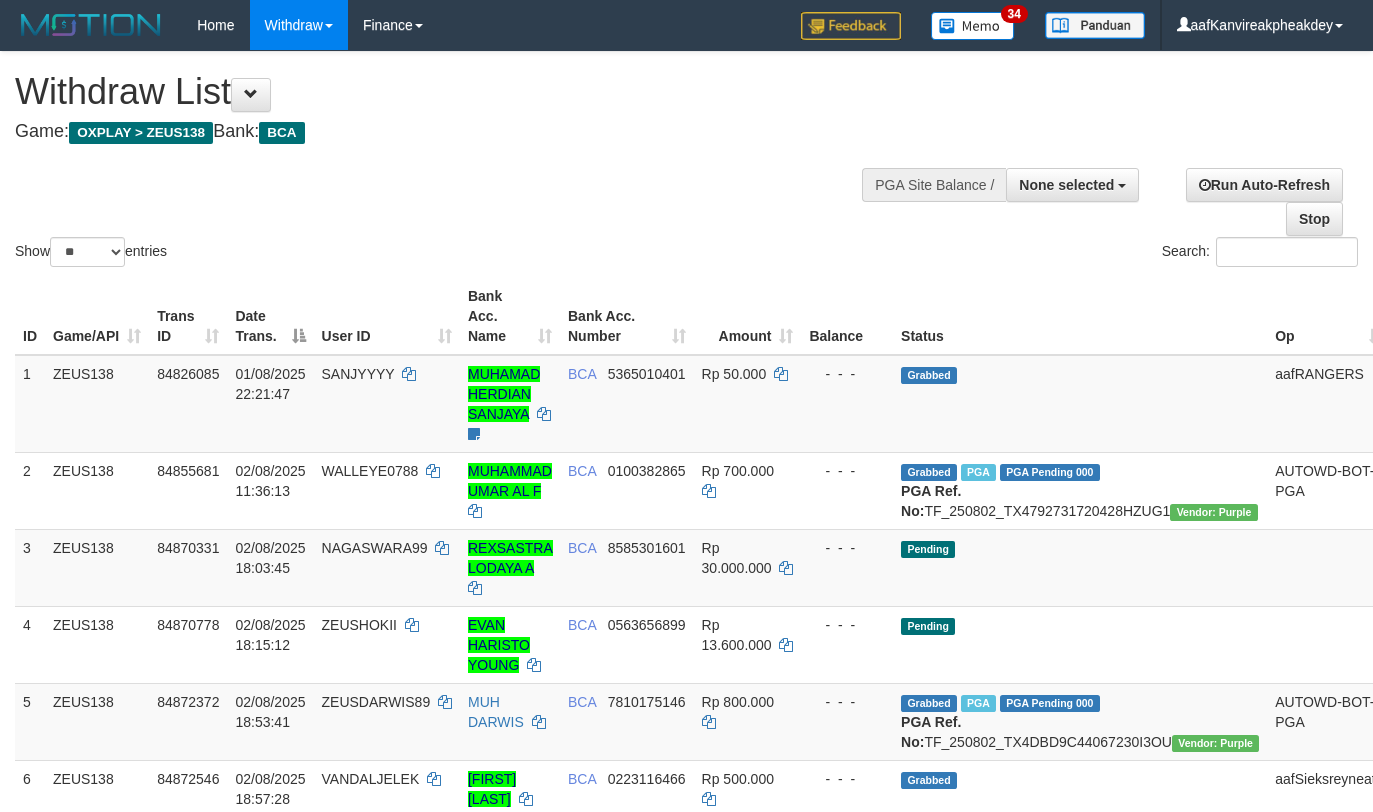 select 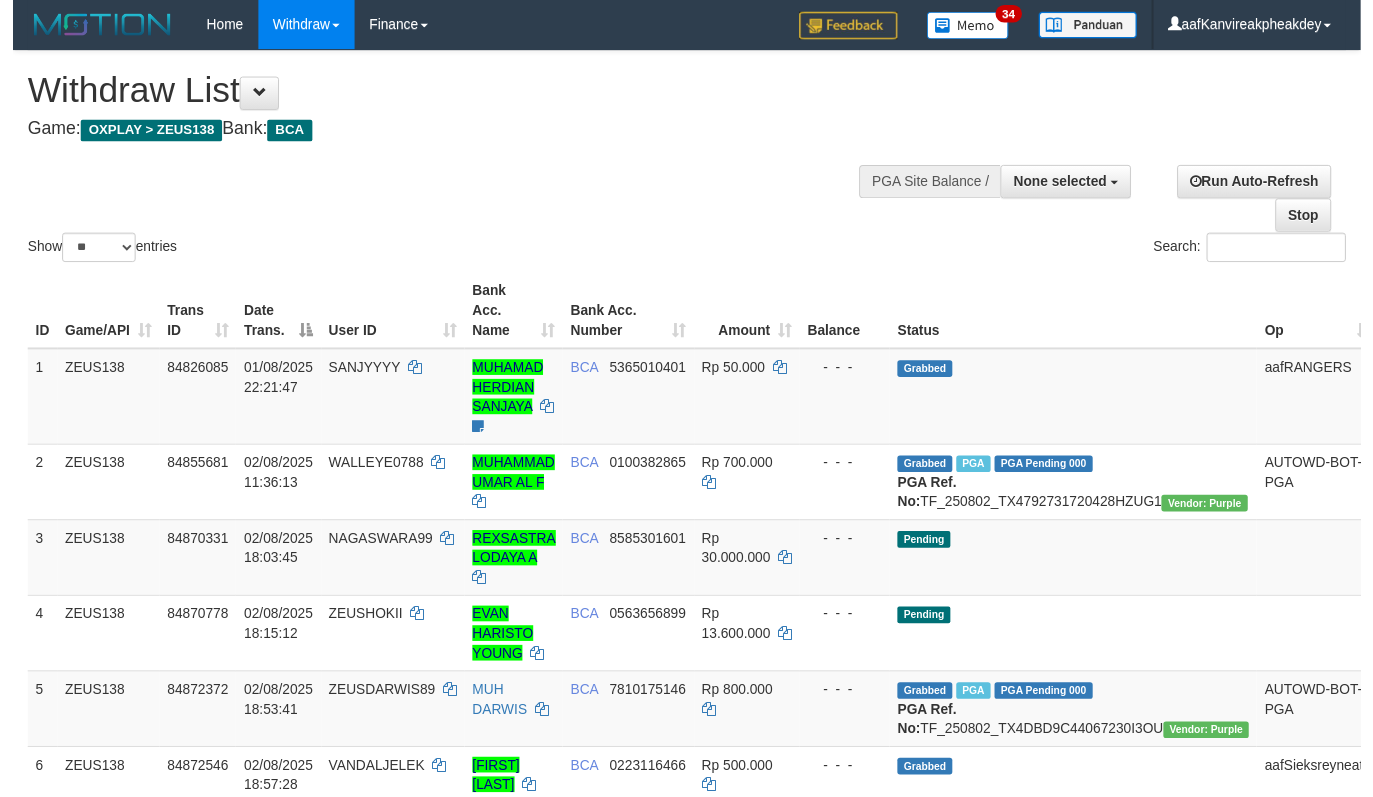 scroll, scrollTop: 431, scrollLeft: 0, axis: vertical 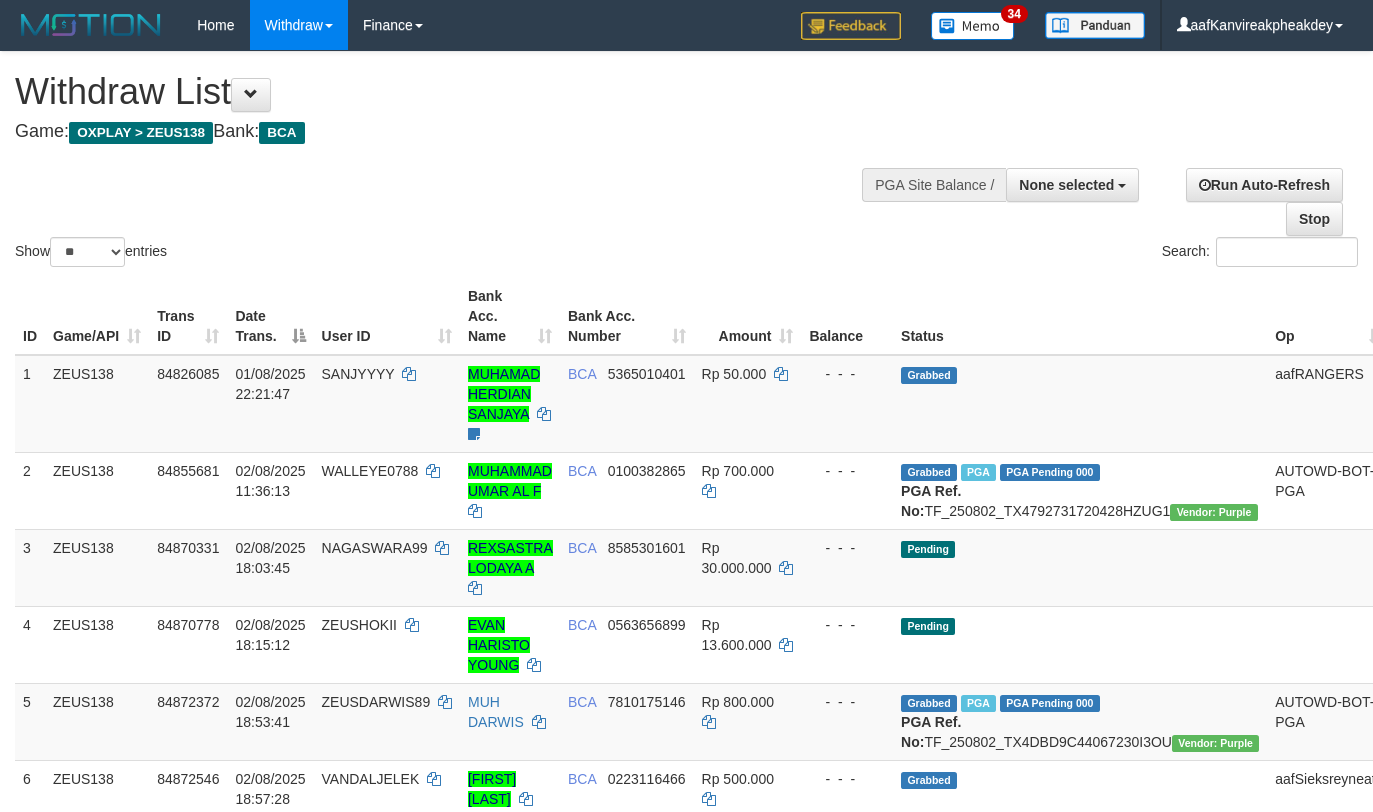 select 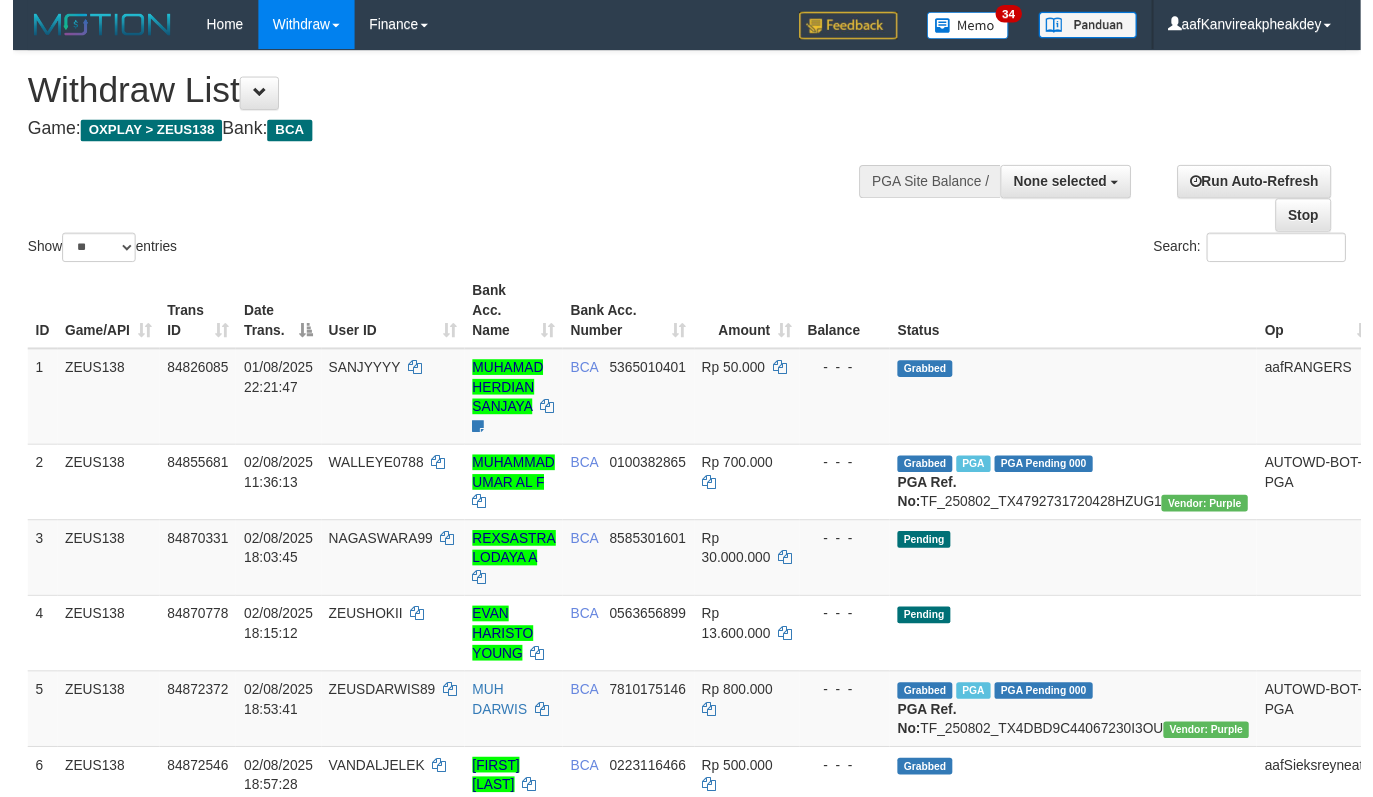 scroll, scrollTop: 431, scrollLeft: 0, axis: vertical 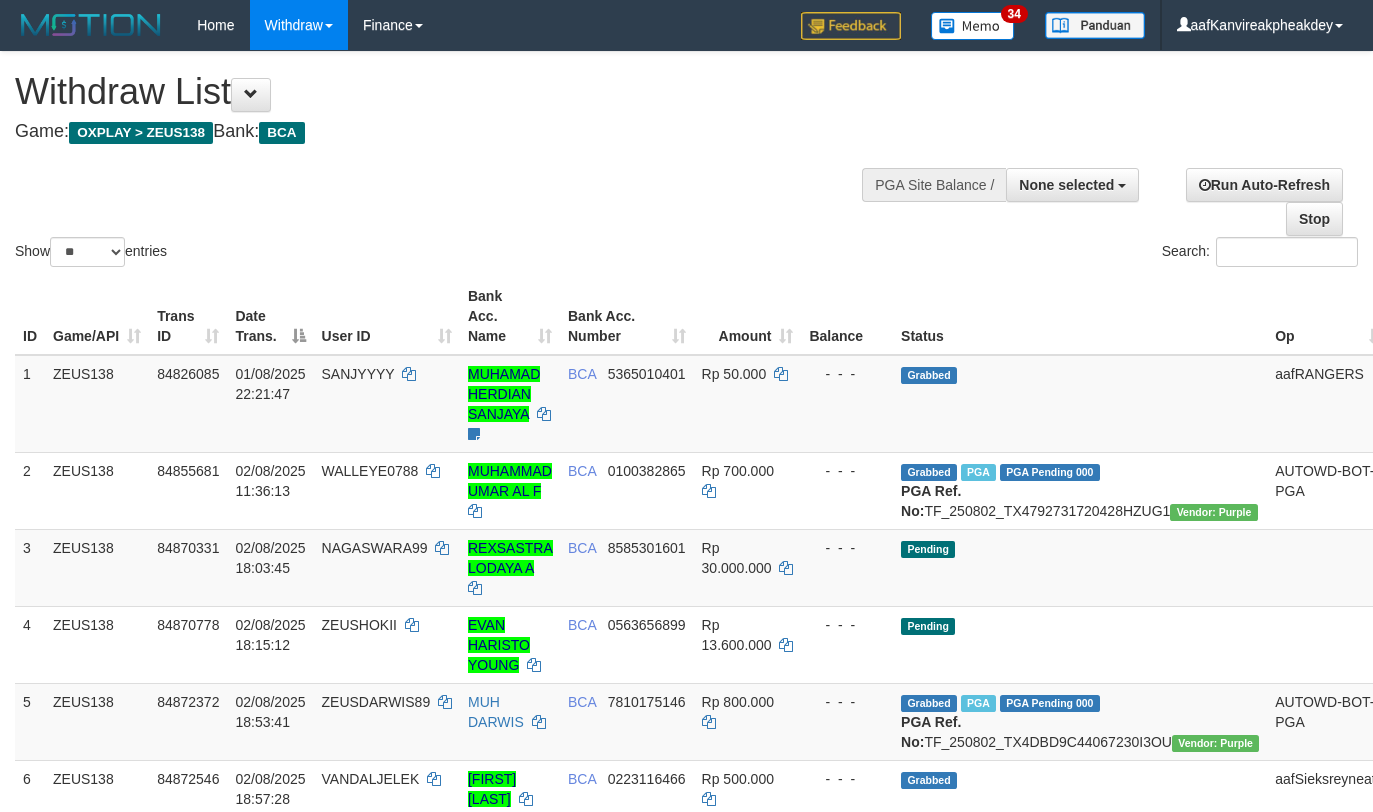 select 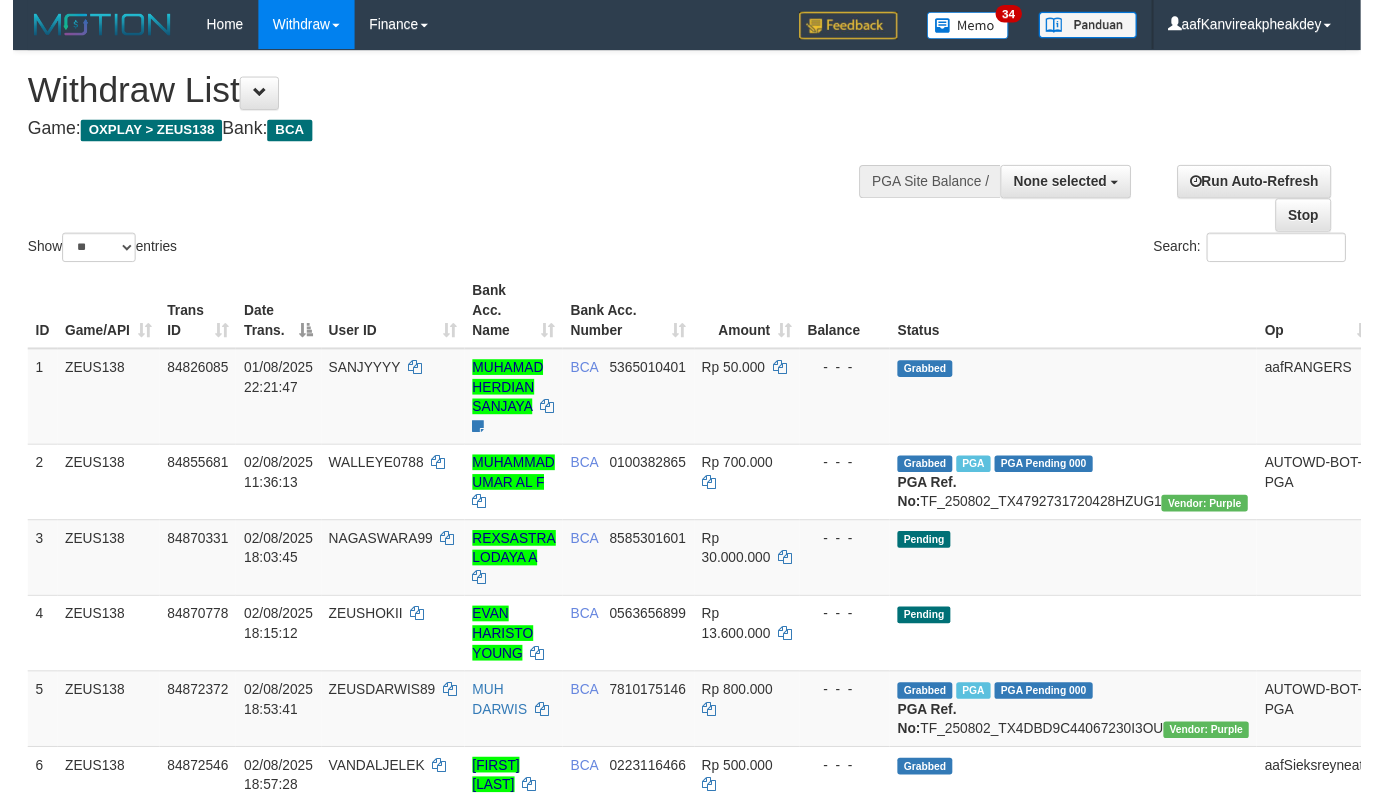scroll, scrollTop: 431, scrollLeft: 0, axis: vertical 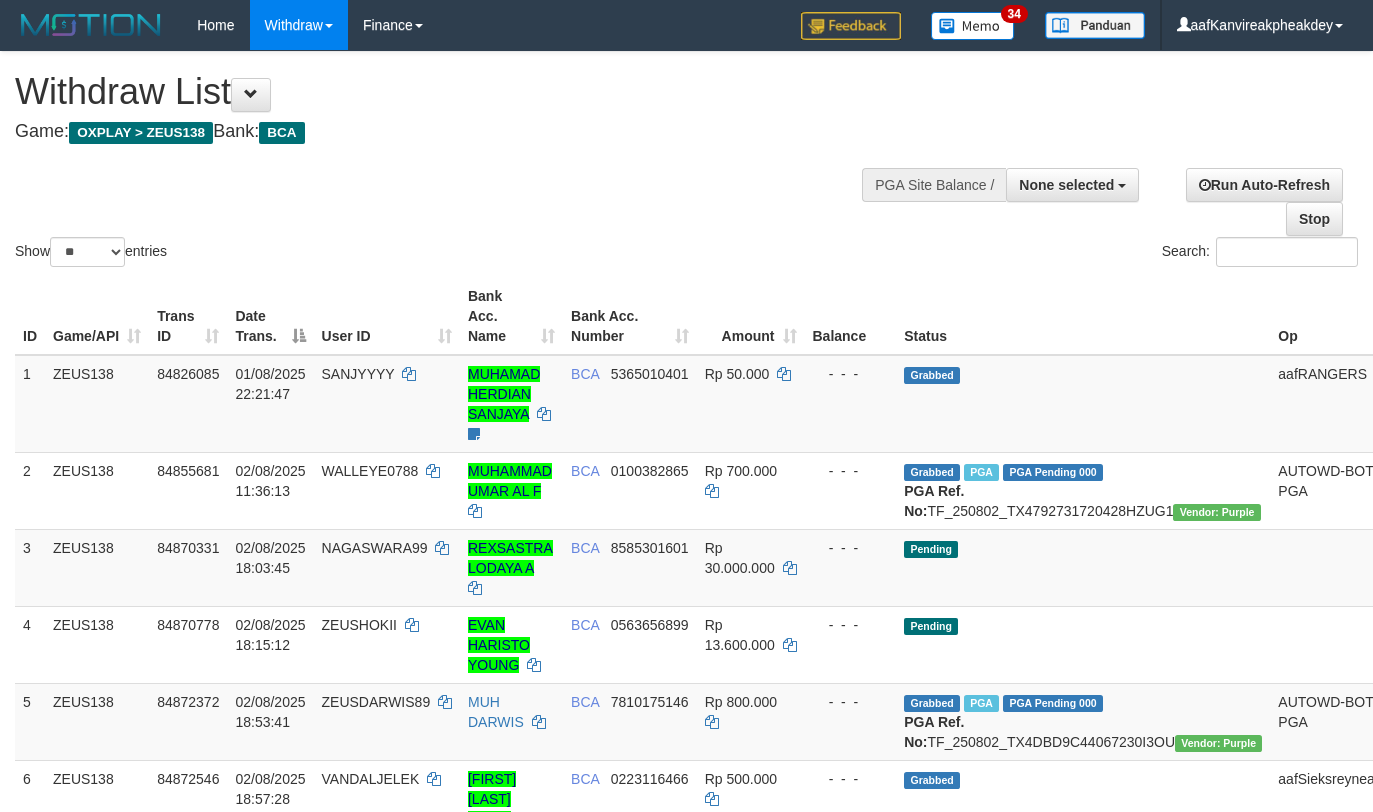 select 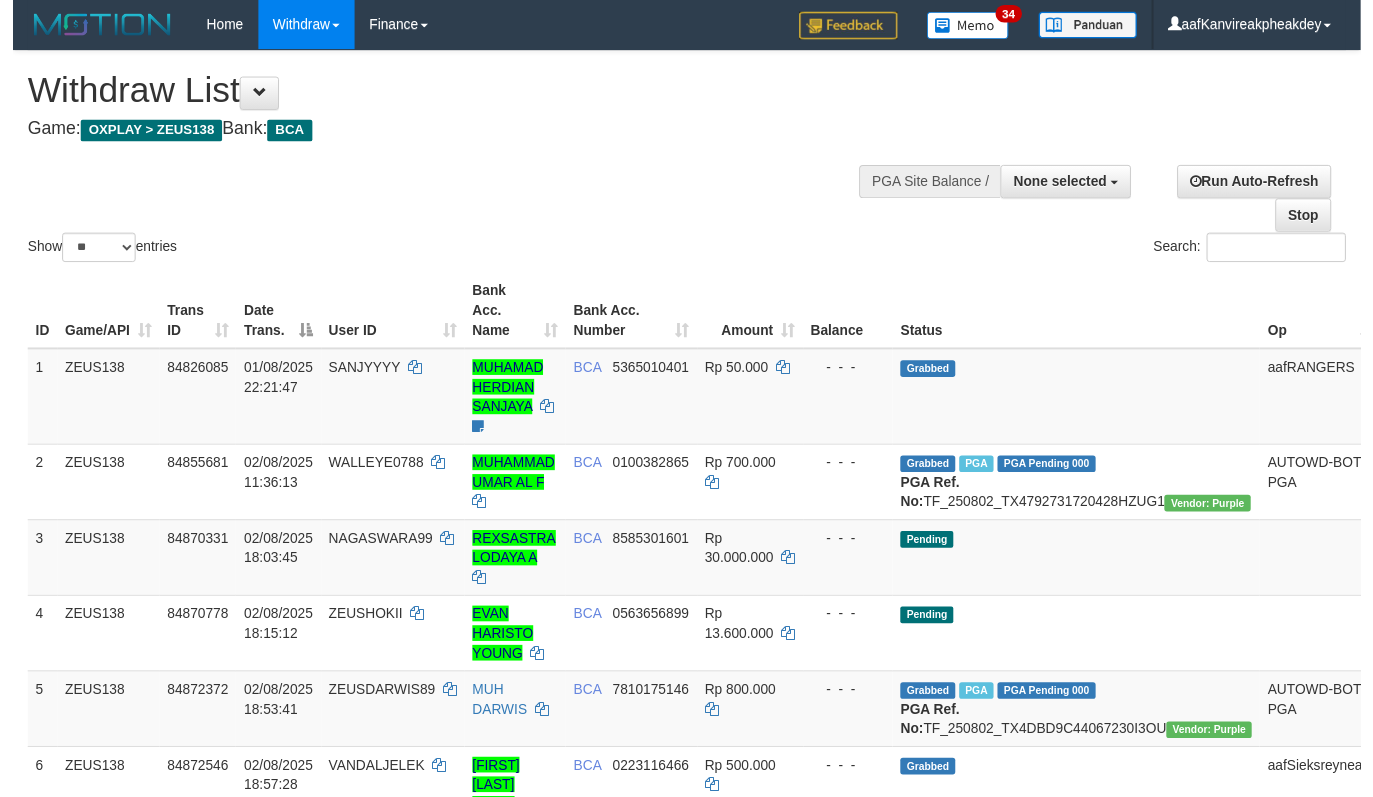 scroll, scrollTop: 431, scrollLeft: 0, axis: vertical 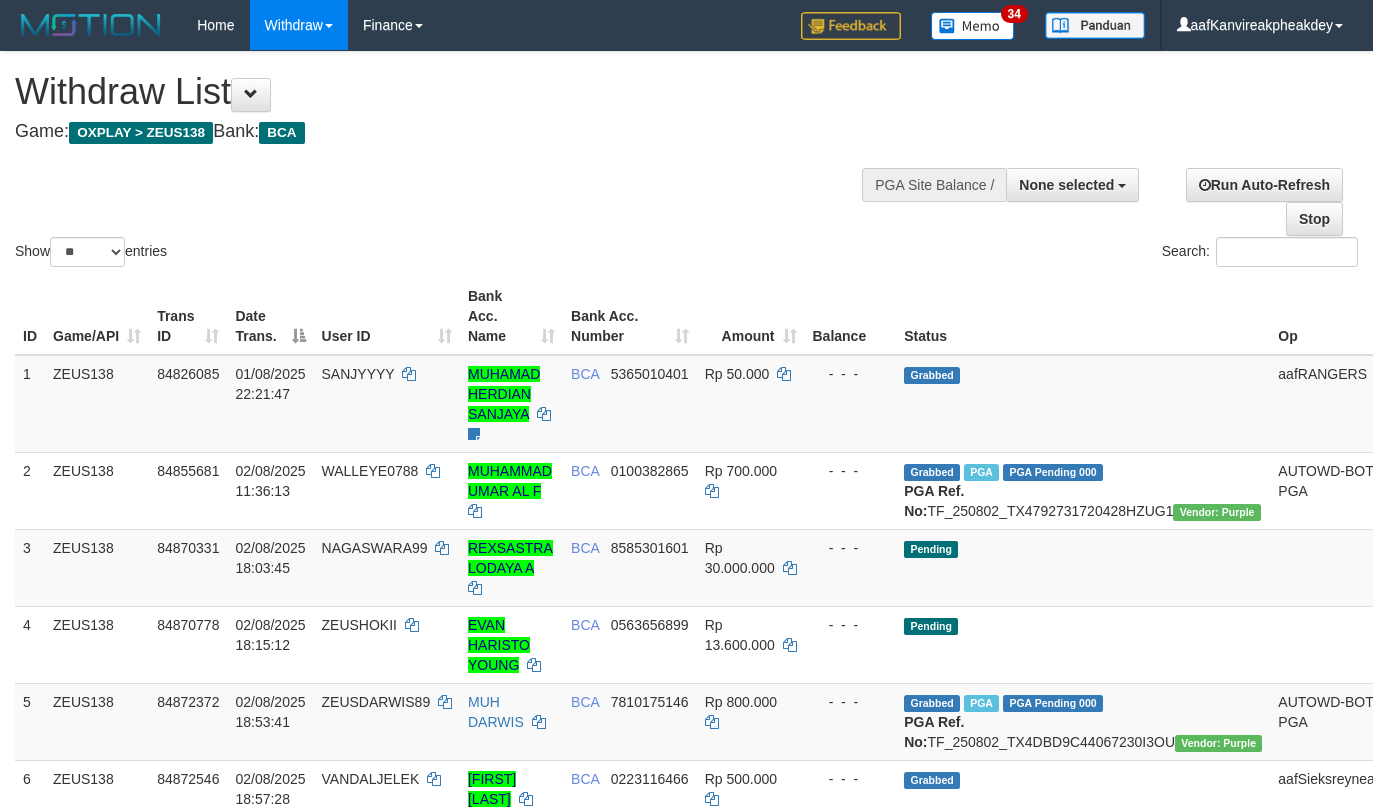 select 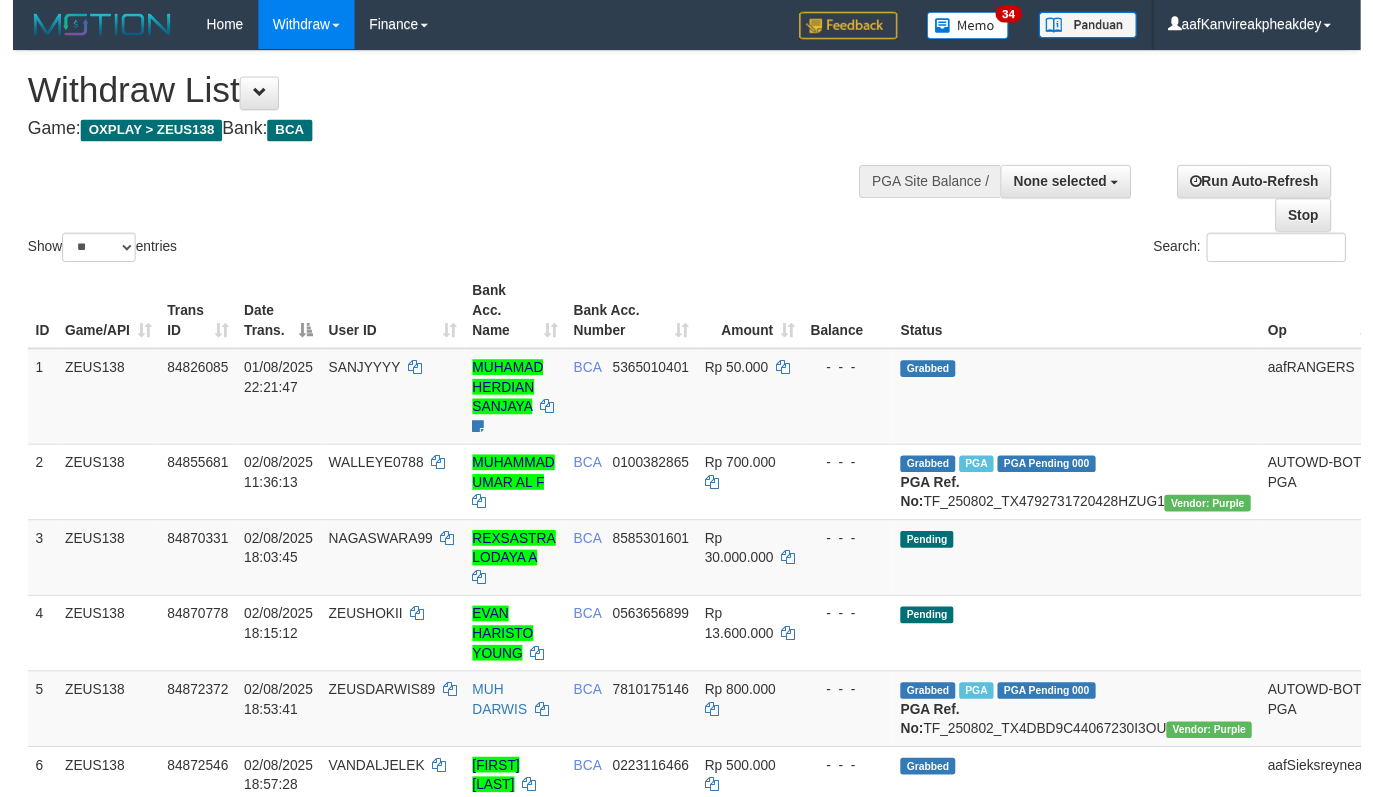 scroll, scrollTop: 431, scrollLeft: 0, axis: vertical 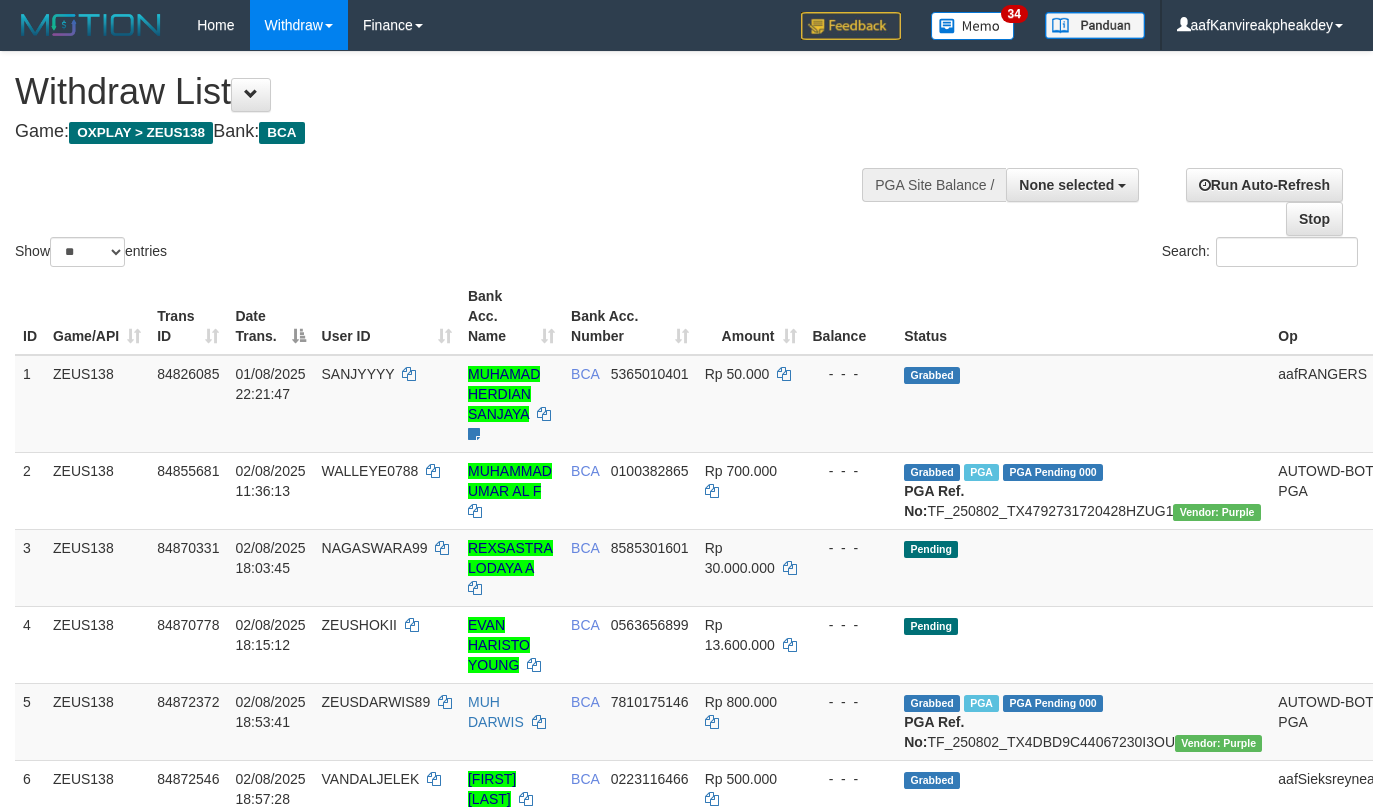 select 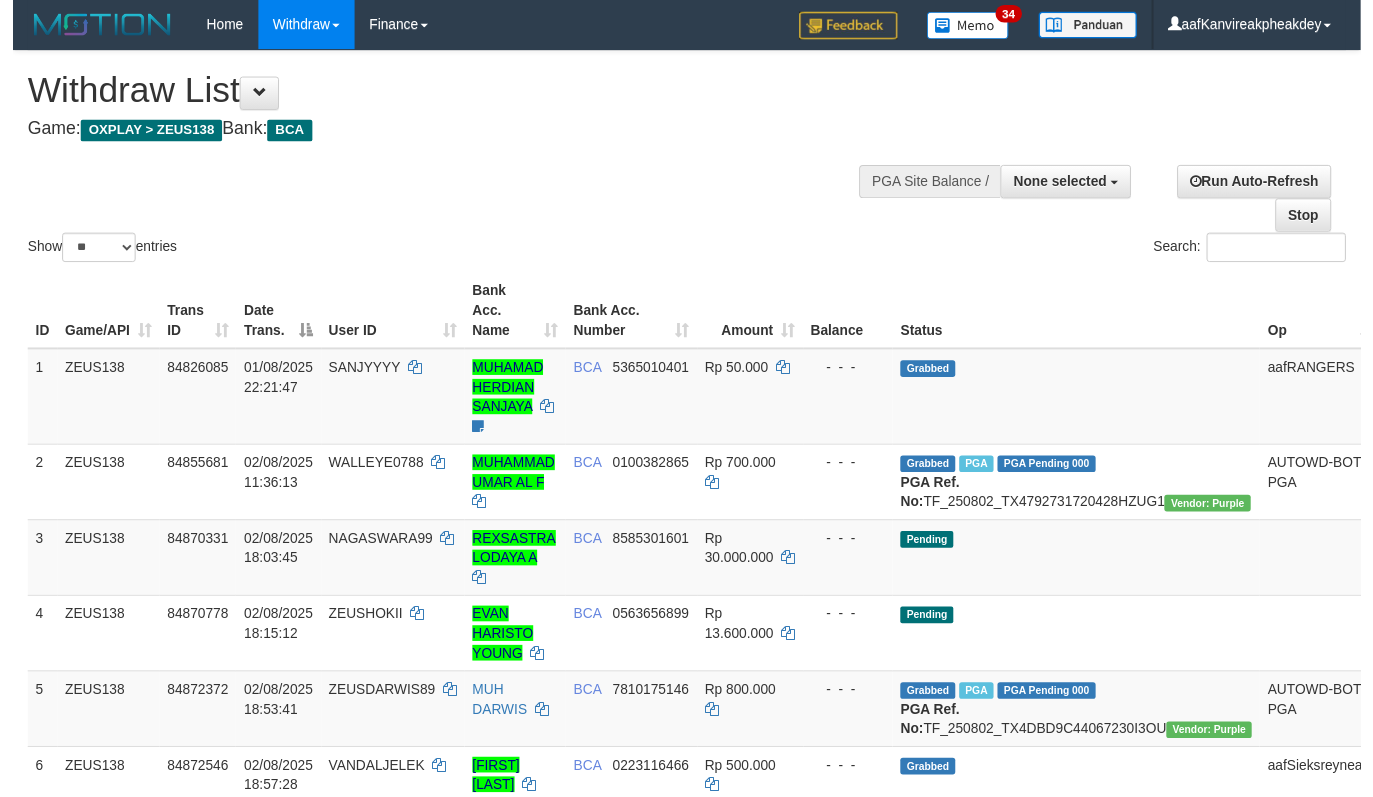 scroll, scrollTop: 431, scrollLeft: 0, axis: vertical 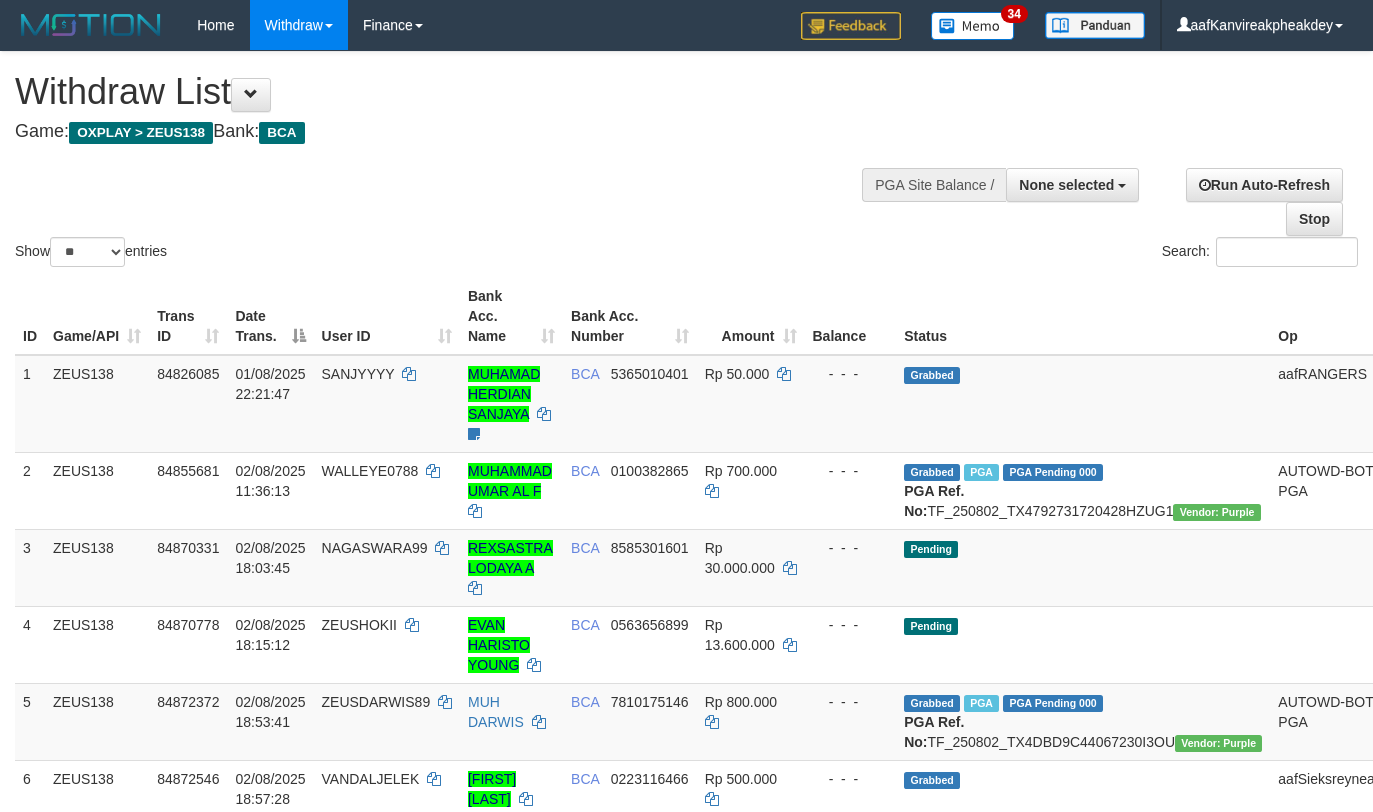 select 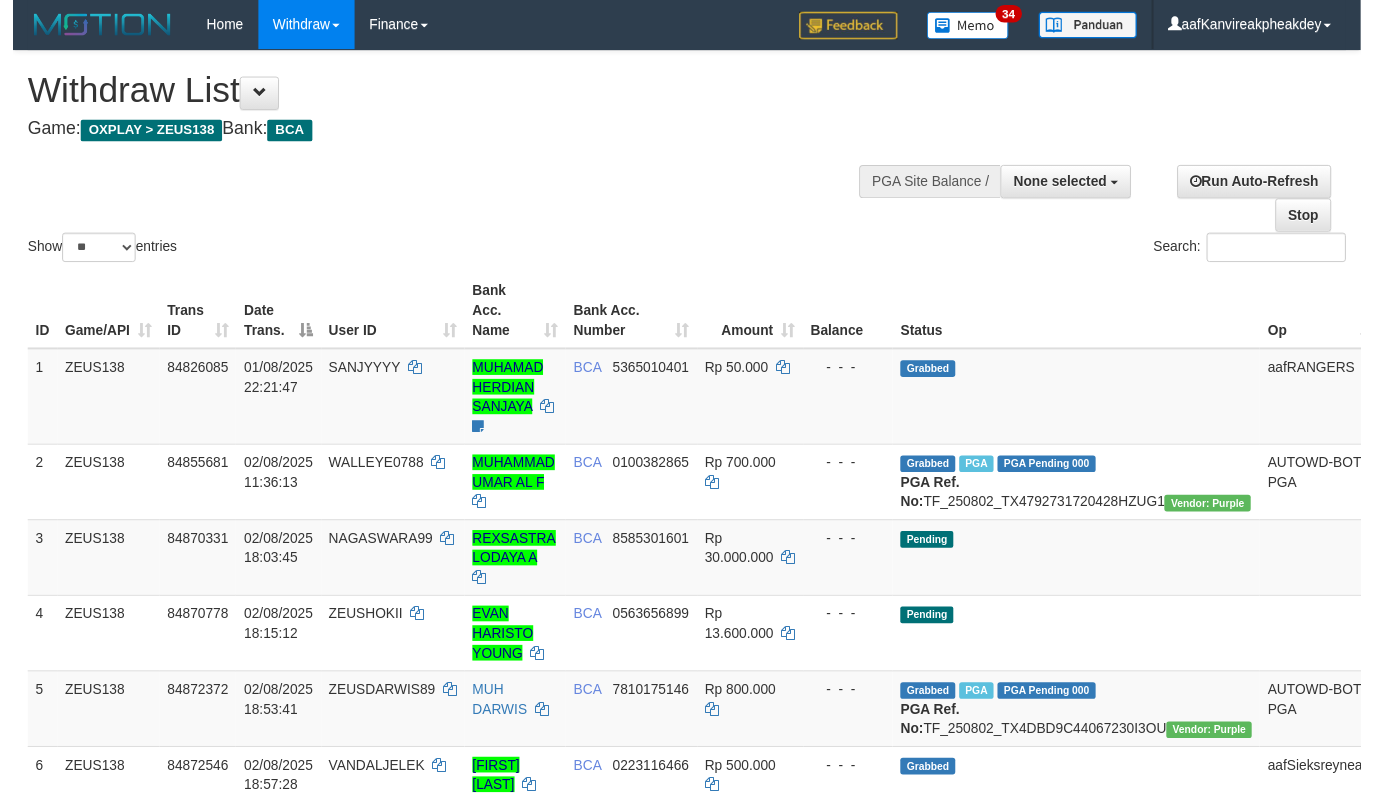 scroll, scrollTop: 431, scrollLeft: 0, axis: vertical 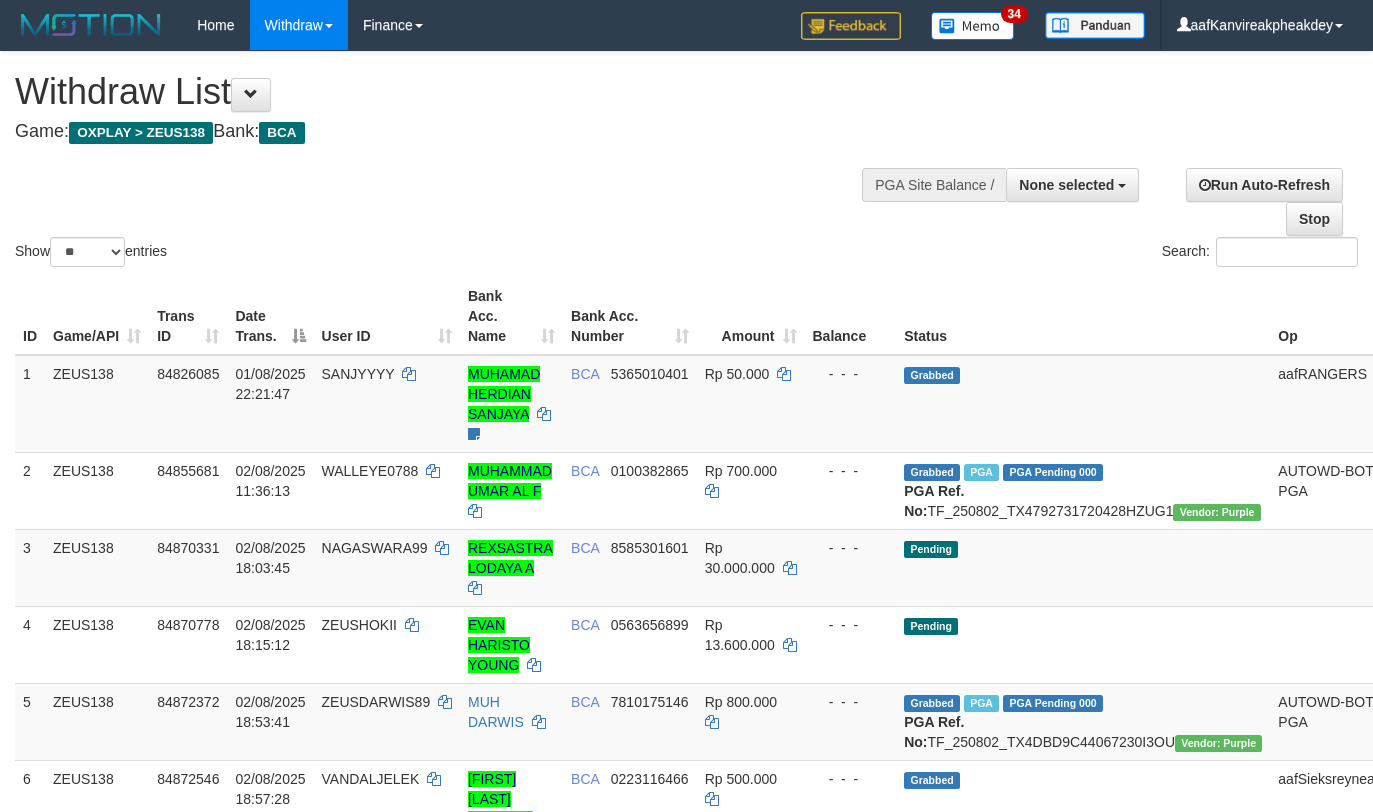 select 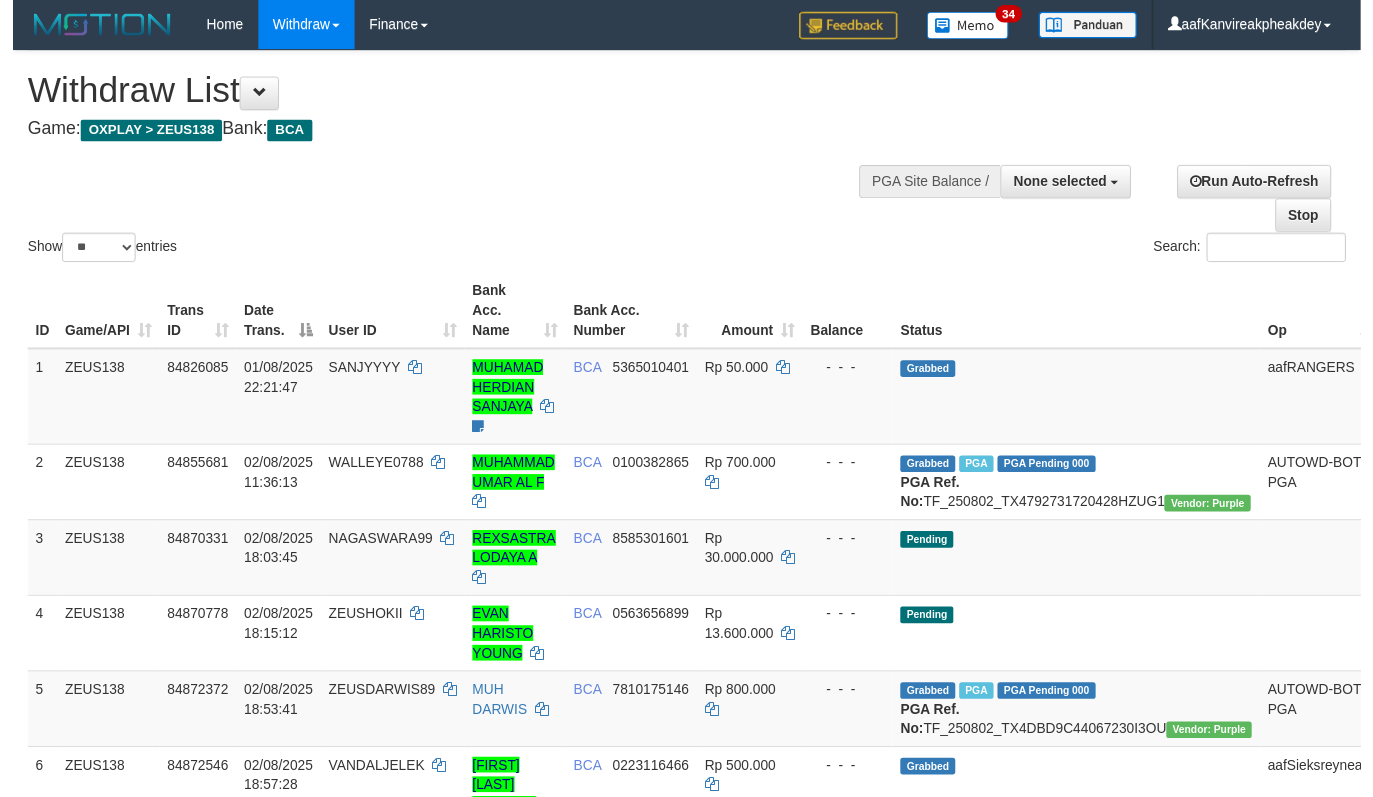scroll, scrollTop: 431, scrollLeft: 0, axis: vertical 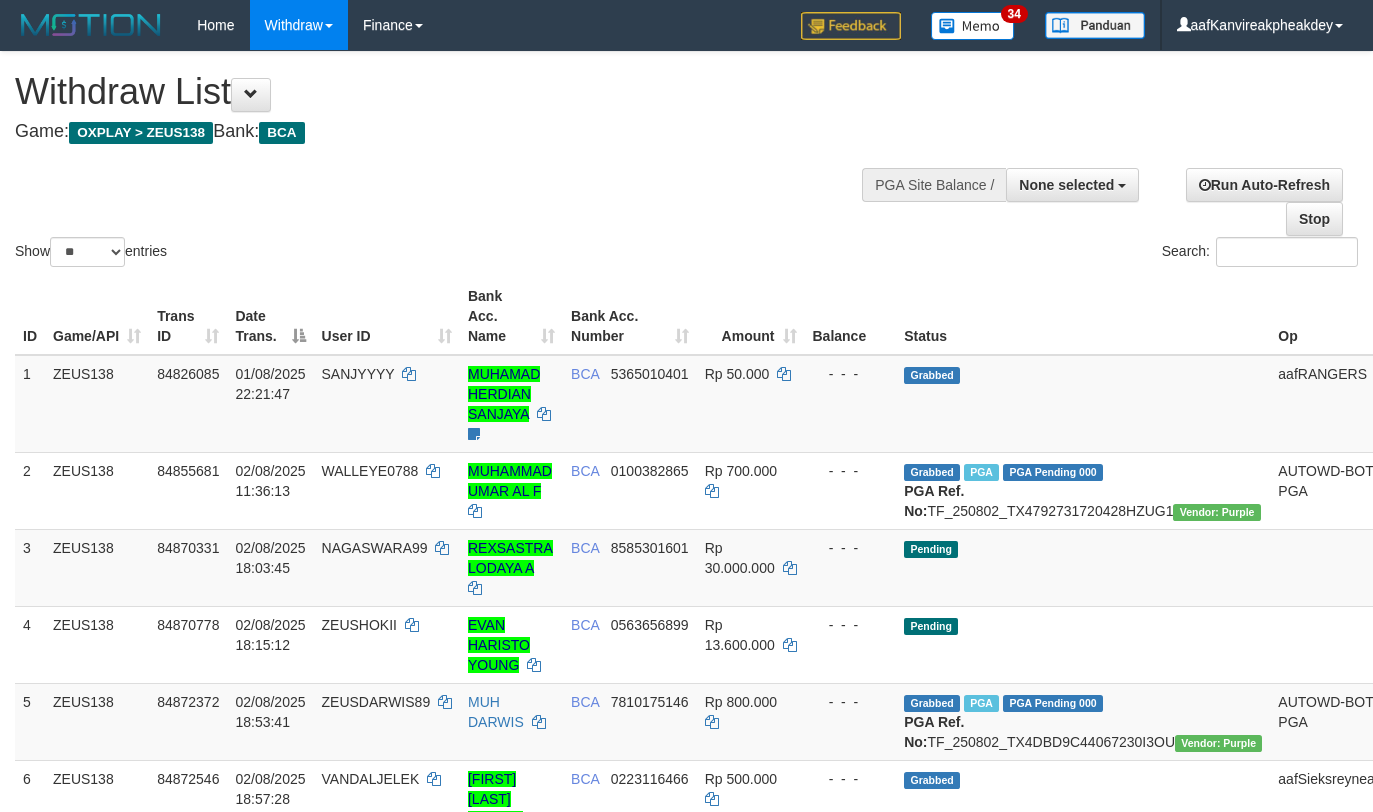 select 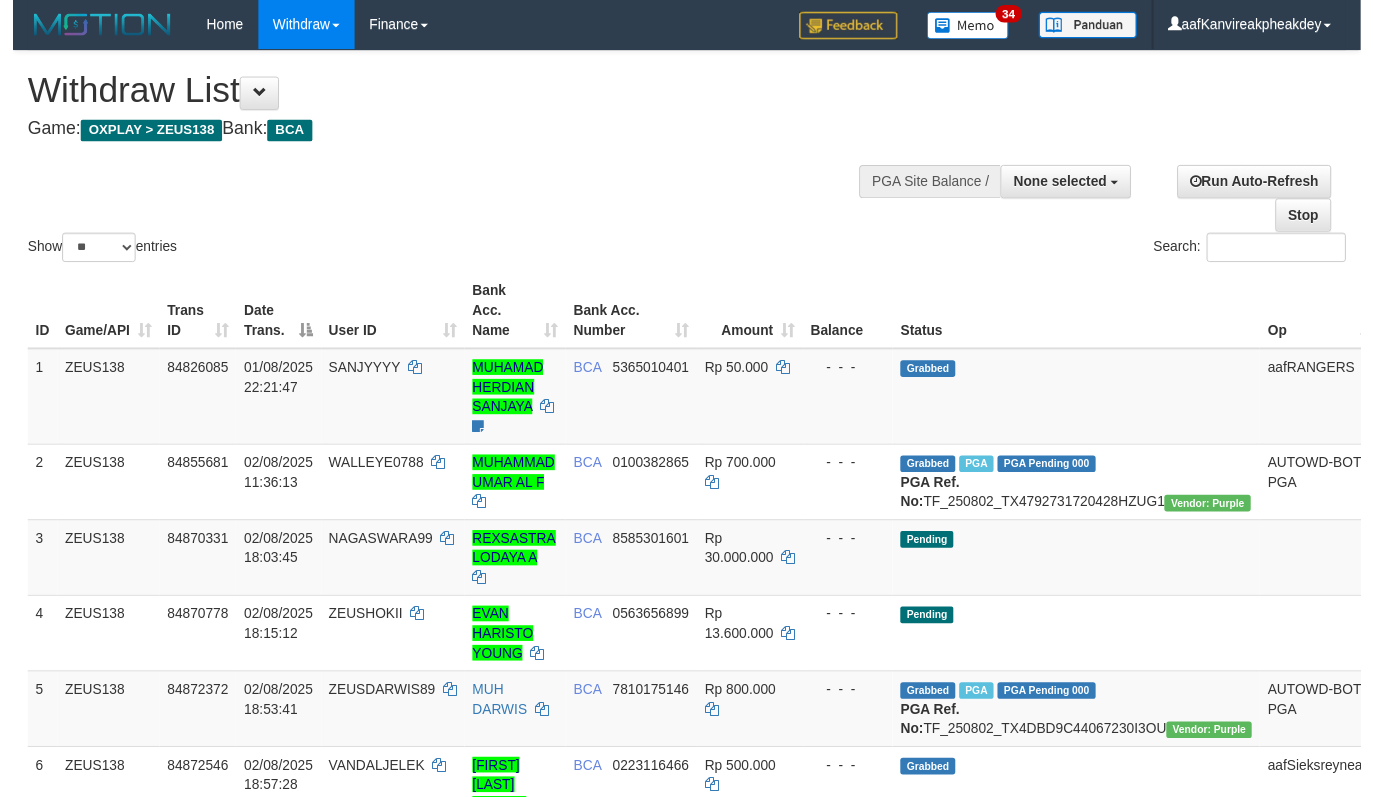 scroll, scrollTop: 431, scrollLeft: 0, axis: vertical 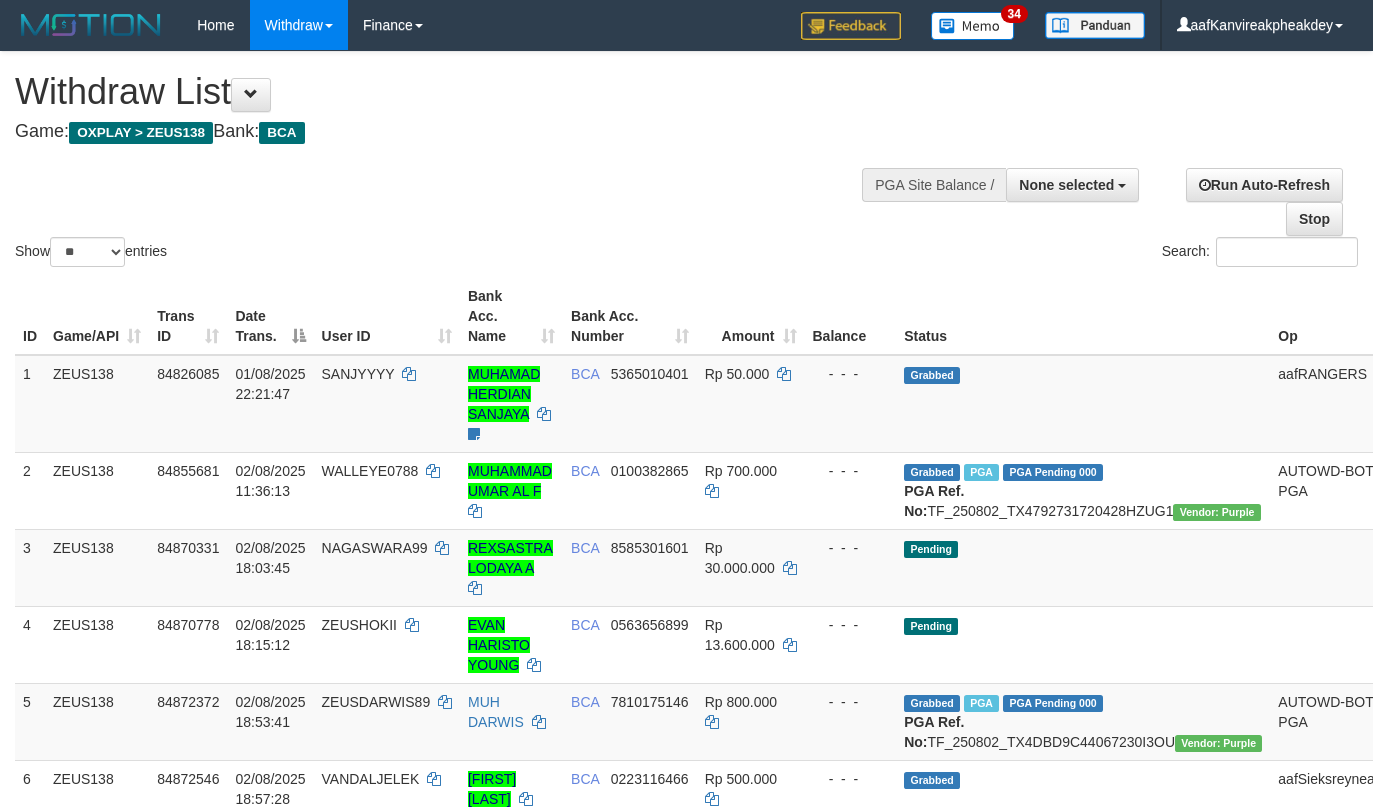 select 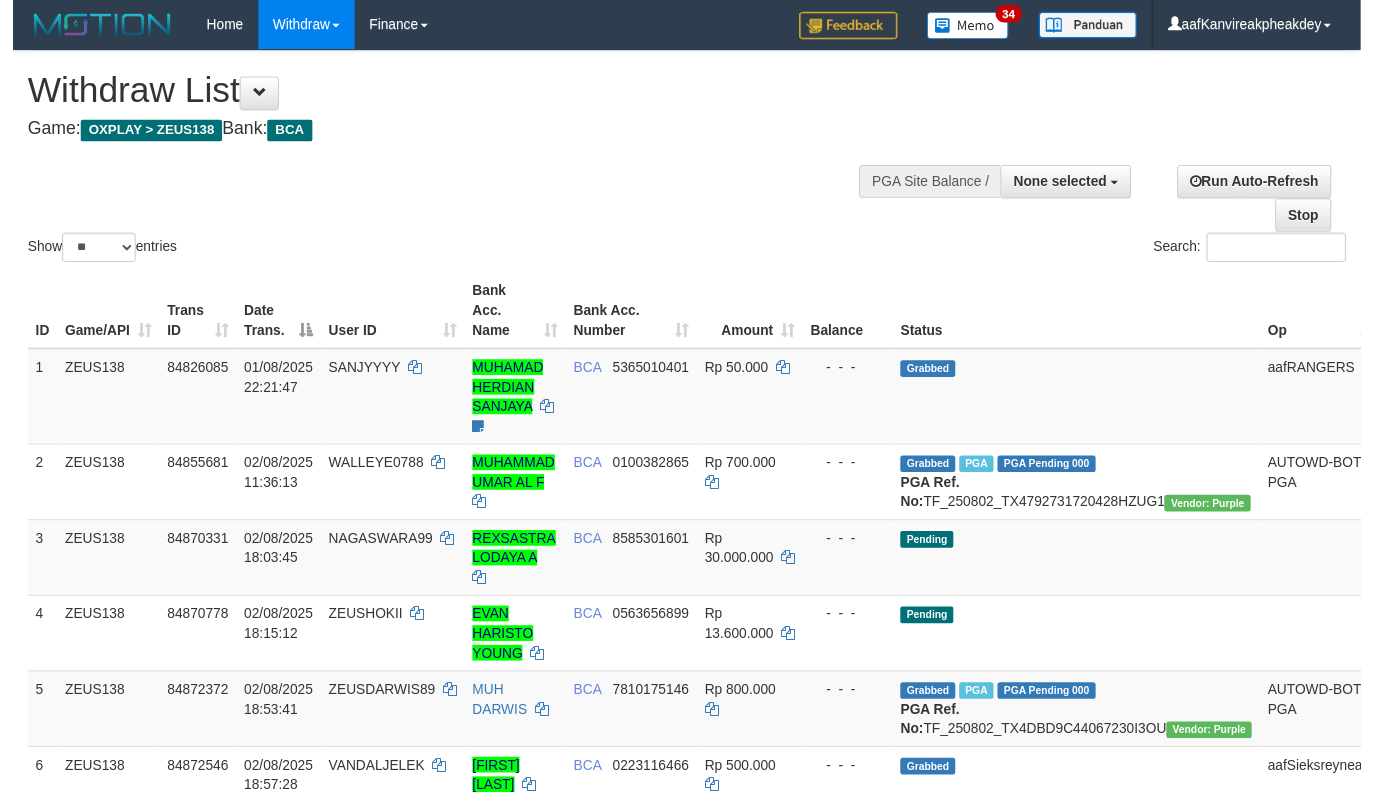 scroll, scrollTop: 431, scrollLeft: 0, axis: vertical 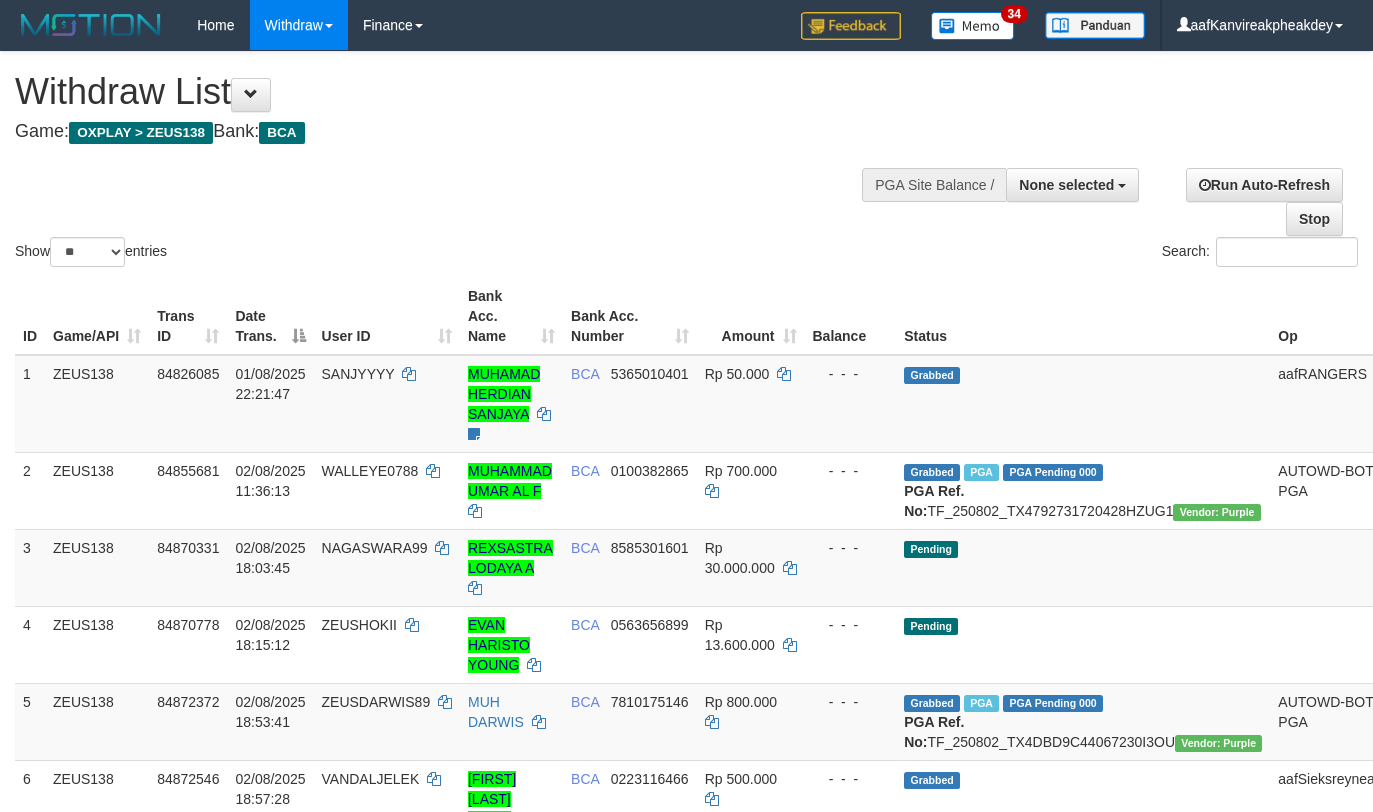 select 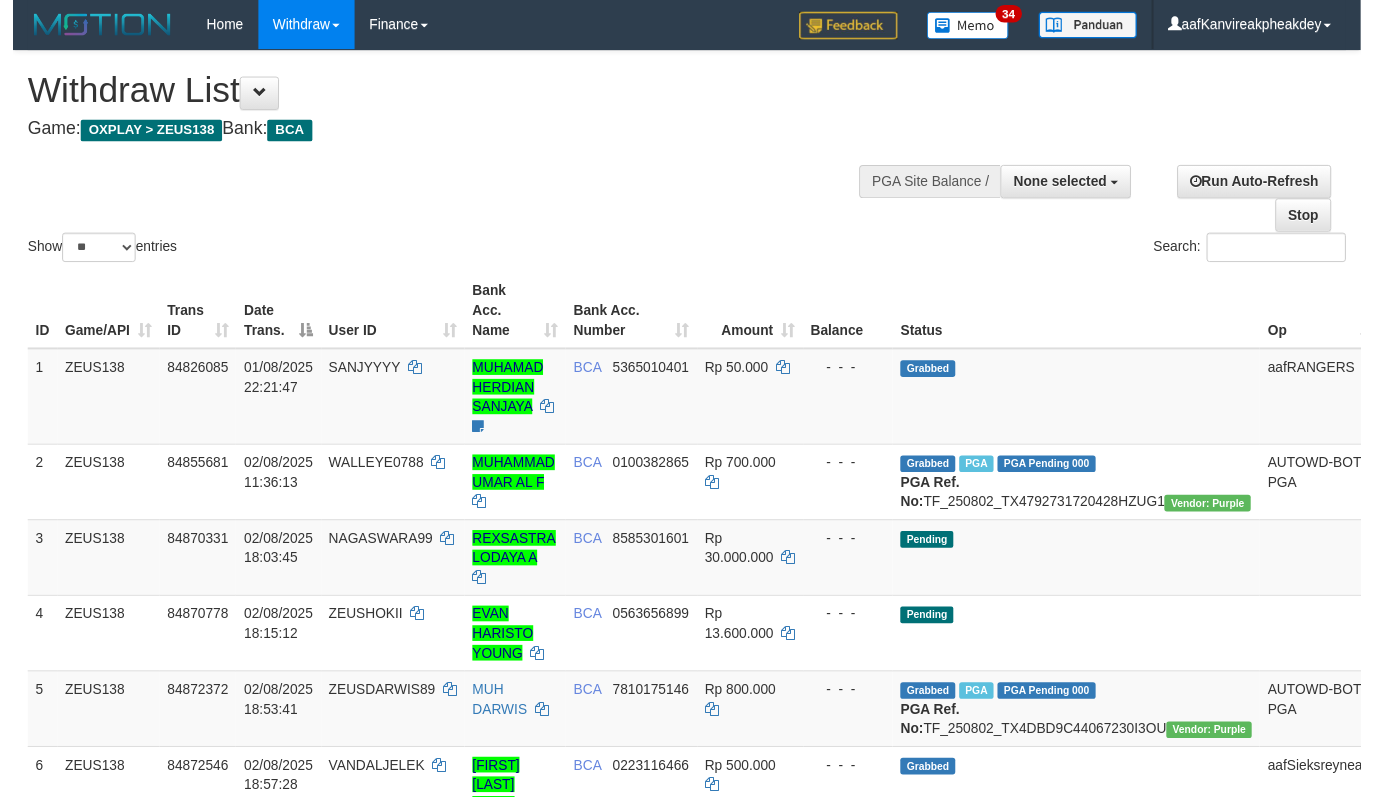 scroll, scrollTop: 431, scrollLeft: 0, axis: vertical 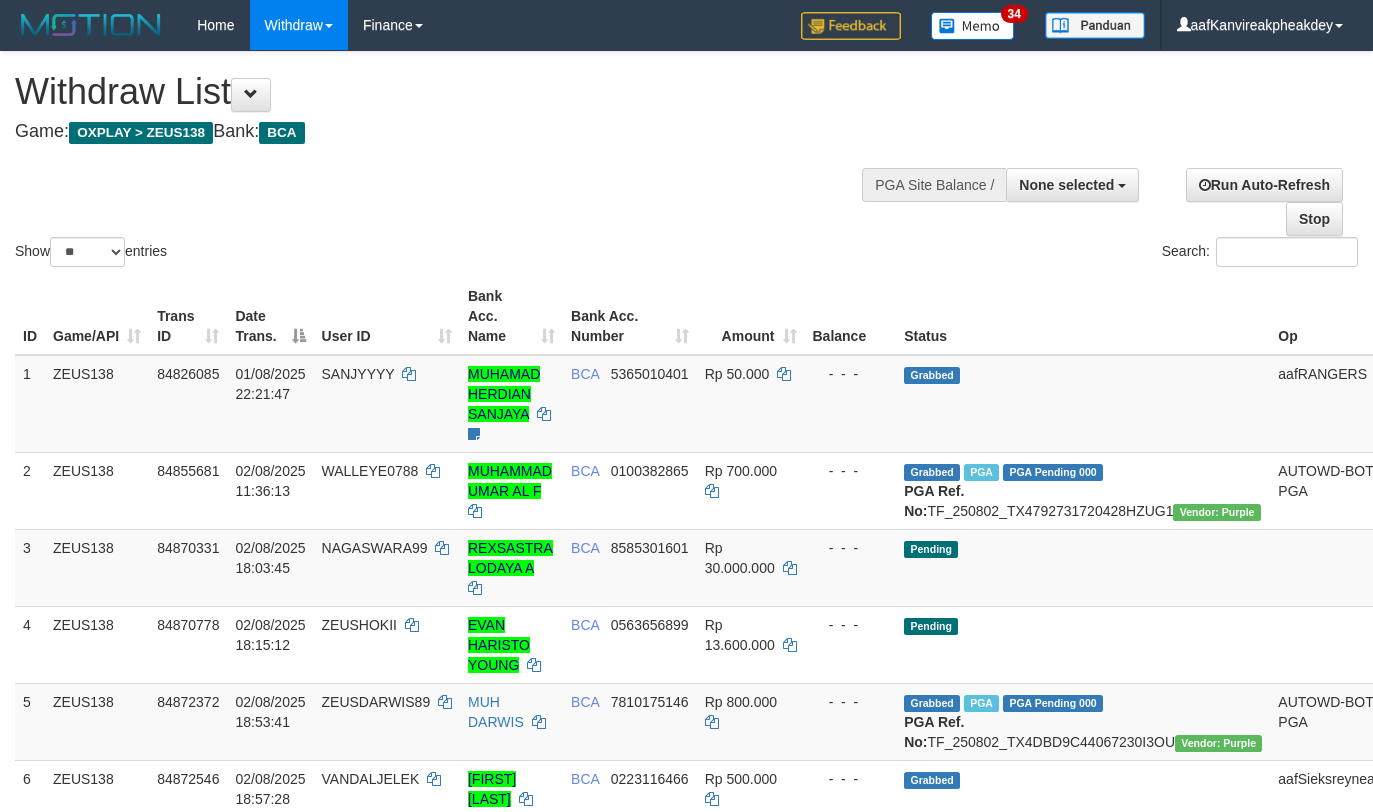 select 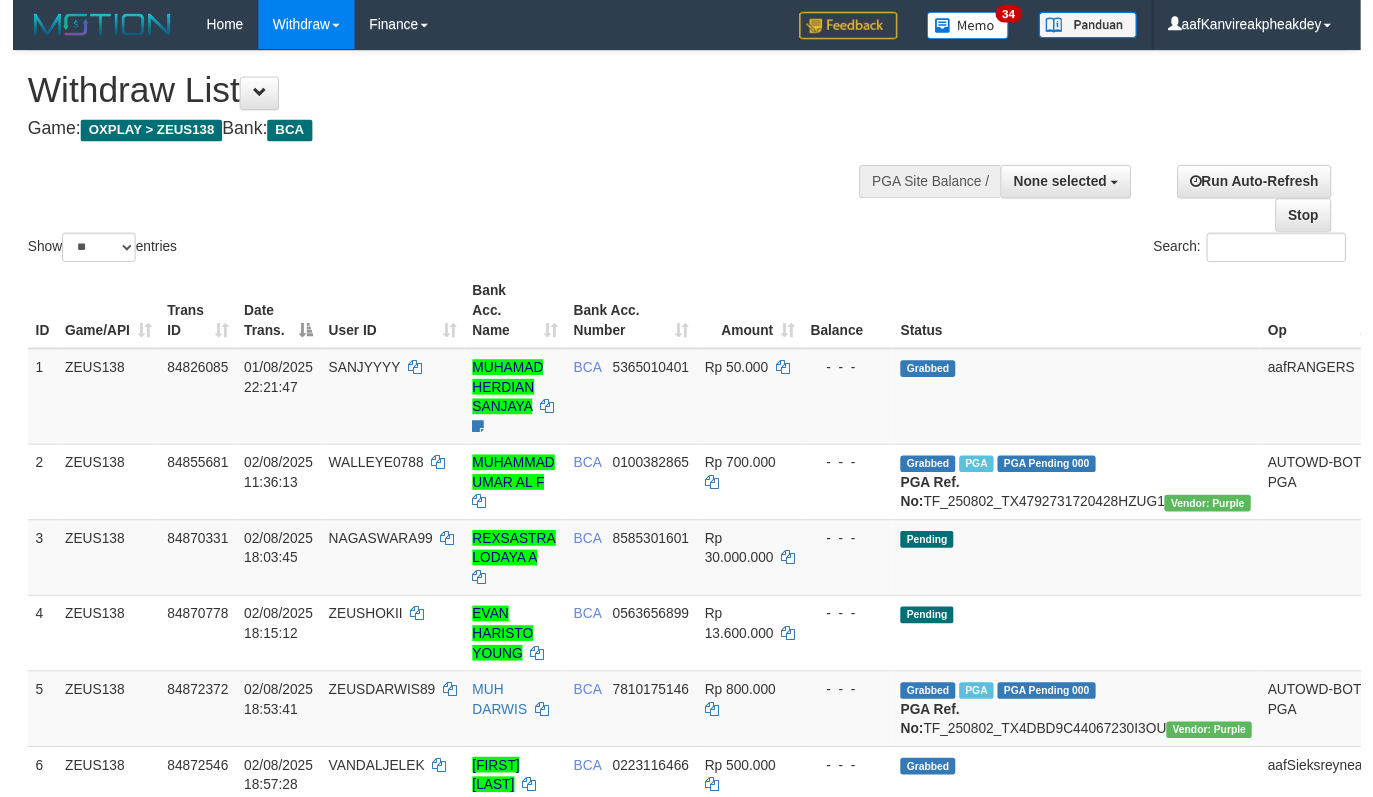 scroll, scrollTop: 431, scrollLeft: 0, axis: vertical 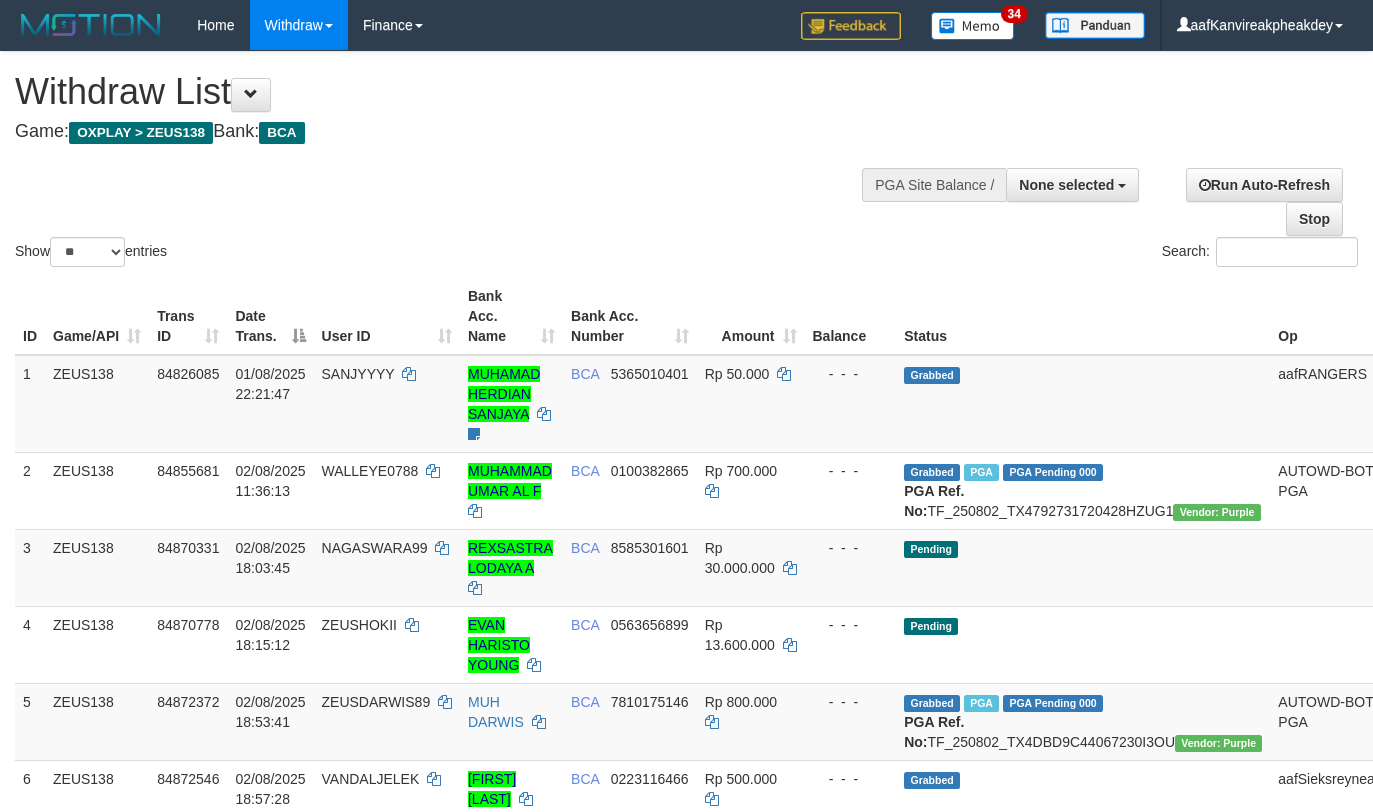 select 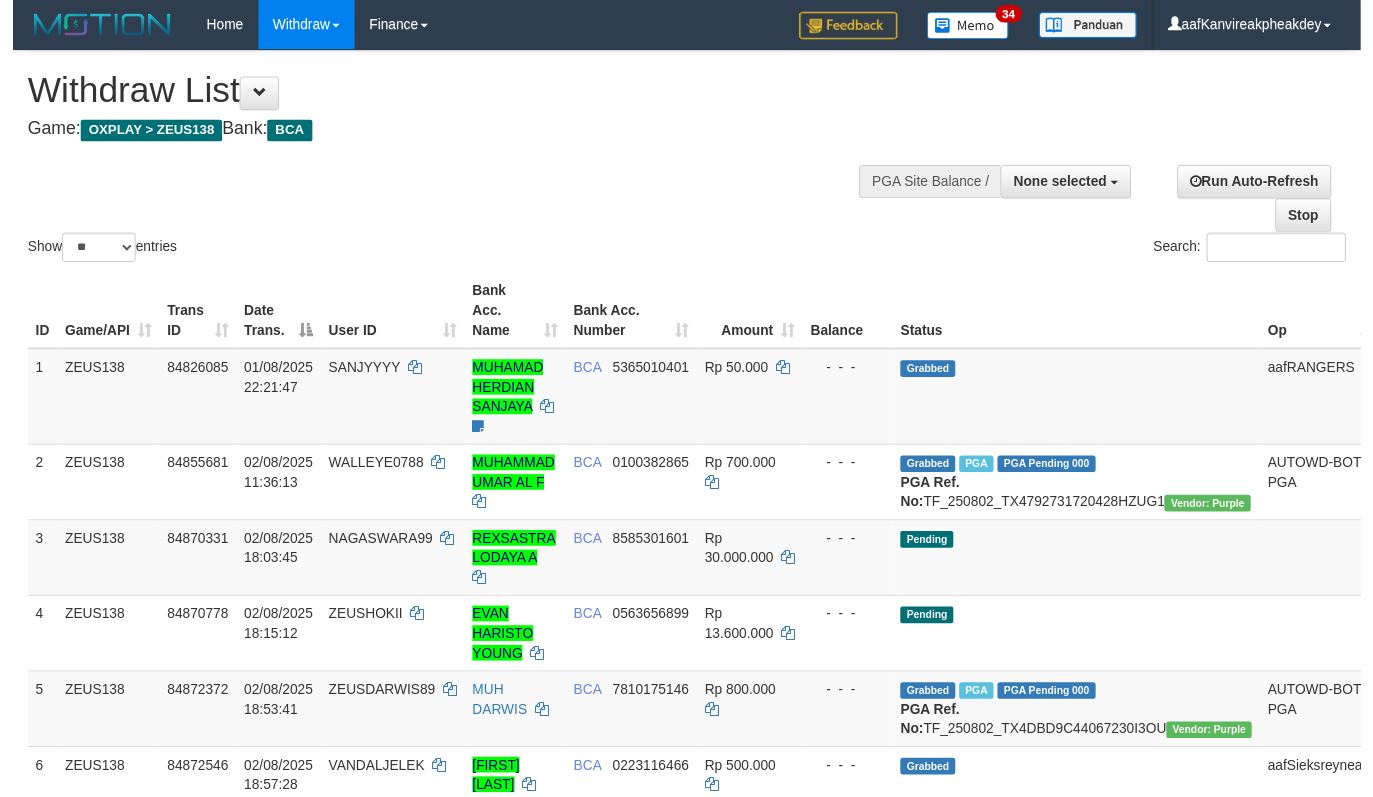 scroll, scrollTop: 431, scrollLeft: 0, axis: vertical 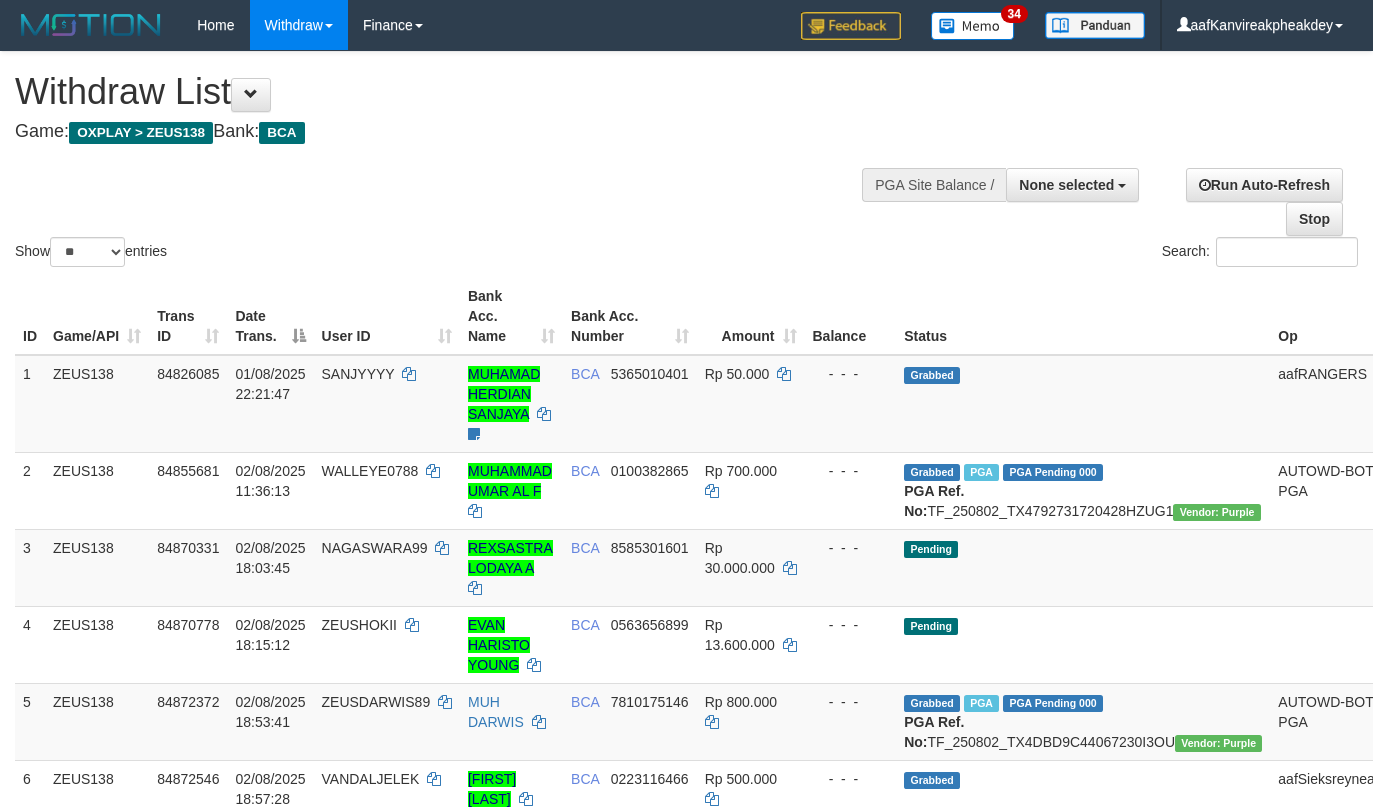 select 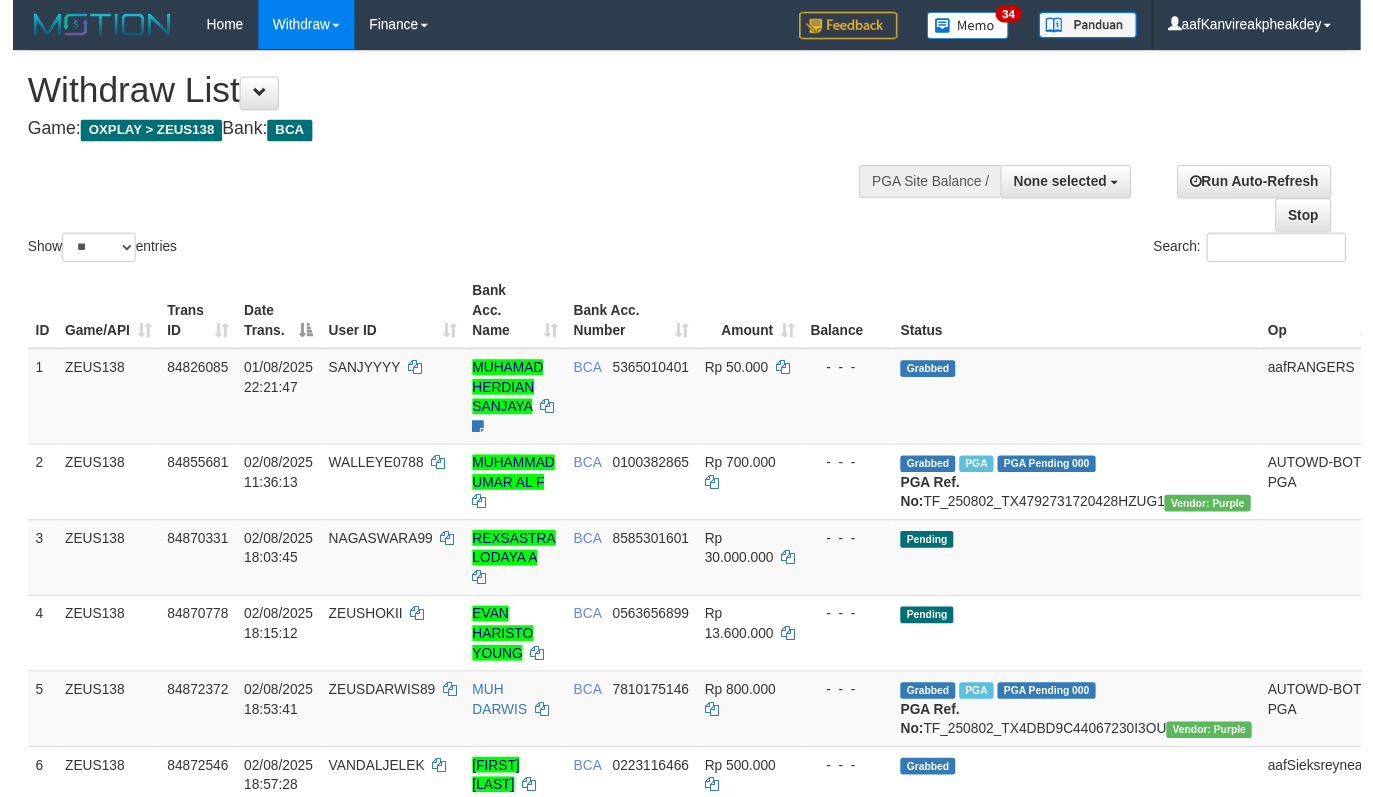 scroll, scrollTop: 431, scrollLeft: 0, axis: vertical 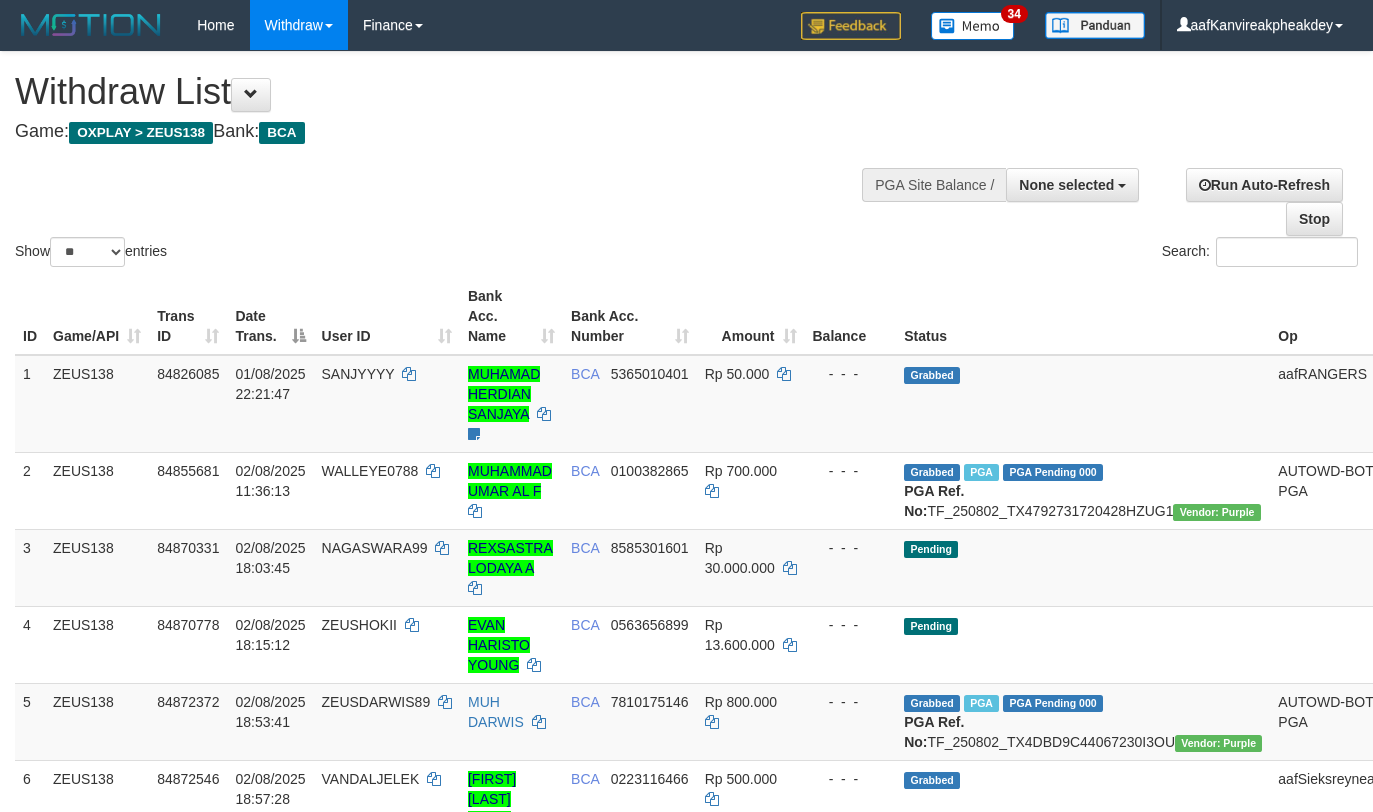 select 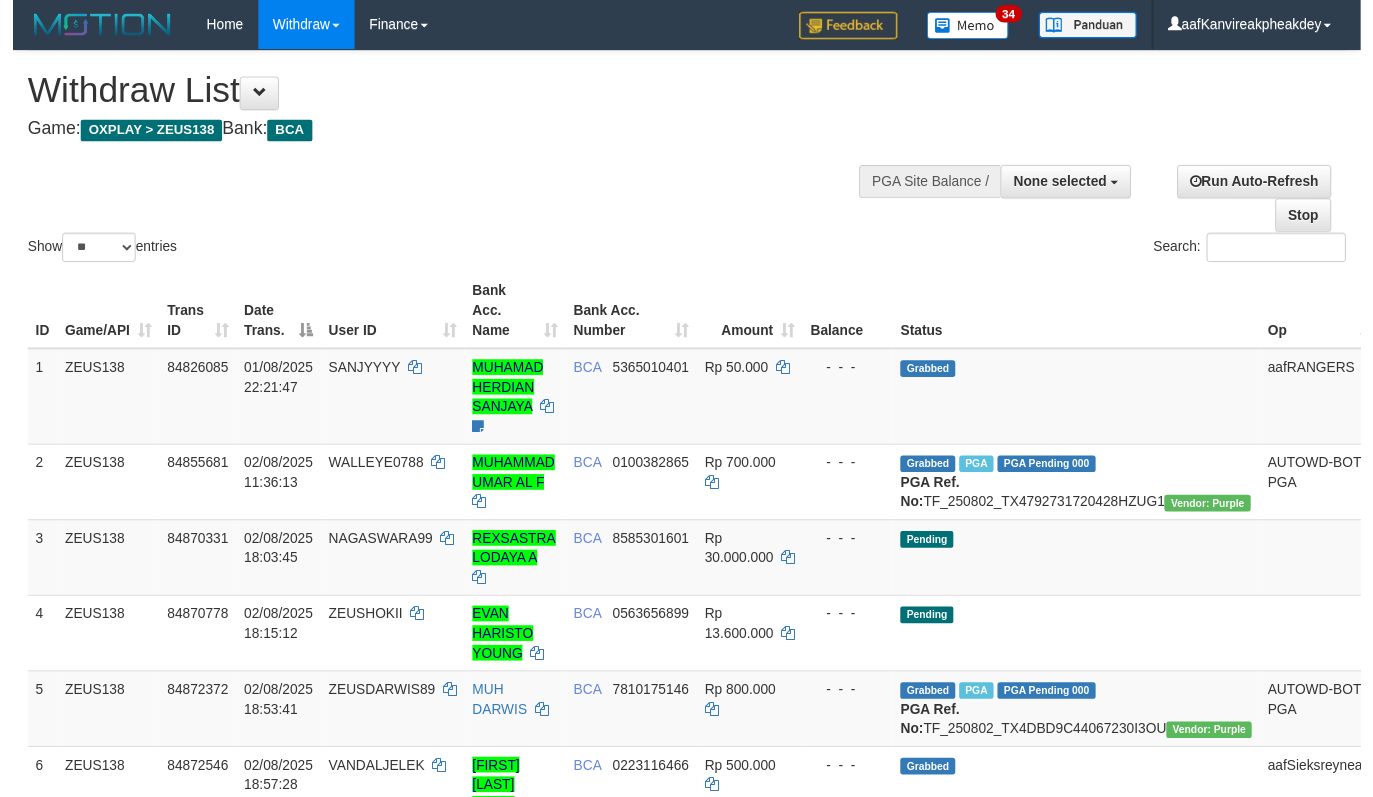 scroll, scrollTop: 431, scrollLeft: 0, axis: vertical 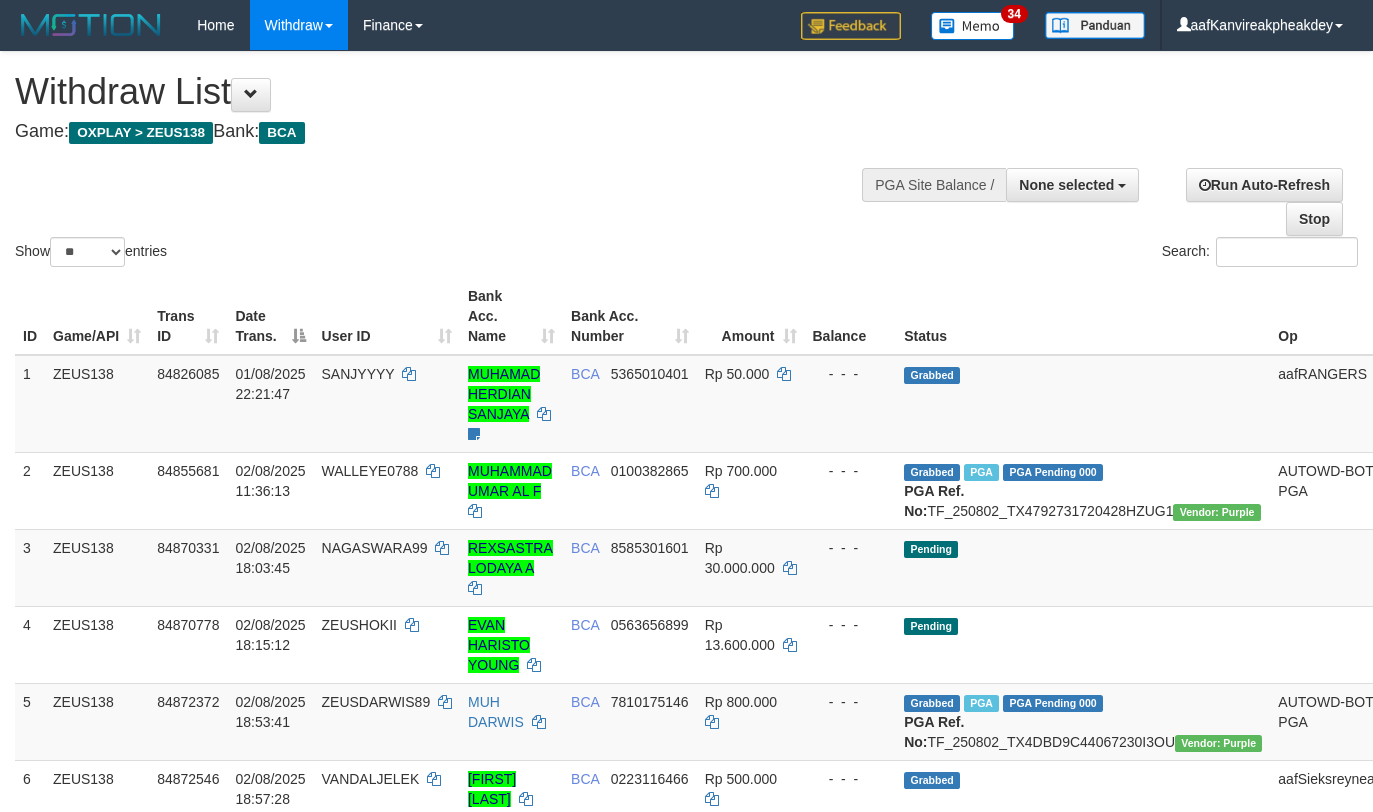 select 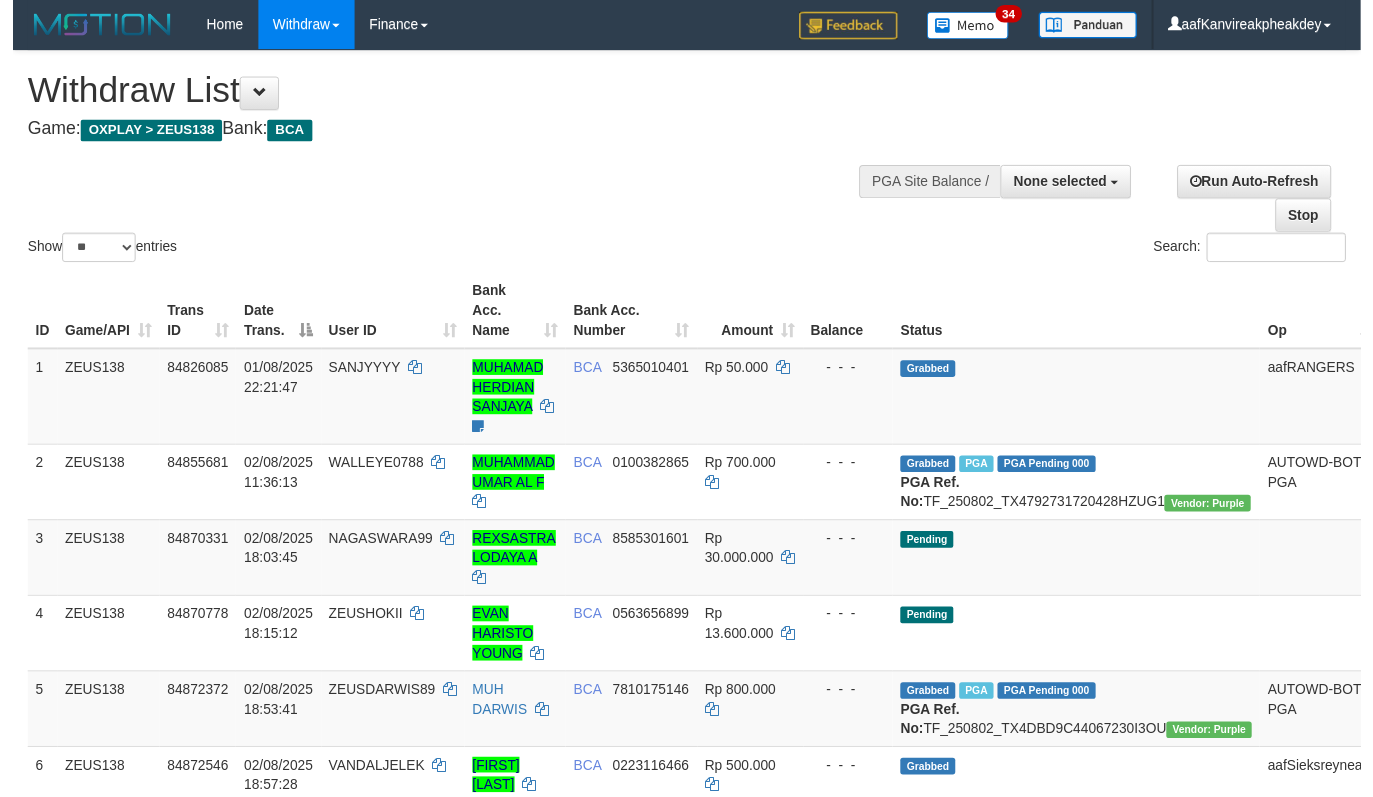 scroll, scrollTop: 431, scrollLeft: 0, axis: vertical 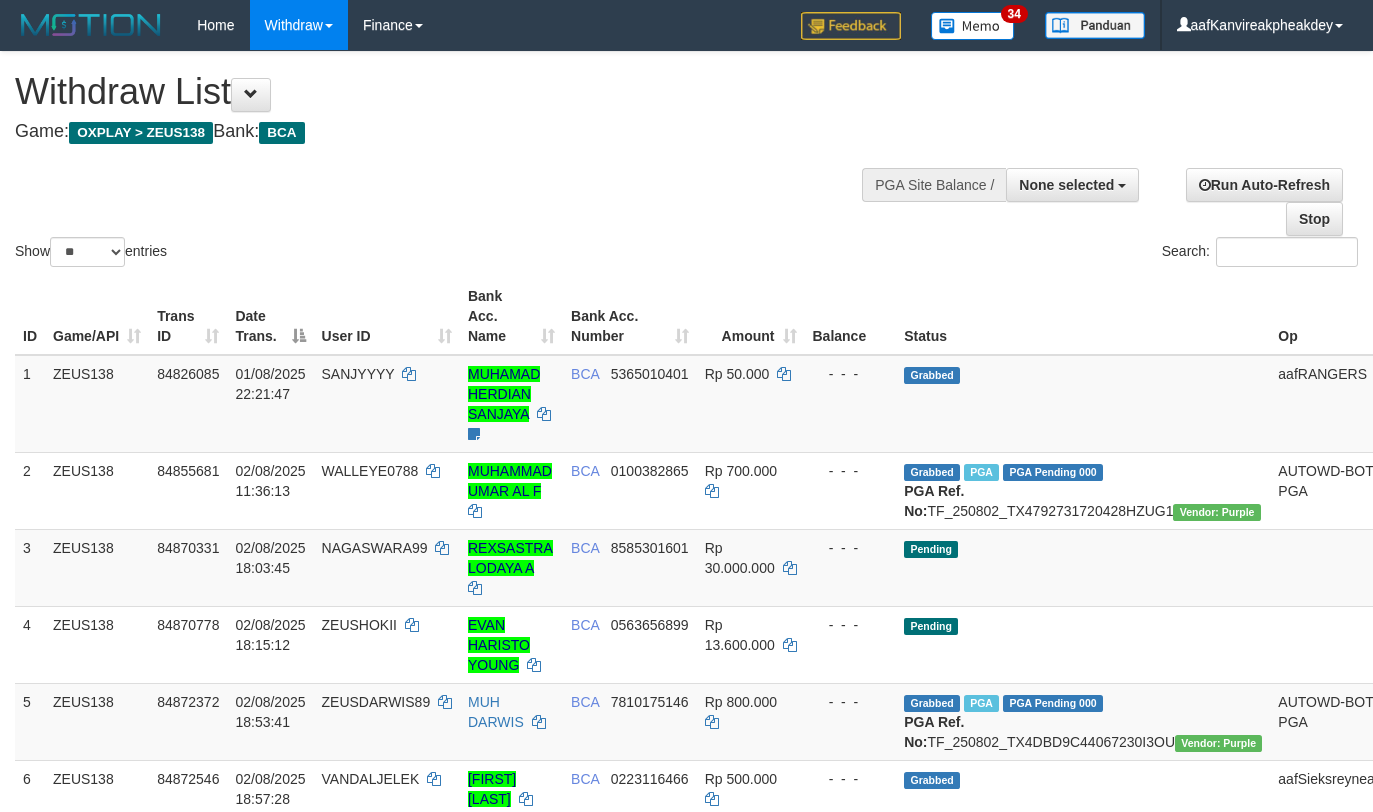 select 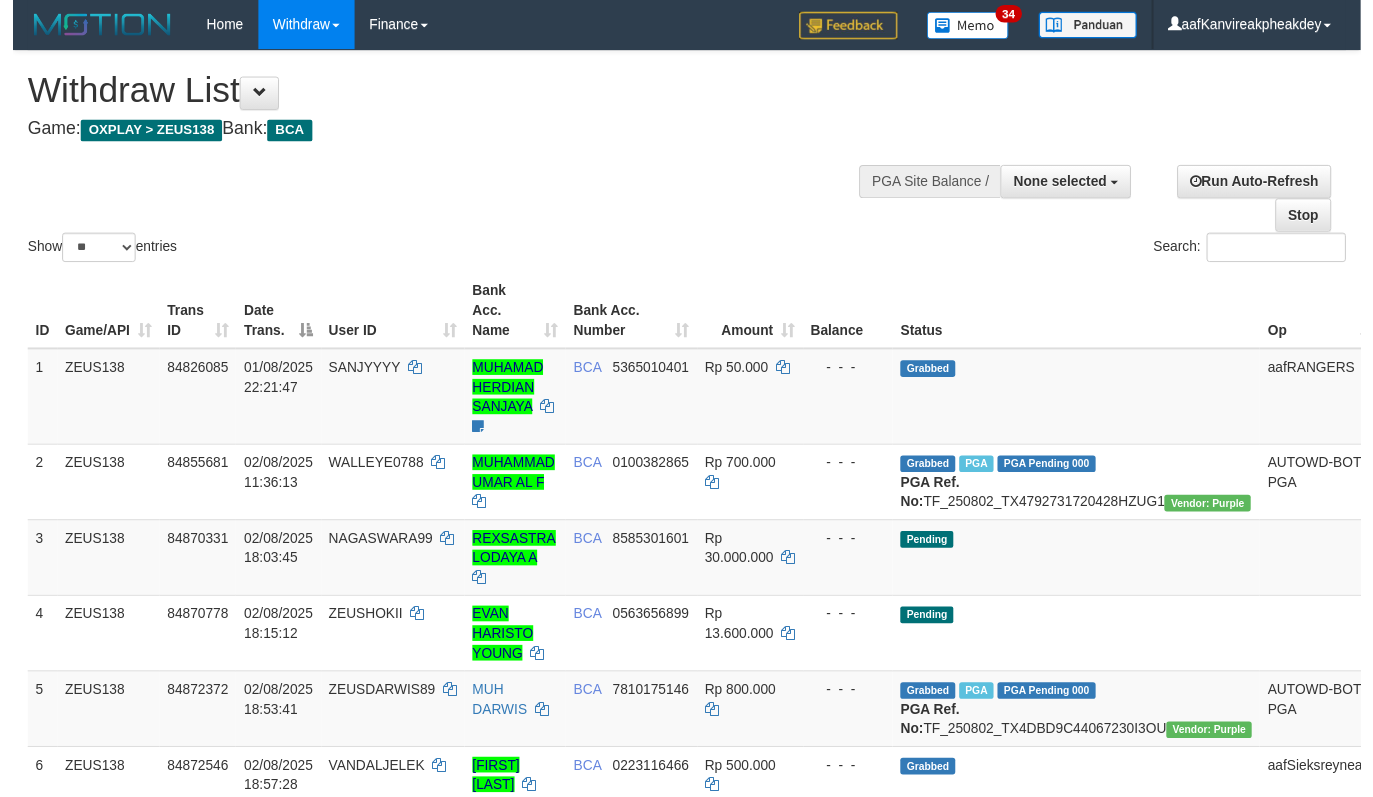 scroll, scrollTop: 431, scrollLeft: 0, axis: vertical 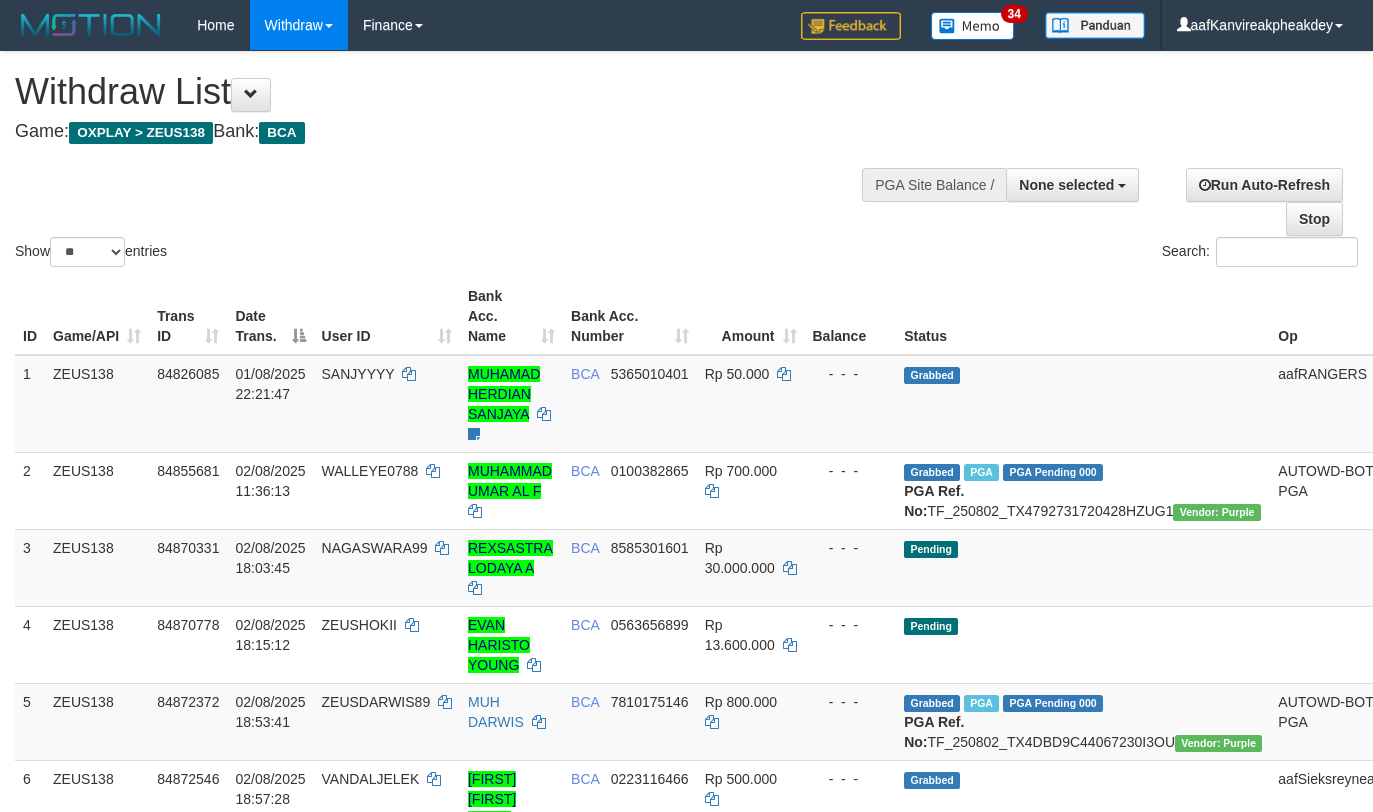 select 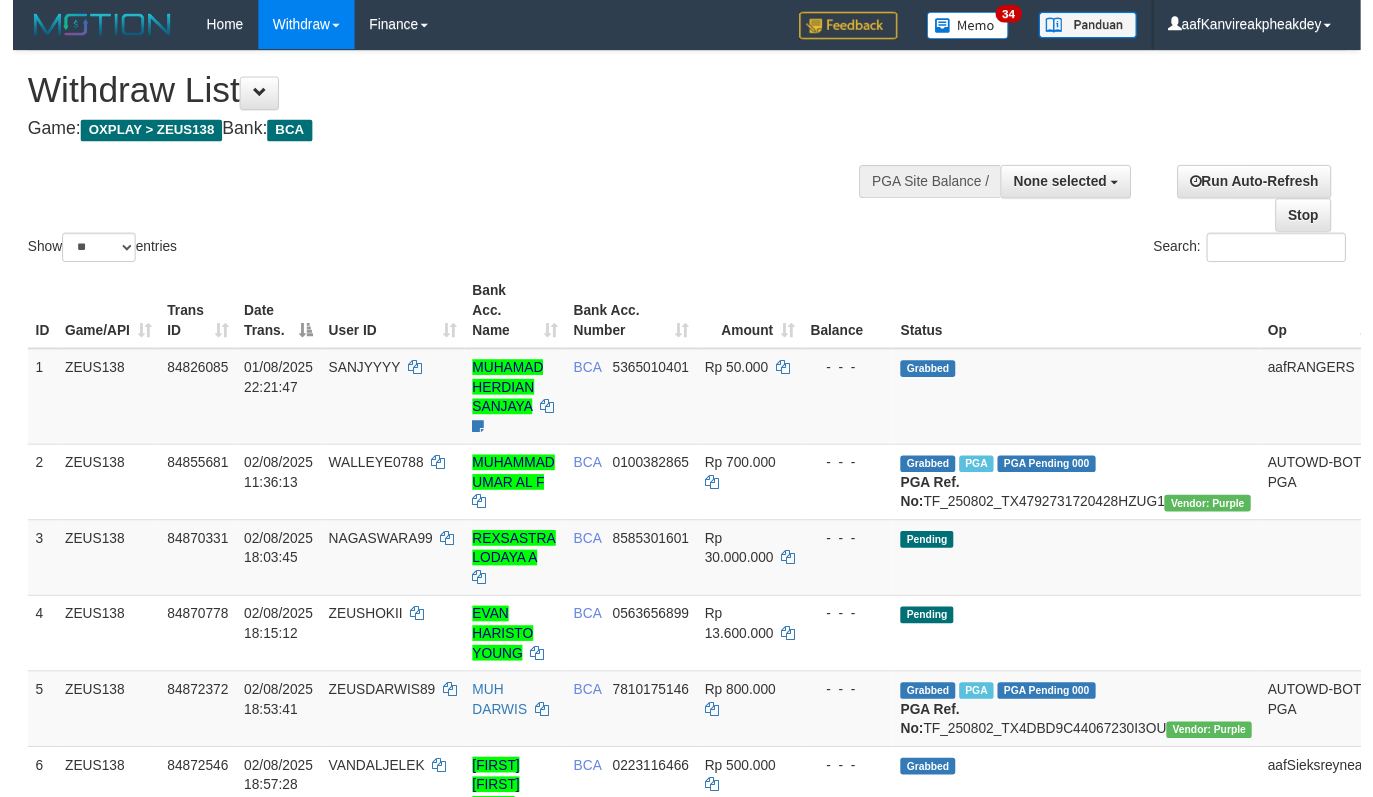 scroll, scrollTop: 431, scrollLeft: 0, axis: vertical 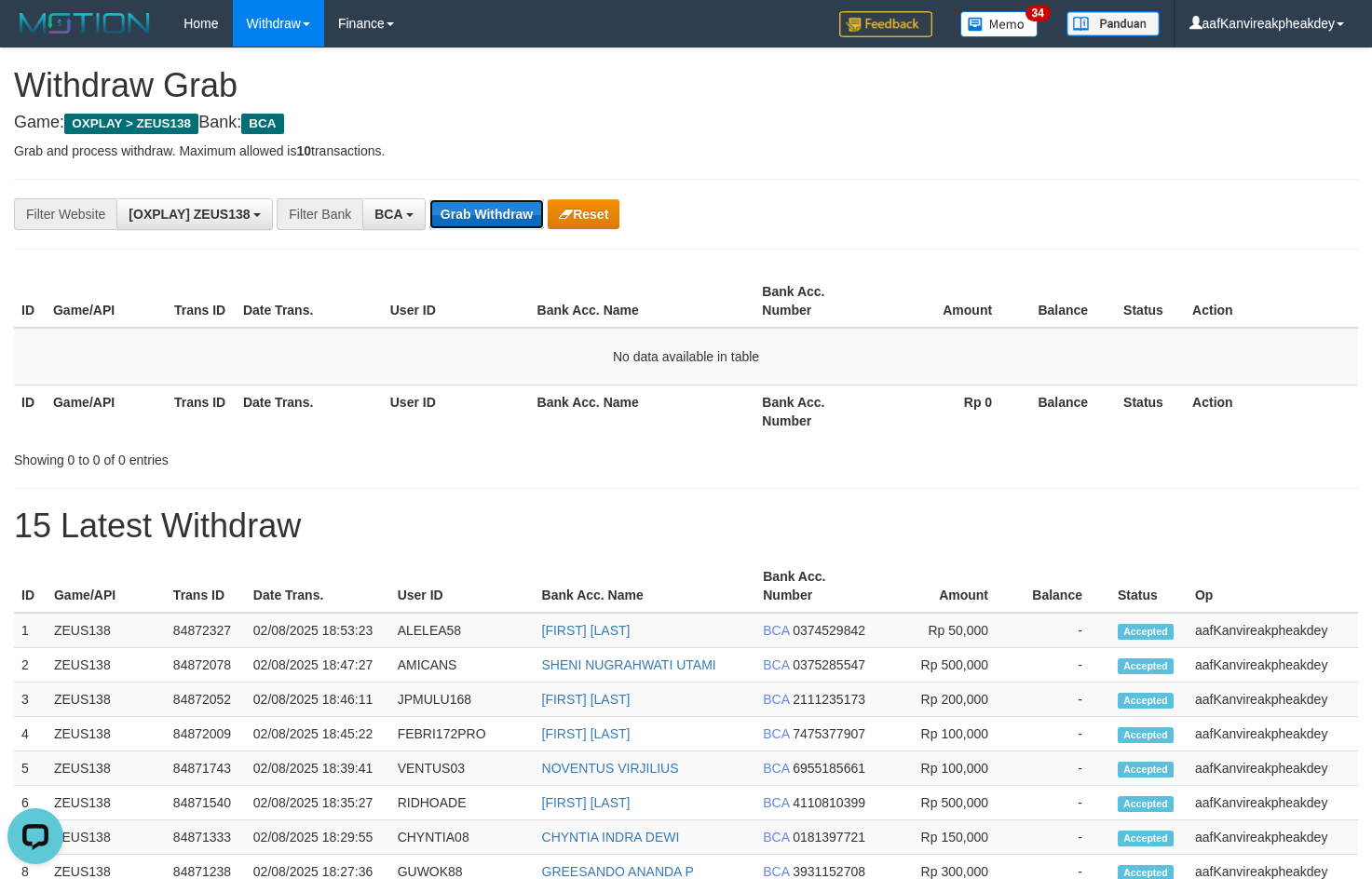 click on "Grab Withdraw" at bounding box center (486, 214) 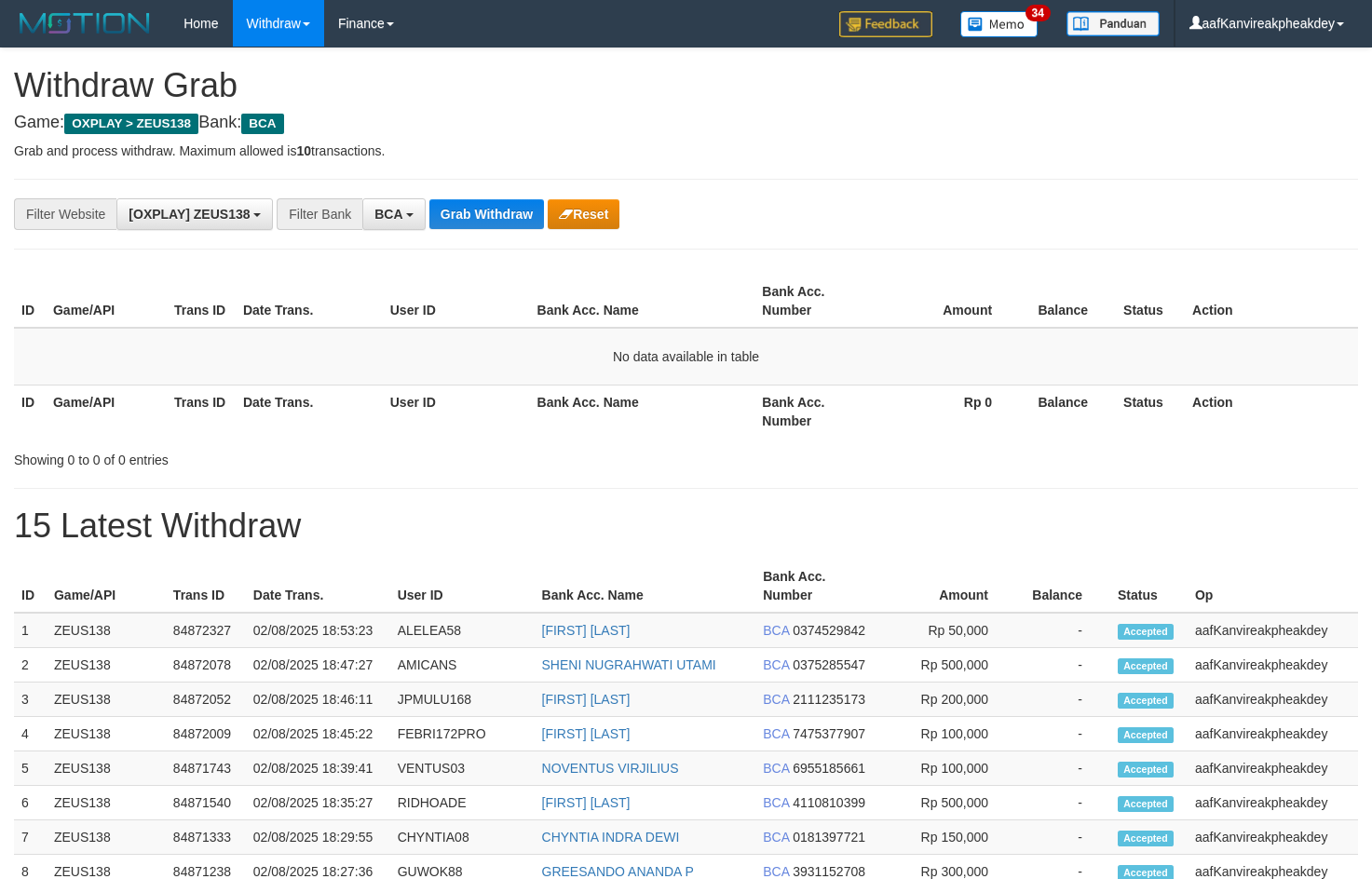 scroll, scrollTop: 0, scrollLeft: 0, axis: both 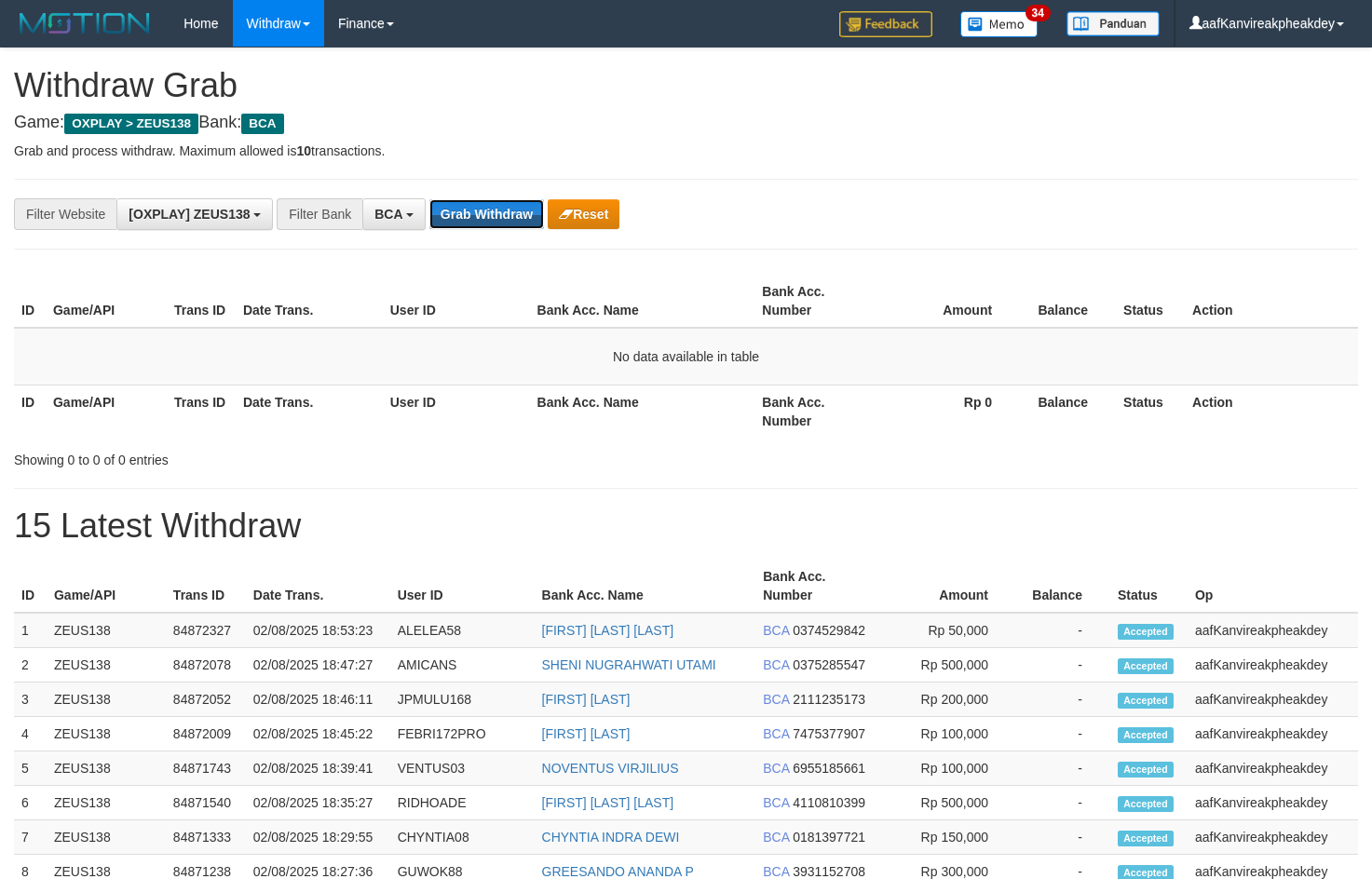 click on "Grab Withdraw" at bounding box center (486, 214) 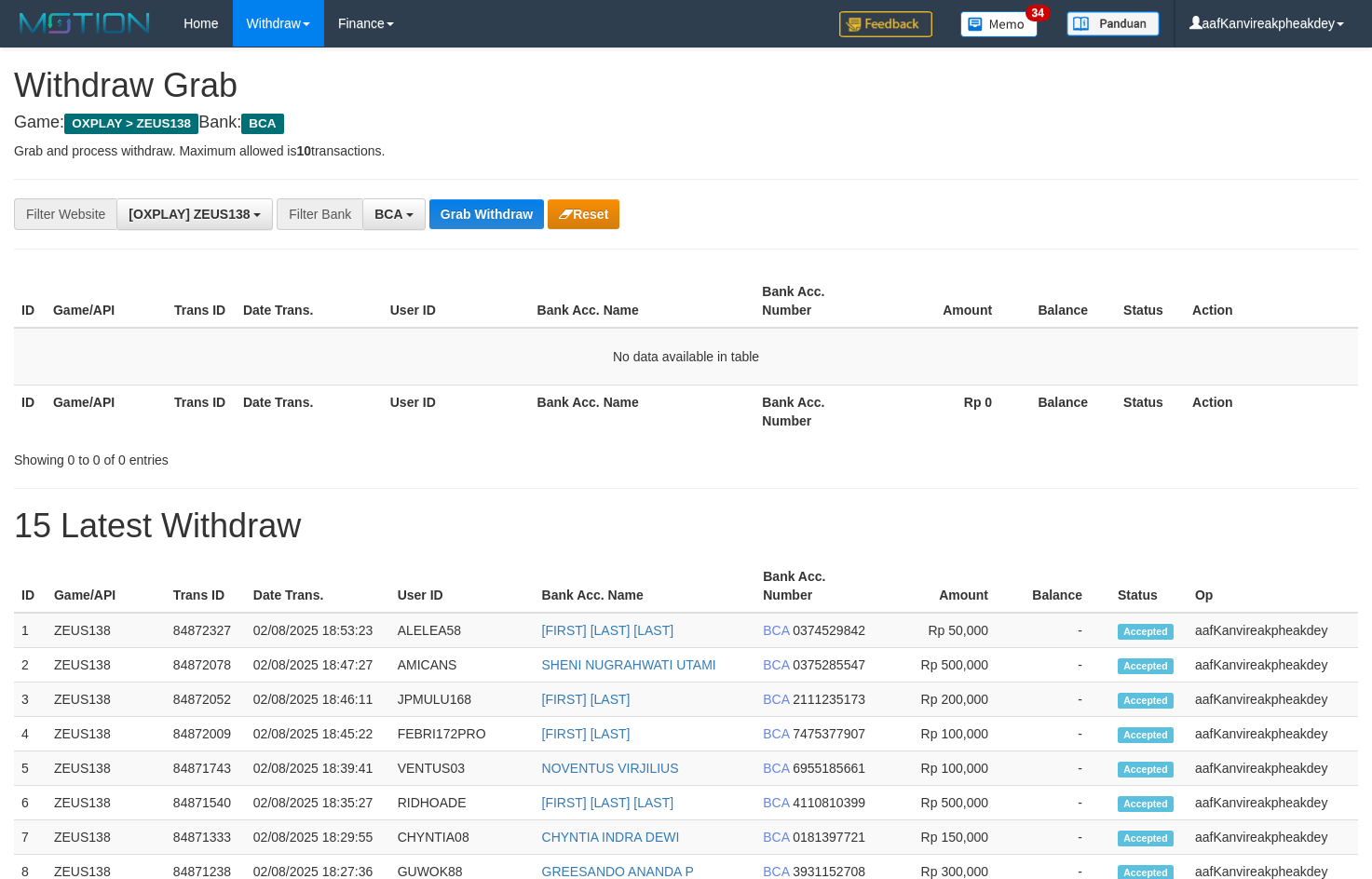 scroll, scrollTop: 0, scrollLeft: 0, axis: both 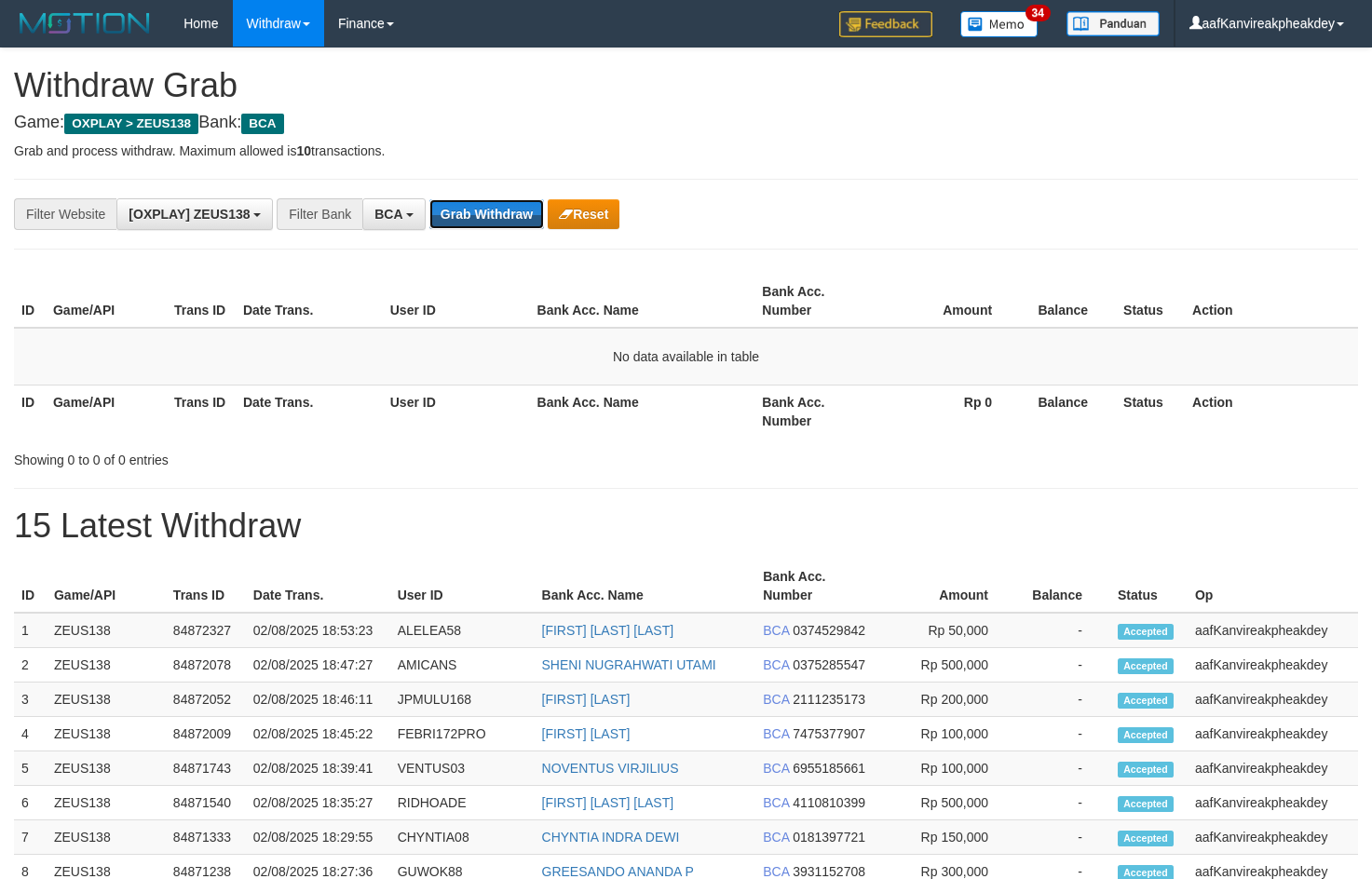 click on "Grab Withdraw" at bounding box center [486, 214] 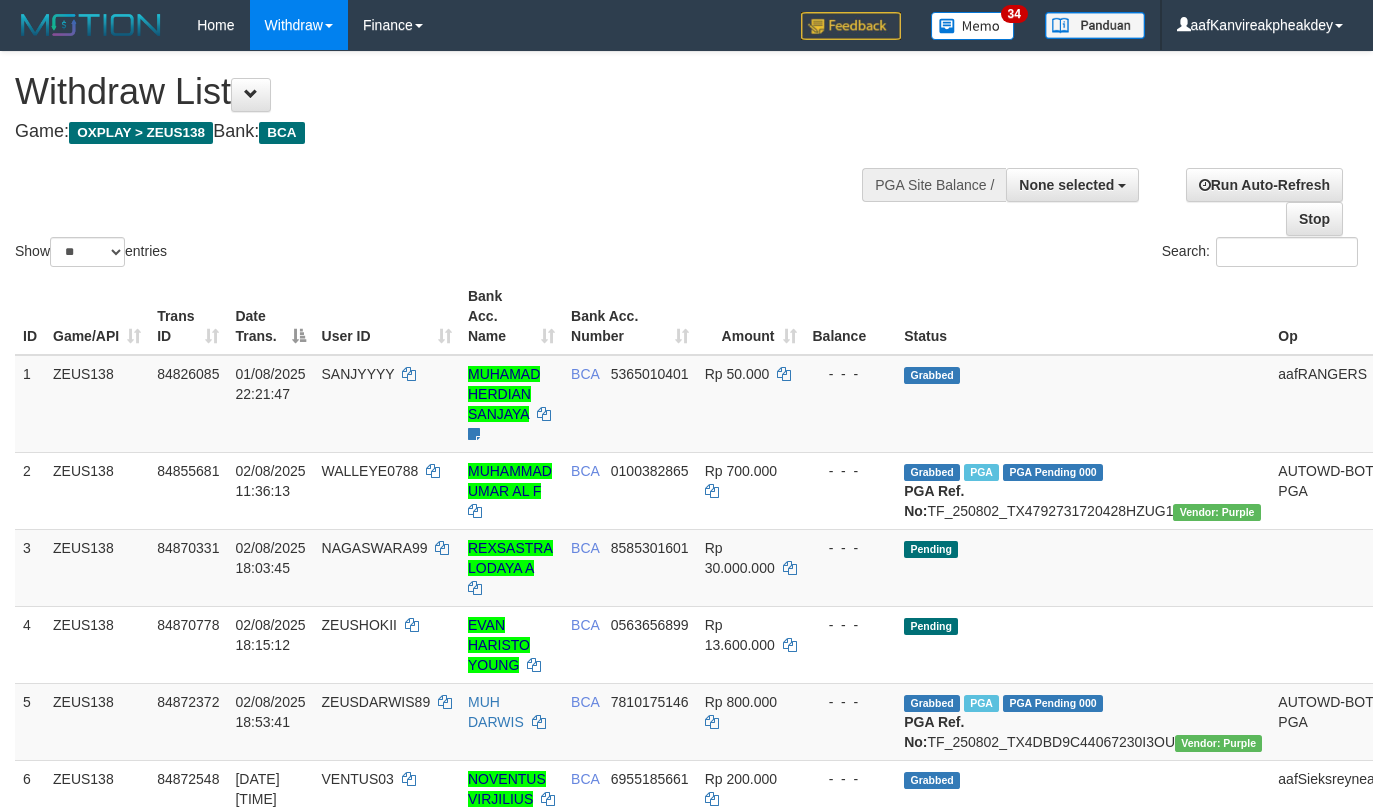 select 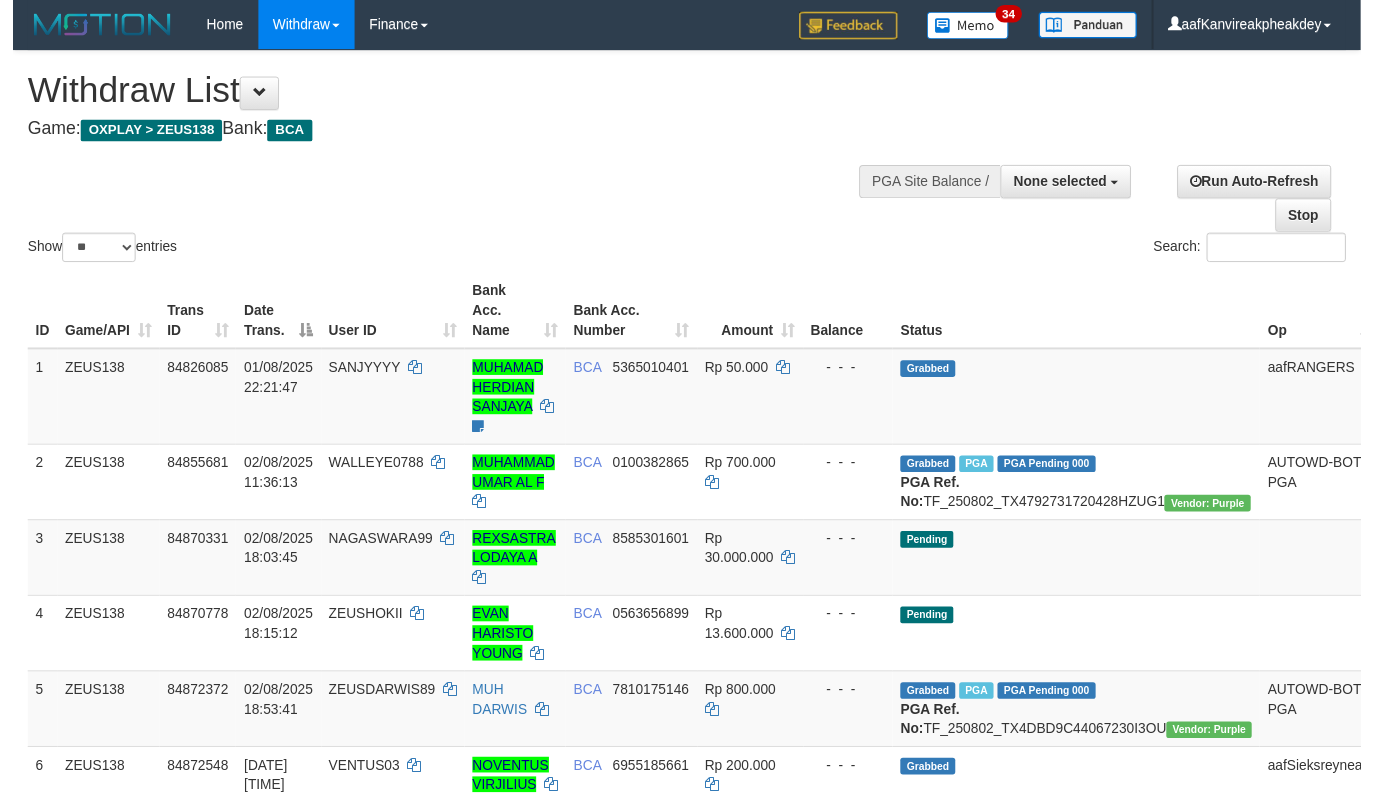 scroll, scrollTop: 431, scrollLeft: 0, axis: vertical 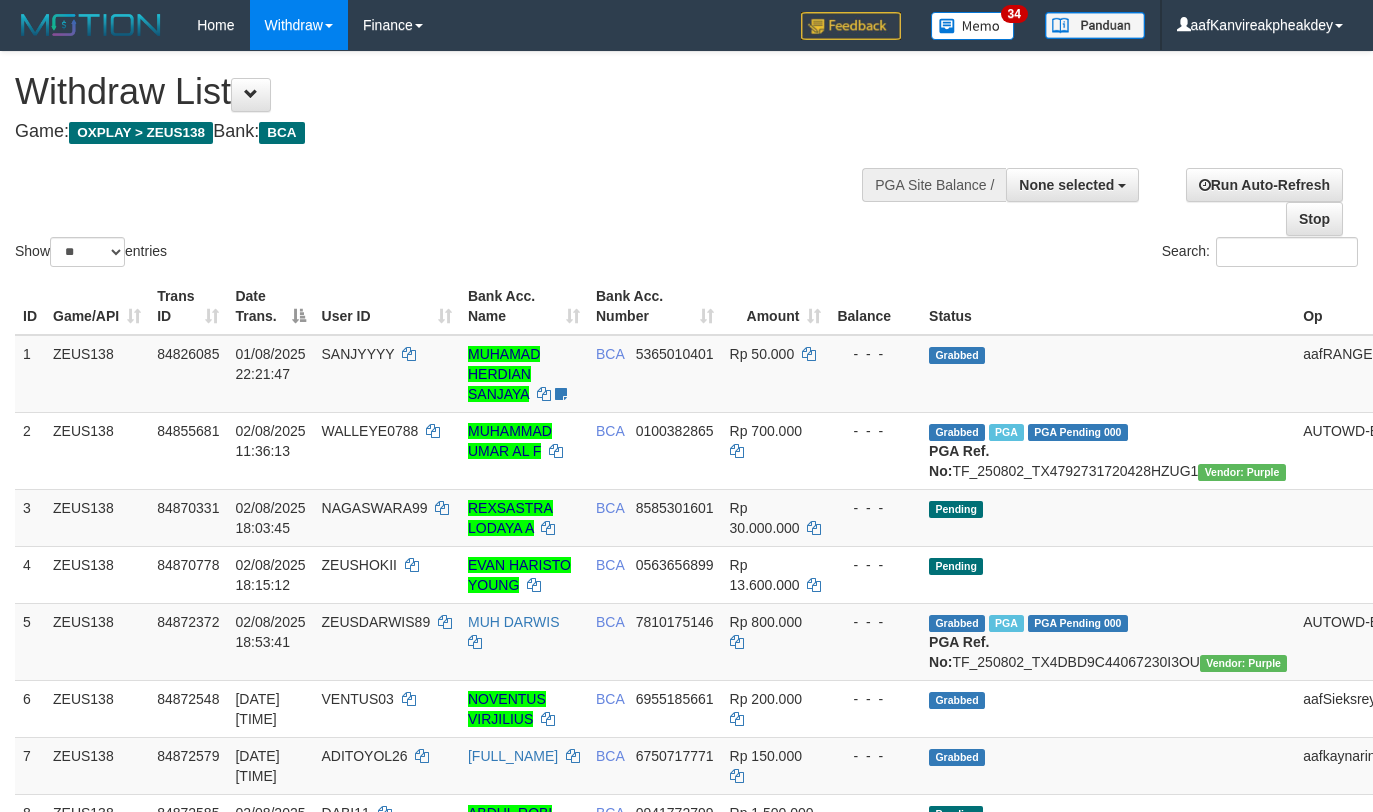 select 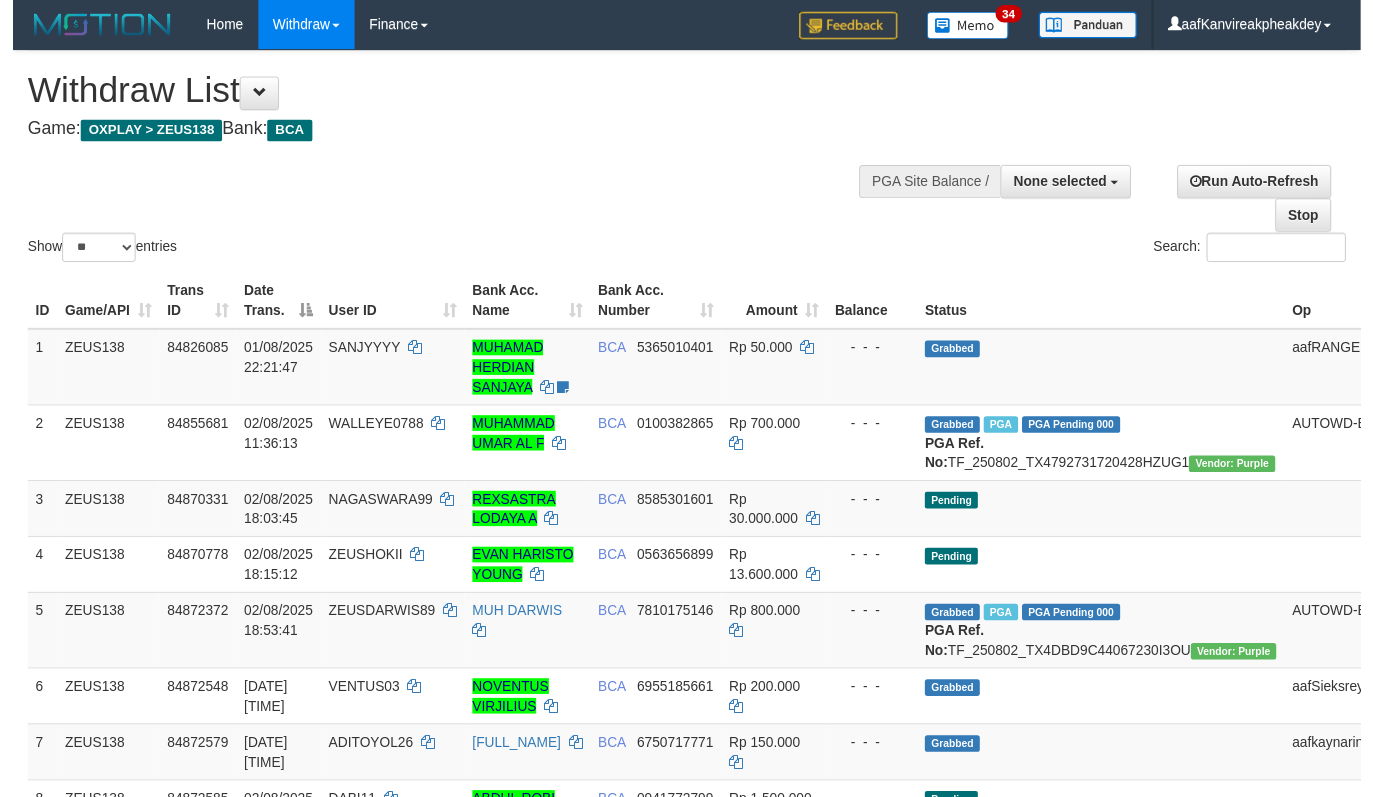 scroll, scrollTop: 431, scrollLeft: 0, axis: vertical 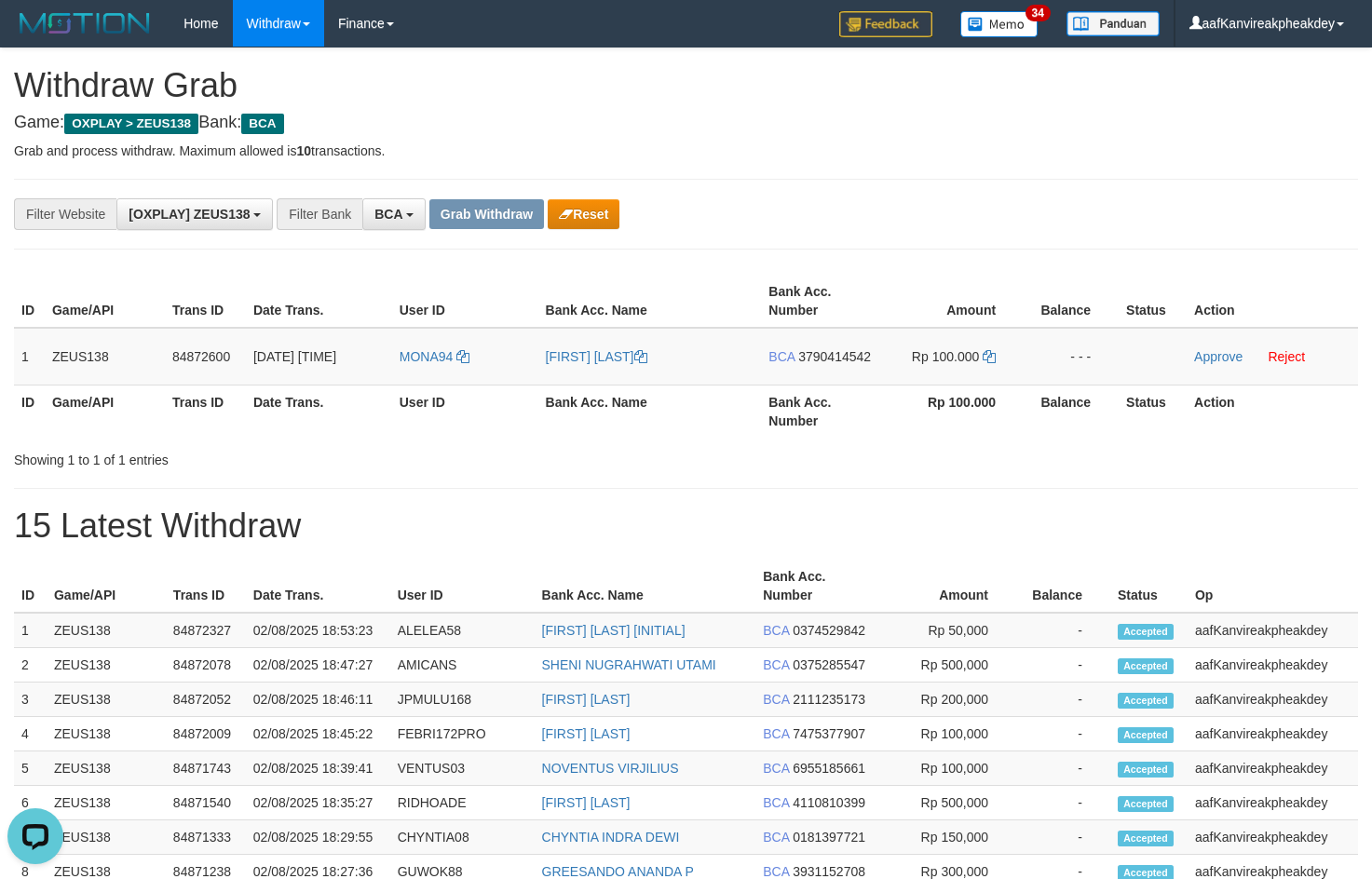 drag, startPoint x: 726, startPoint y: 351, endPoint x: 361, endPoint y: 395, distance: 367.64249 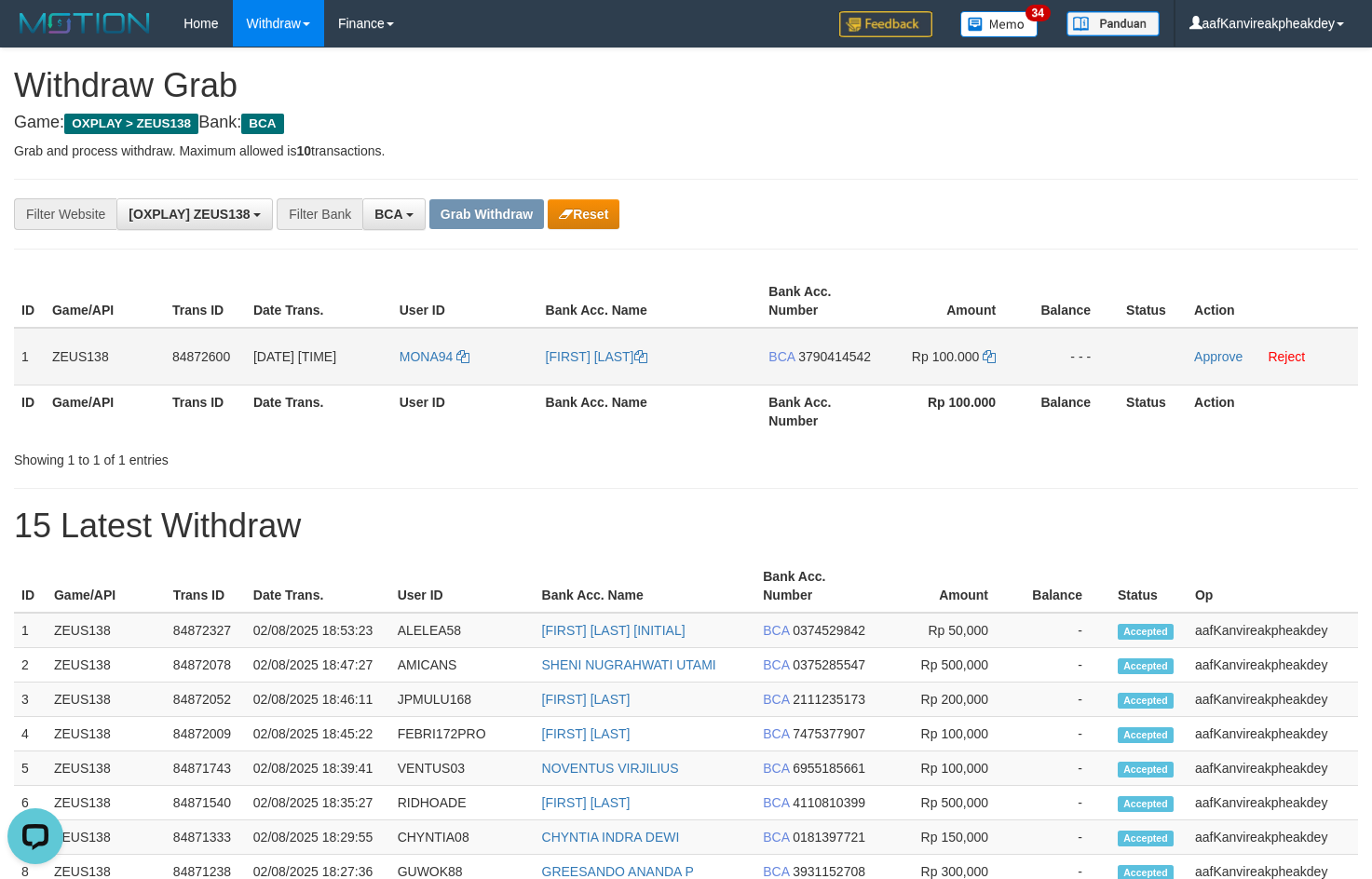 drag, startPoint x: 92, startPoint y: 358, endPoint x: 58, endPoint y: 367, distance: 35.171011 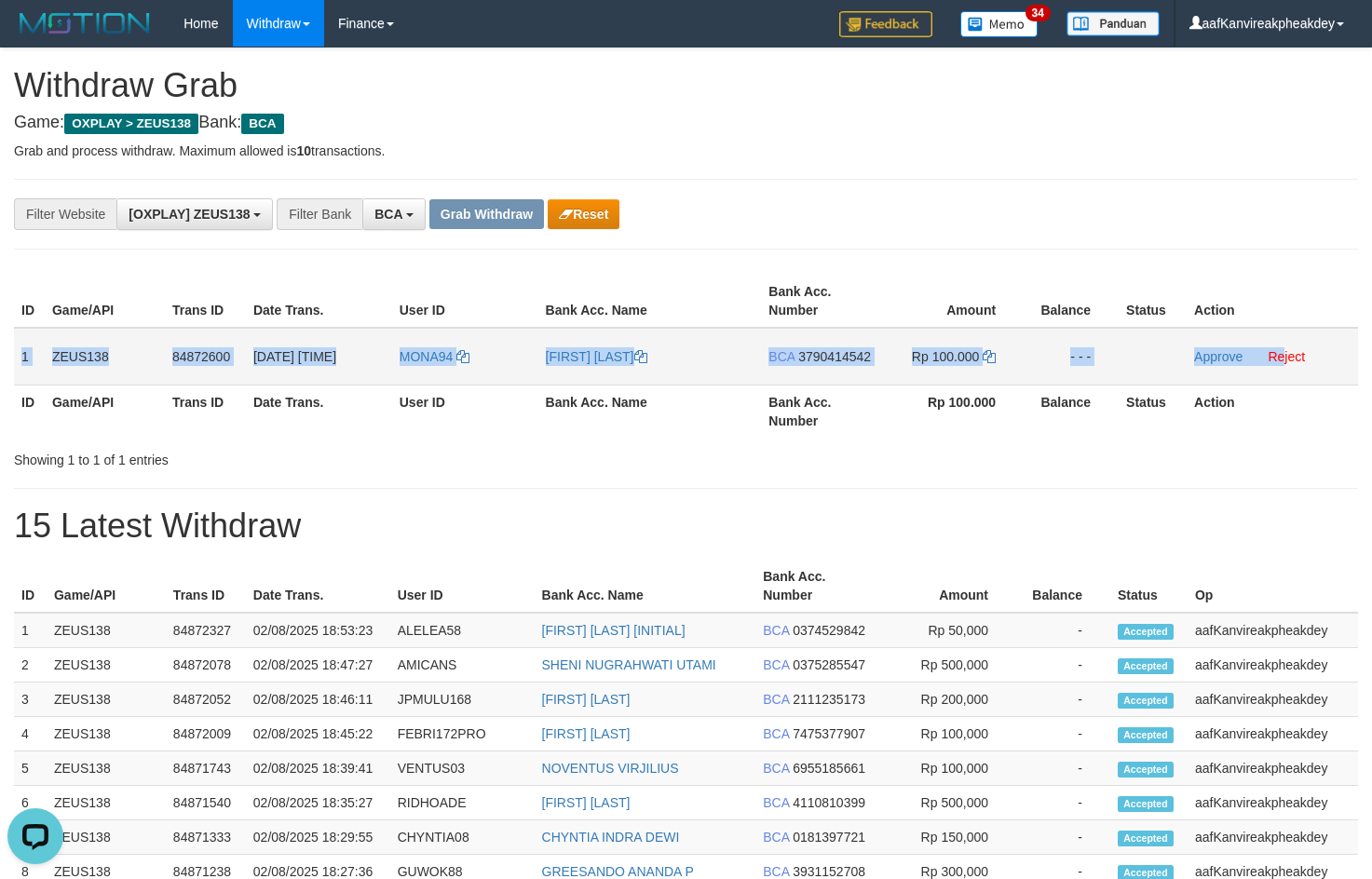 copy on "1
ZEUS138
84872600
02/08/2025 18:58:33
MONA94
ARIS SUPRIATNA
BCA
3790414542
Rp 100.000
- - -
Approve
Re" 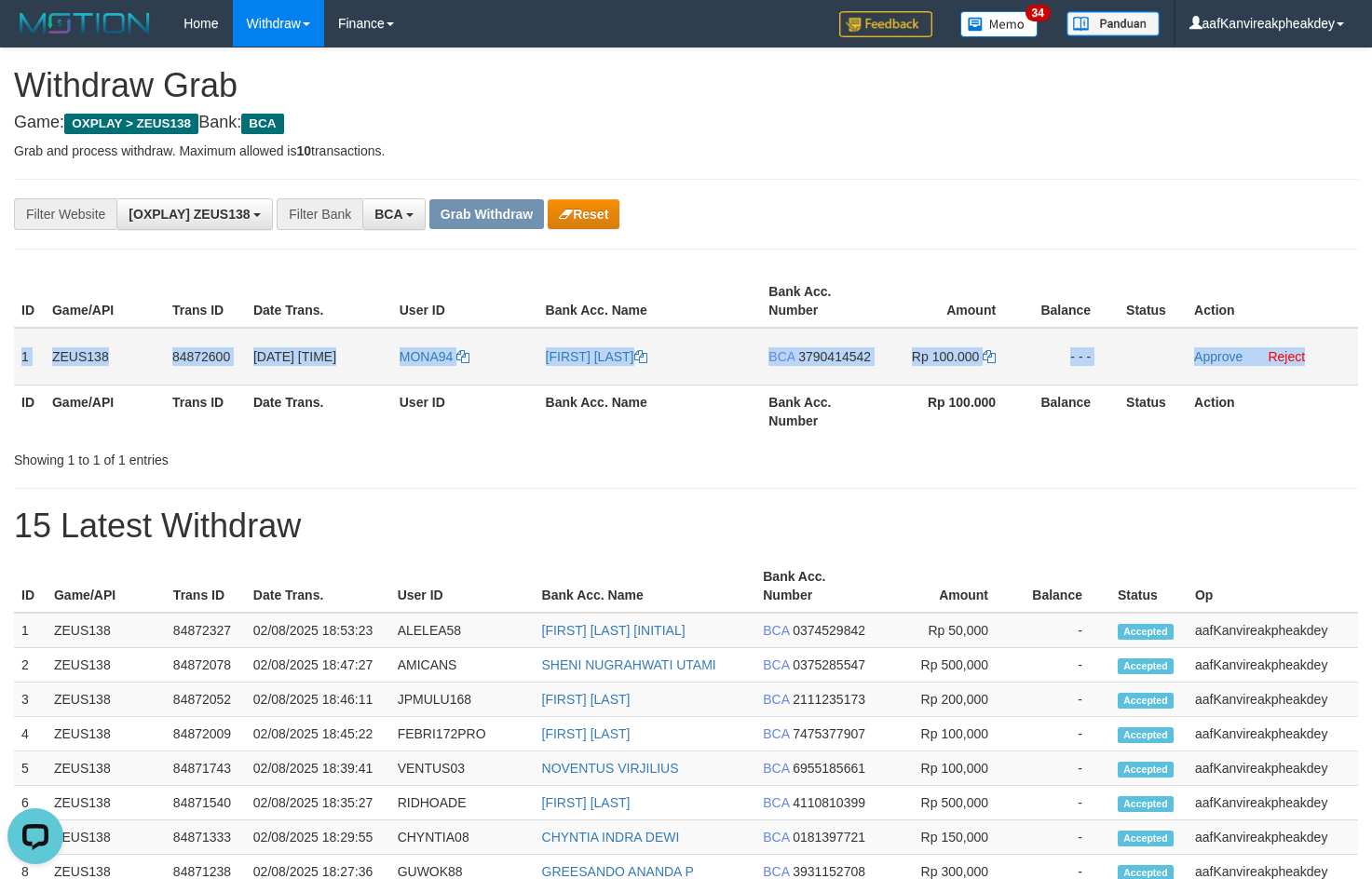 copy on "1
ZEUS138
84872600
02/08/2025 18:58:33
MONA94
ARIS SUPRIATNA
BCA
3790414542
Rp 100.000
- - -
Approve
Reject" 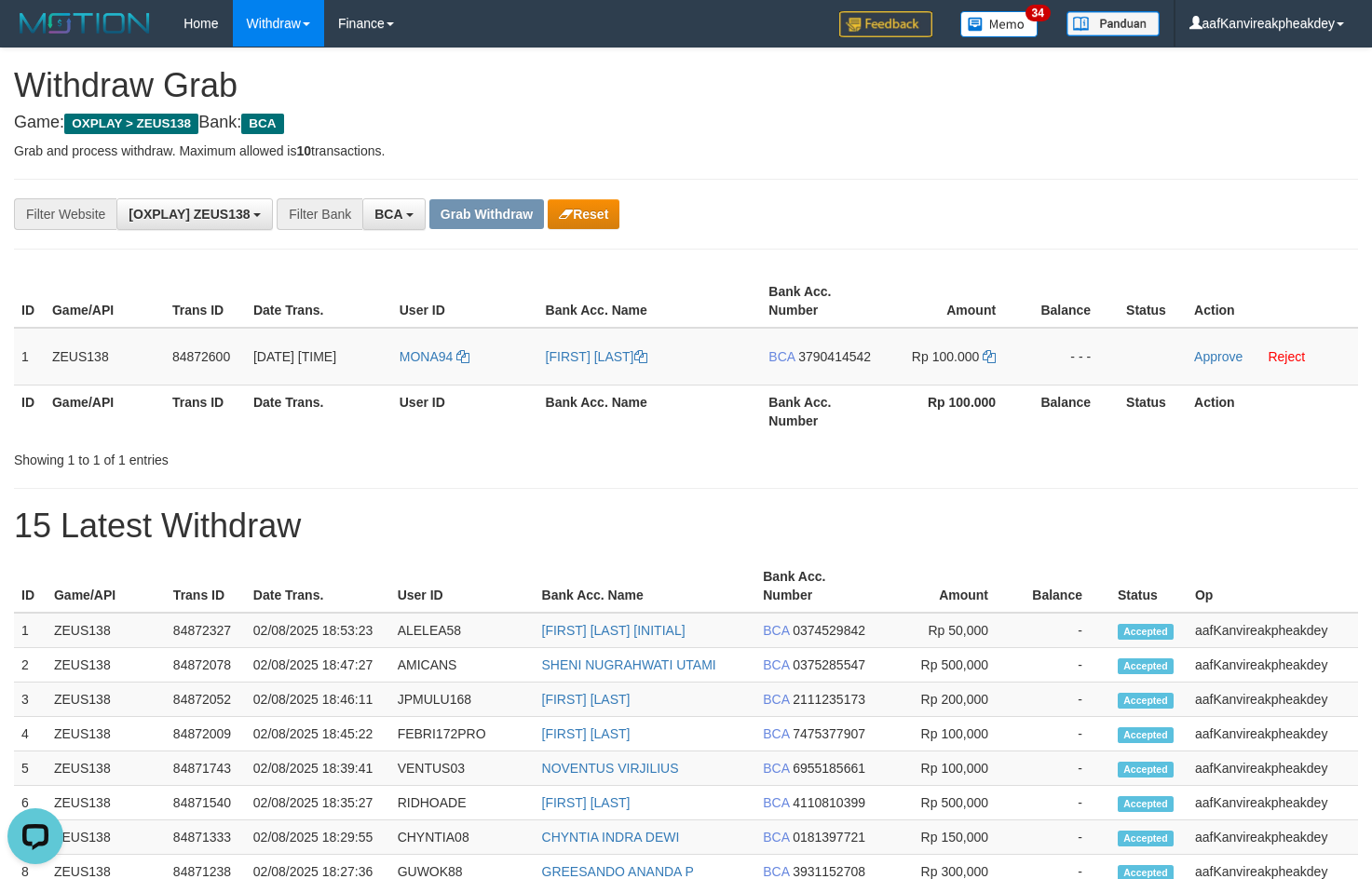 drag, startPoint x: 1174, startPoint y: 179, endPoint x: 1233, endPoint y: 186, distance: 59.4138 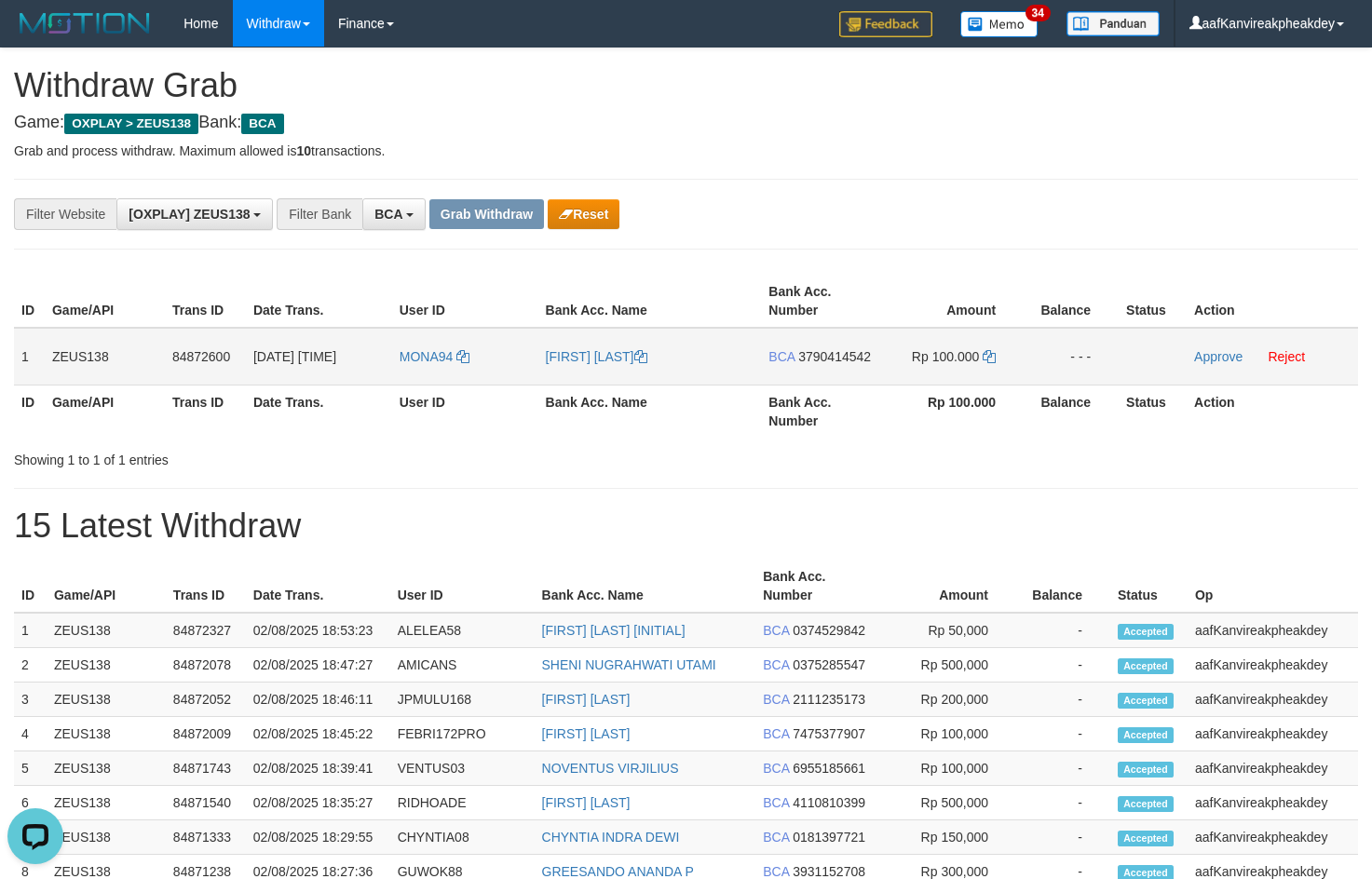 click on "BCA
3790414542" at bounding box center (821, 357) 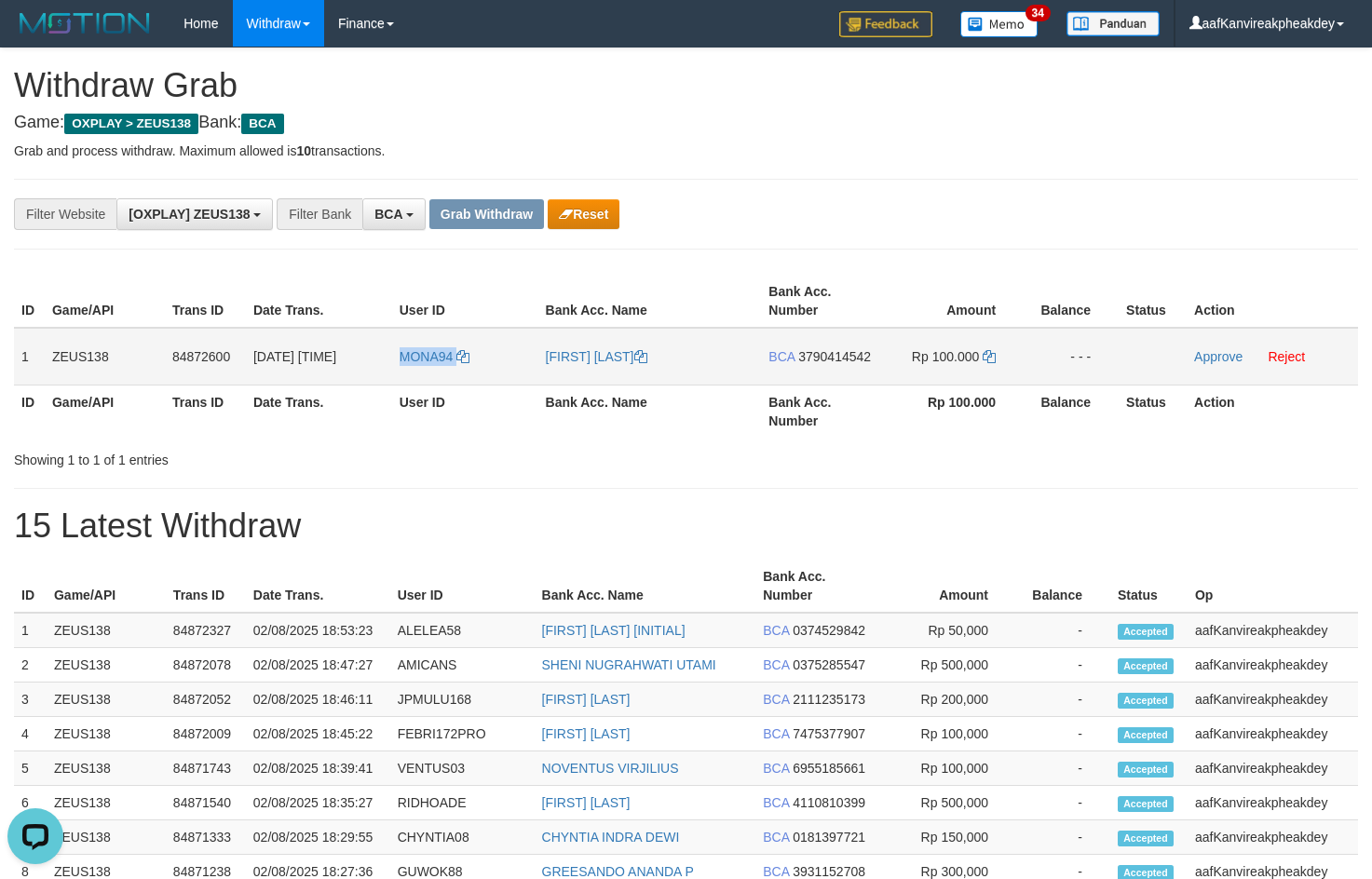 click on "MONA94" at bounding box center (465, 357) 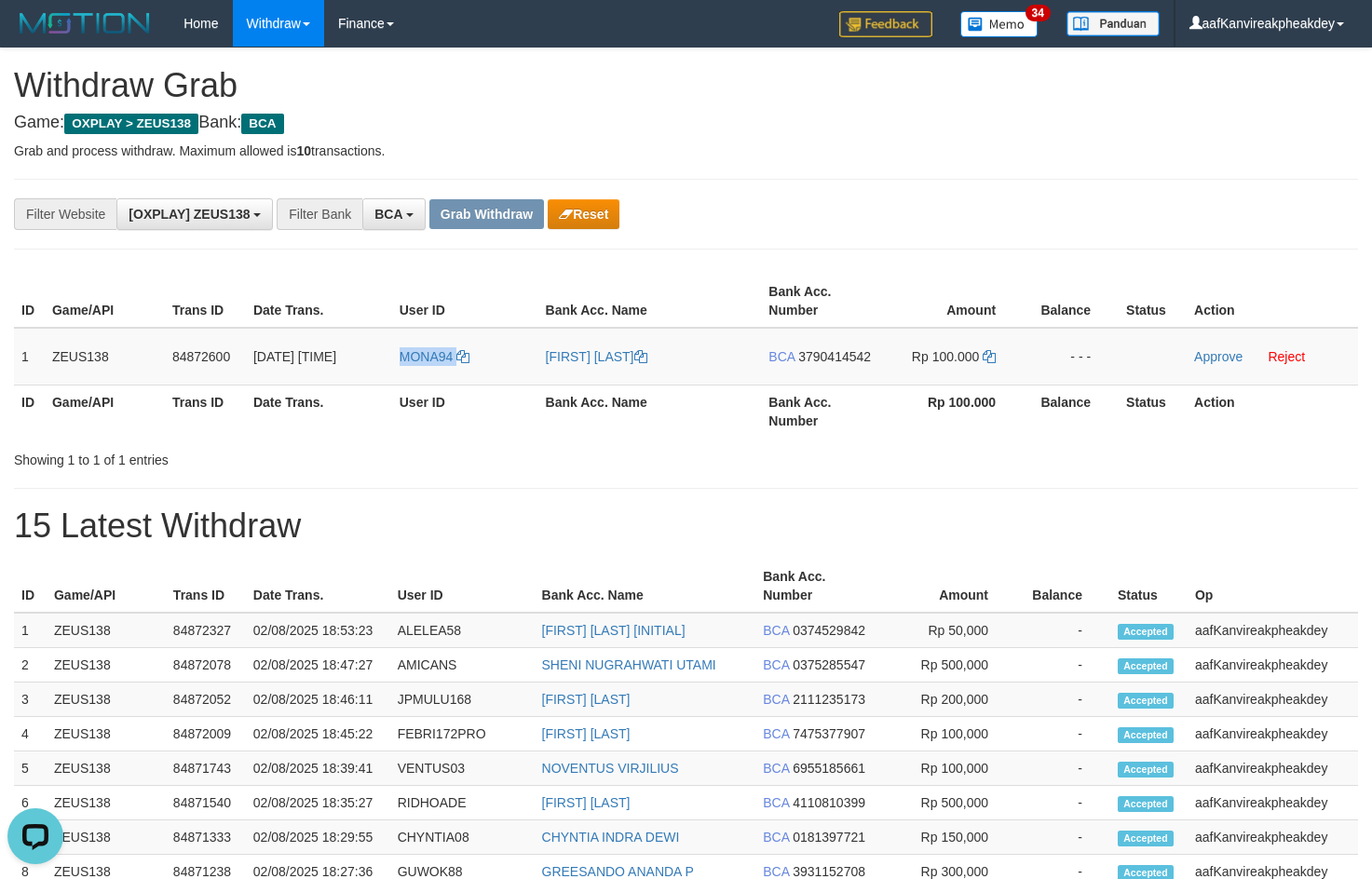 copy on "MONA94" 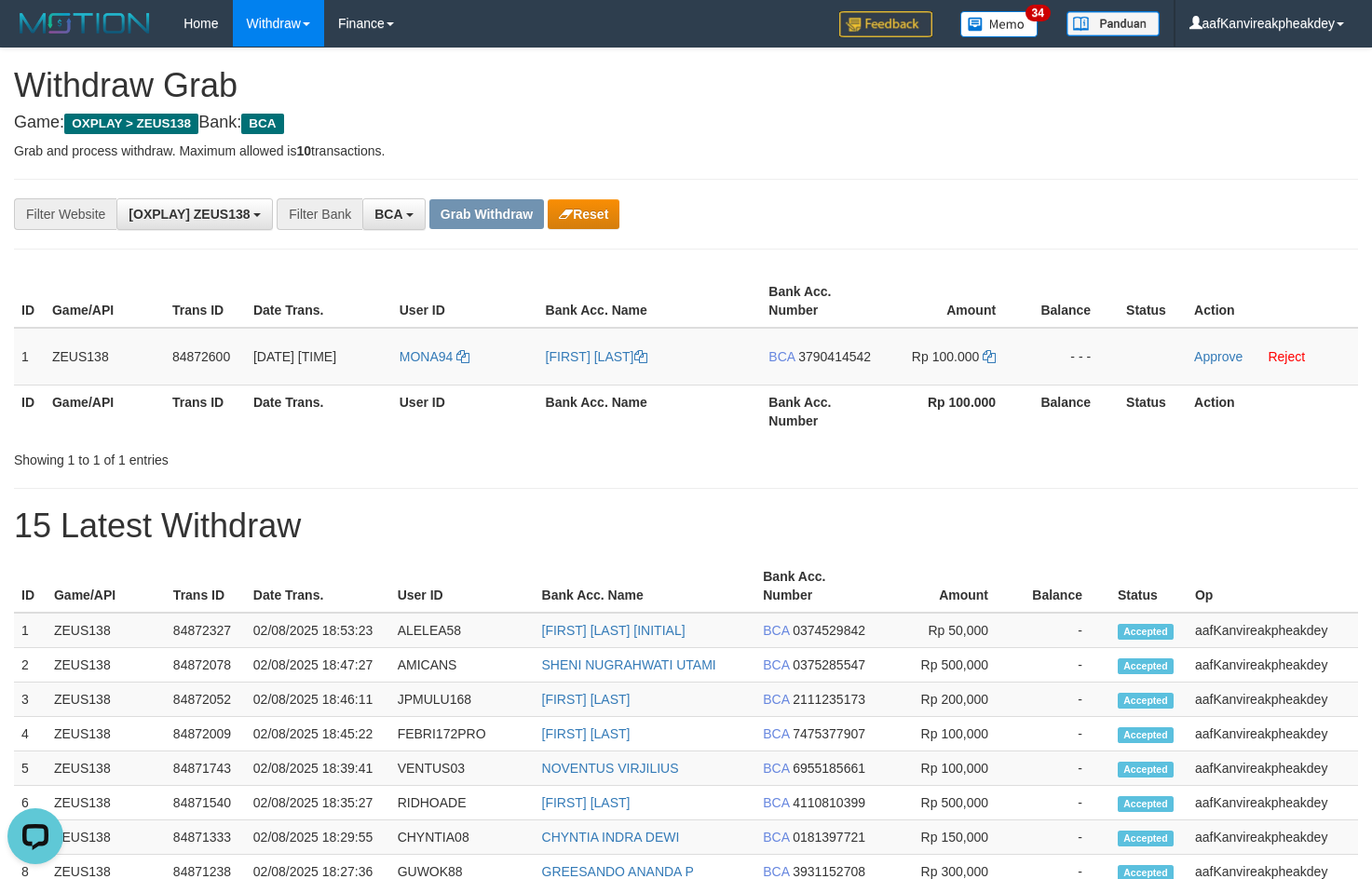 drag, startPoint x: 964, startPoint y: 149, endPoint x: 1370, endPoint y: 250, distance: 418.37423 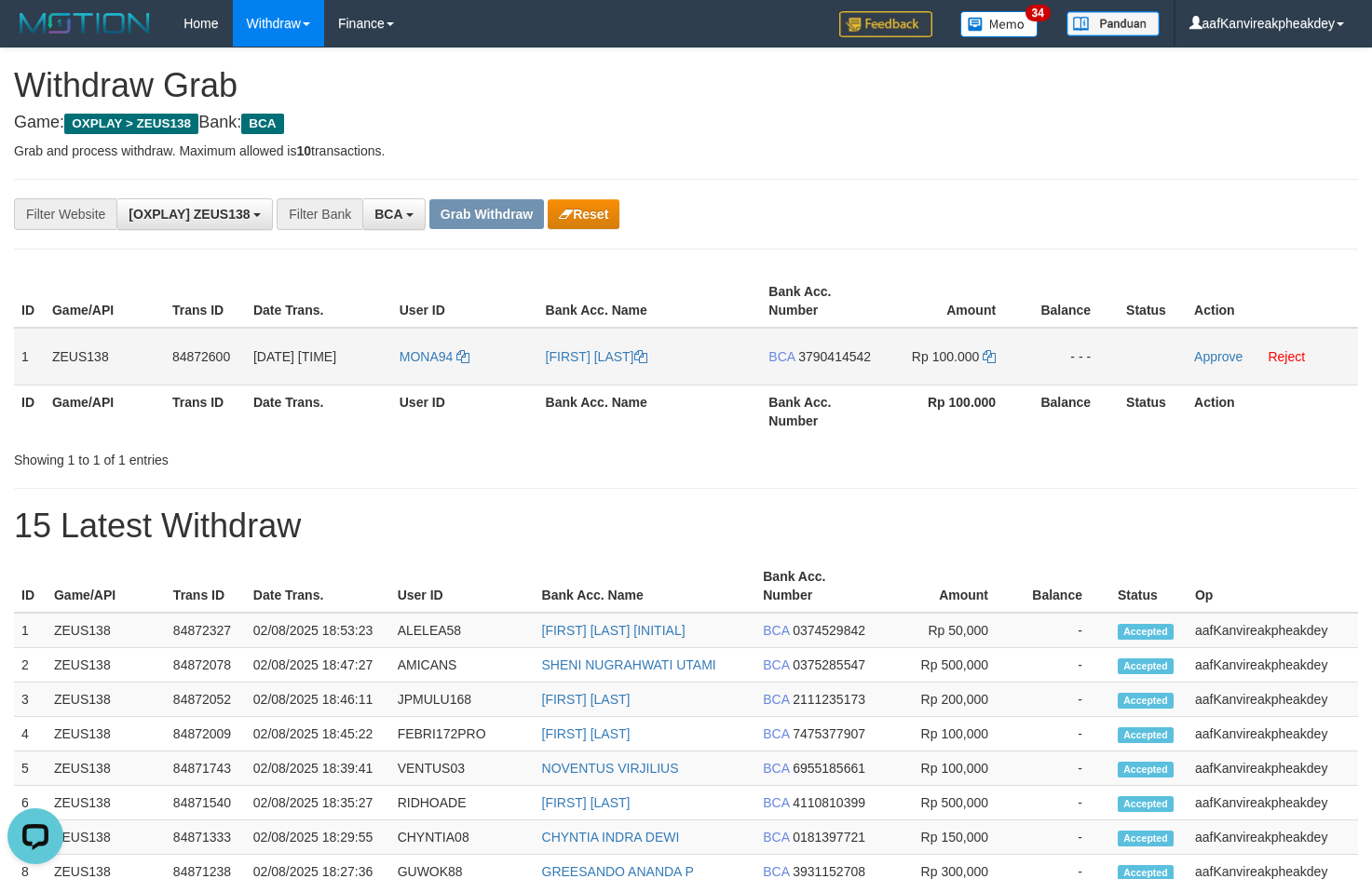 click on "3790414542" at bounding box center (835, 357) 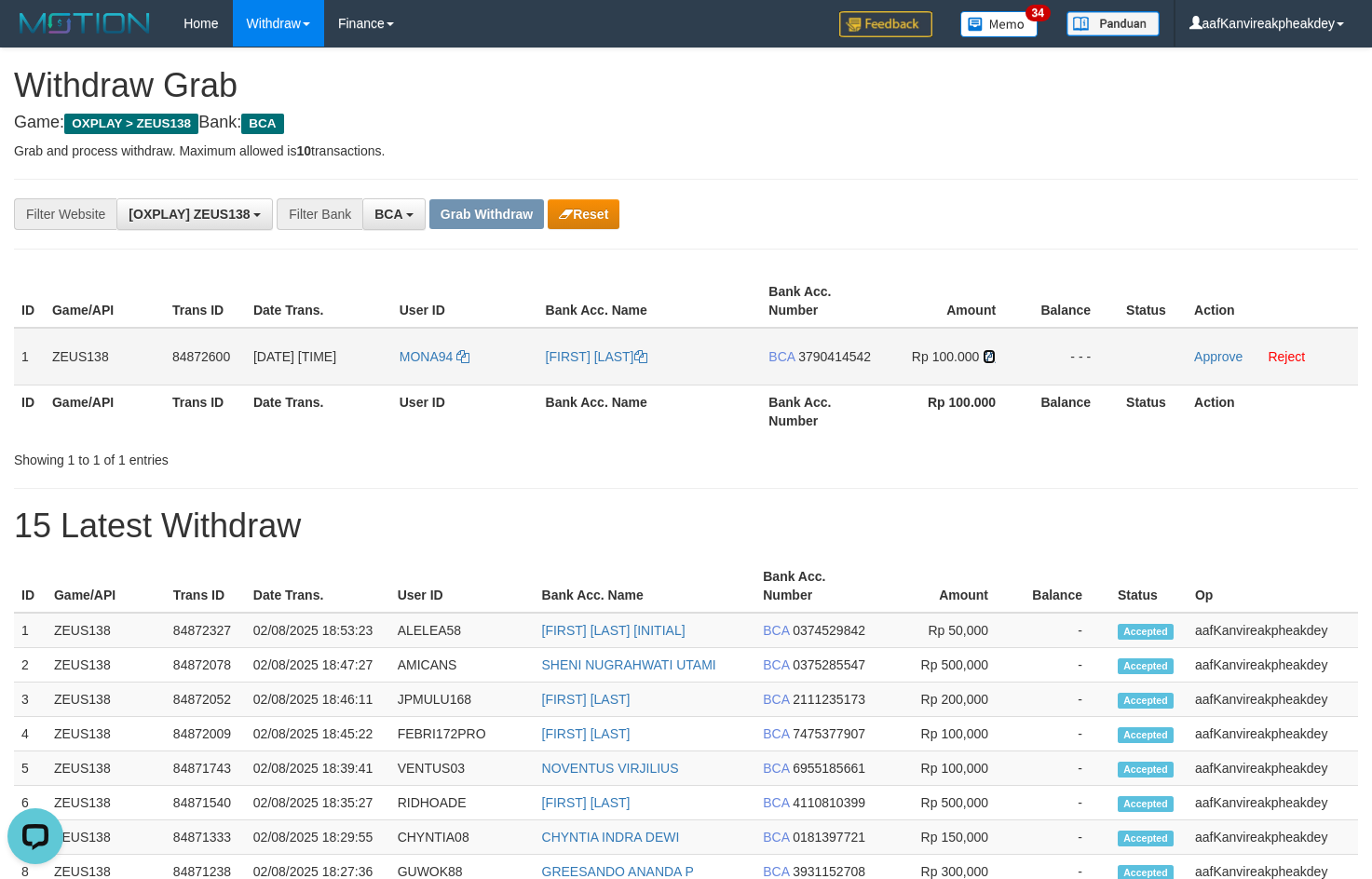 click at bounding box center (989, 357) 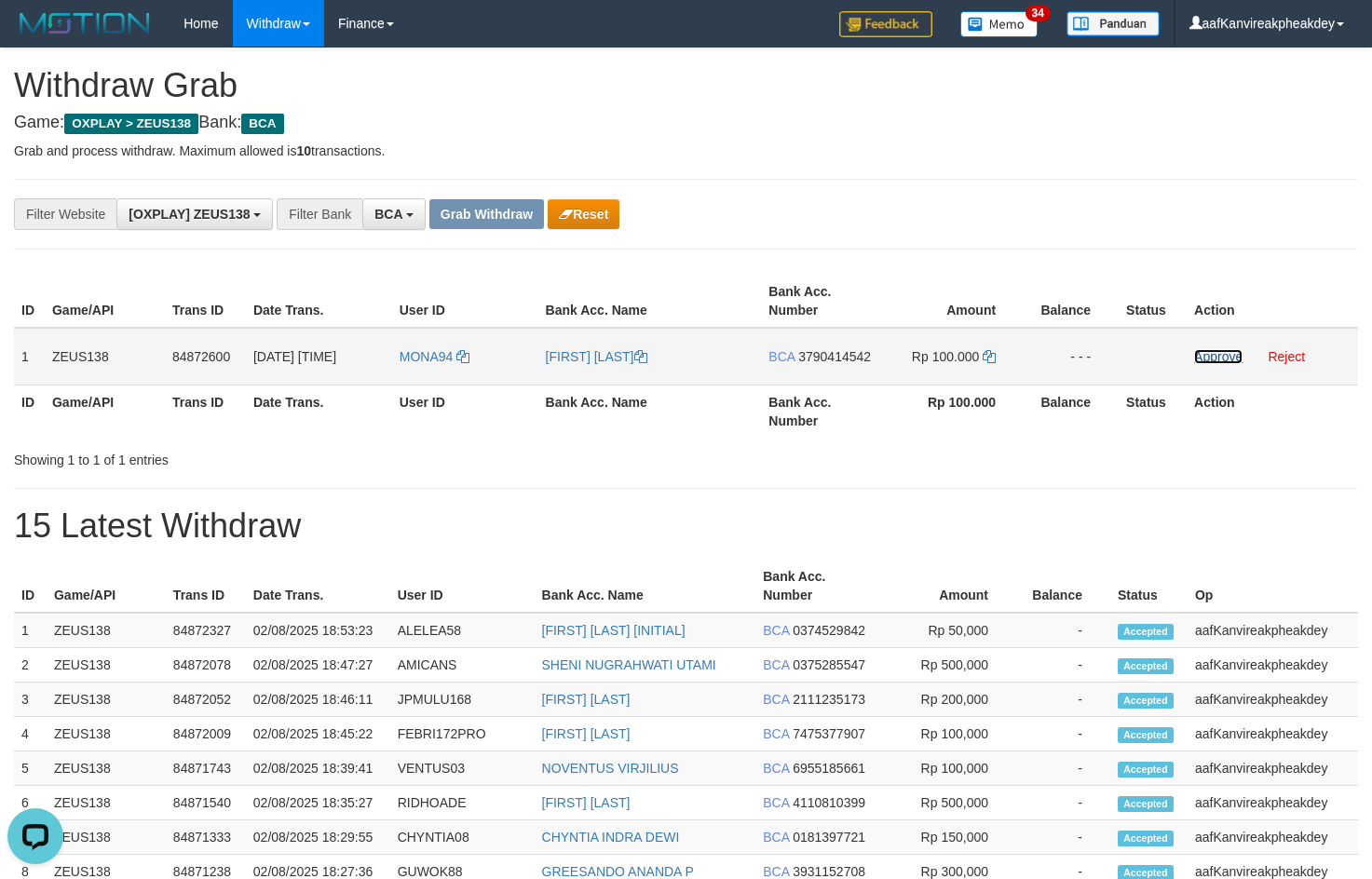 click on "Approve" at bounding box center [1218, 357] 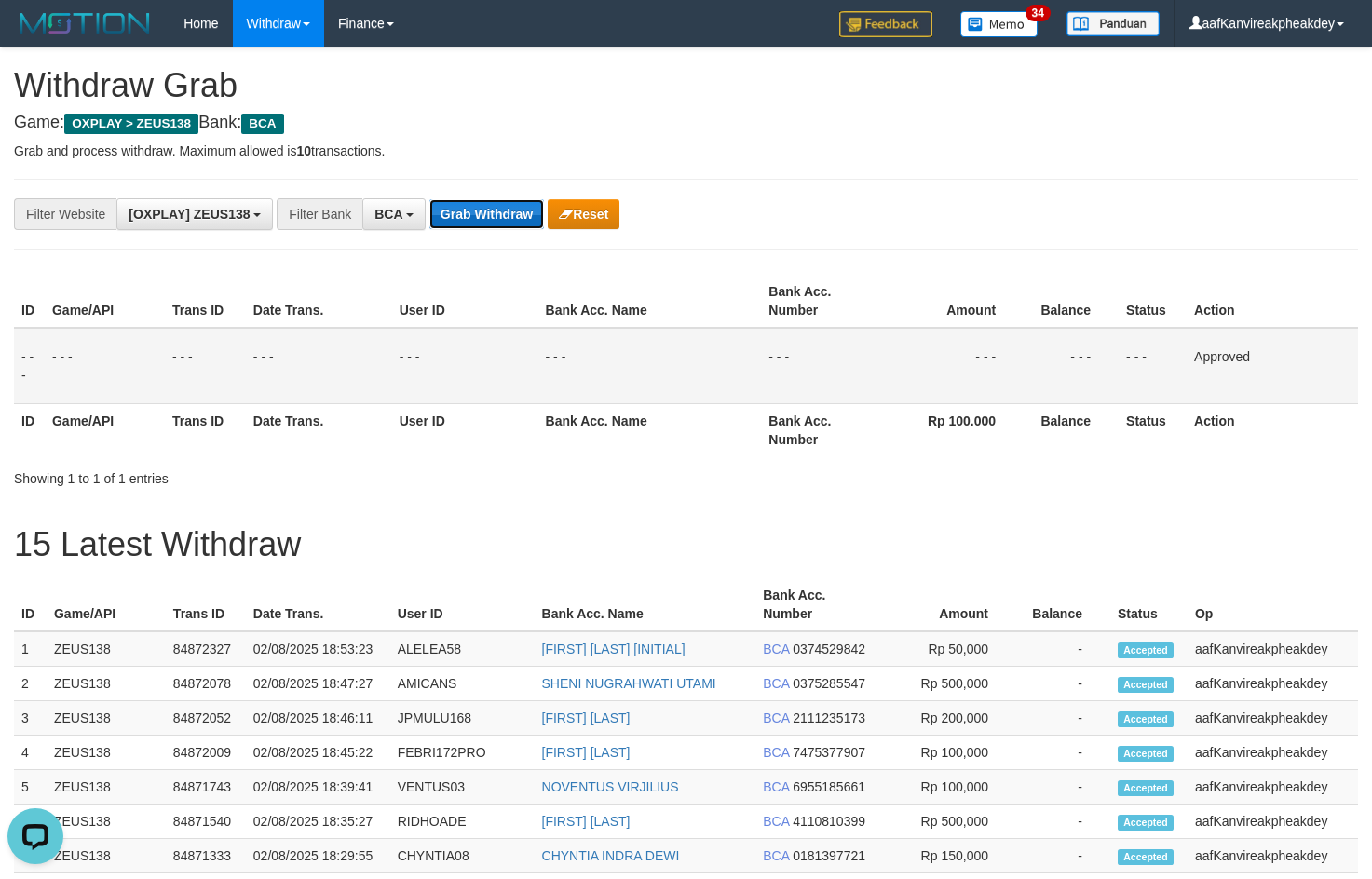 click on "Grab Withdraw" at bounding box center (486, 214) 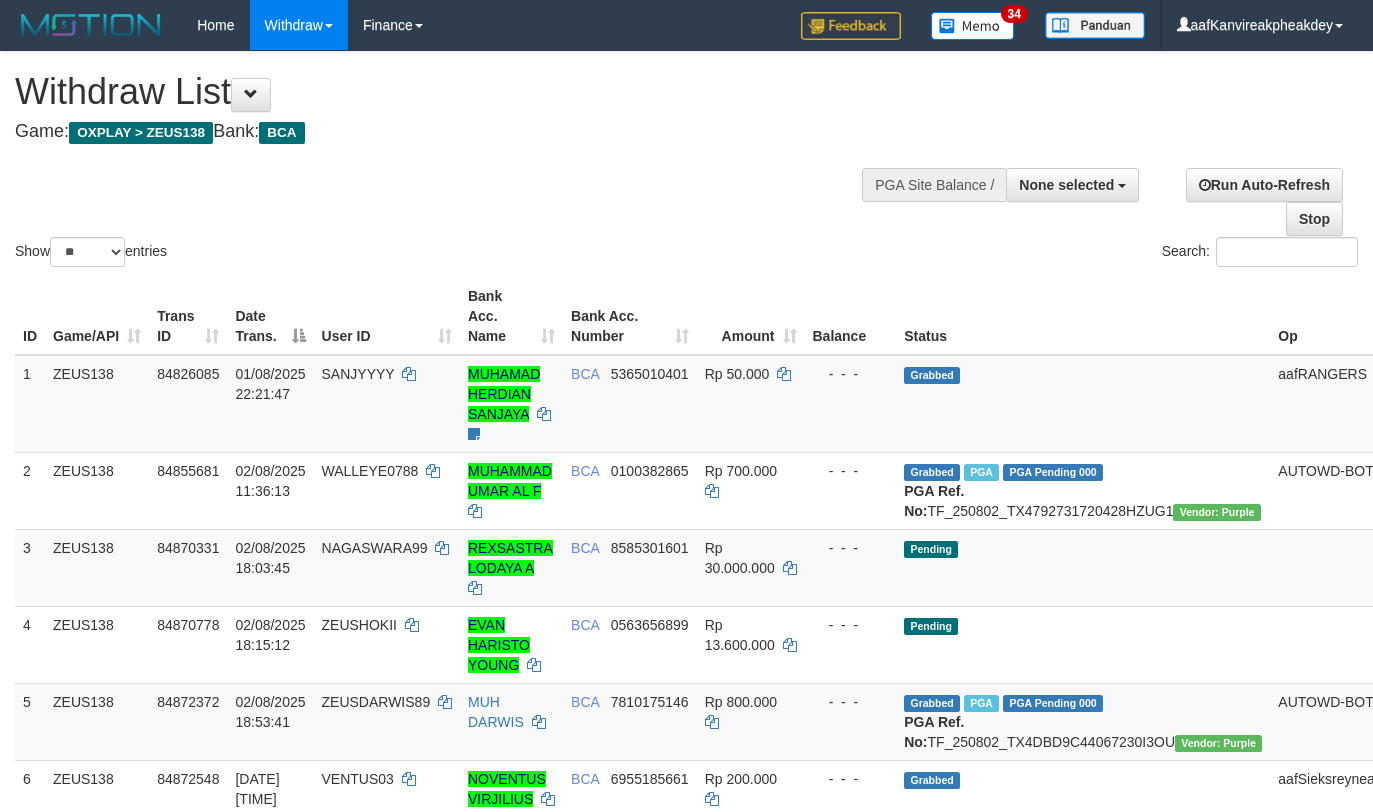 select 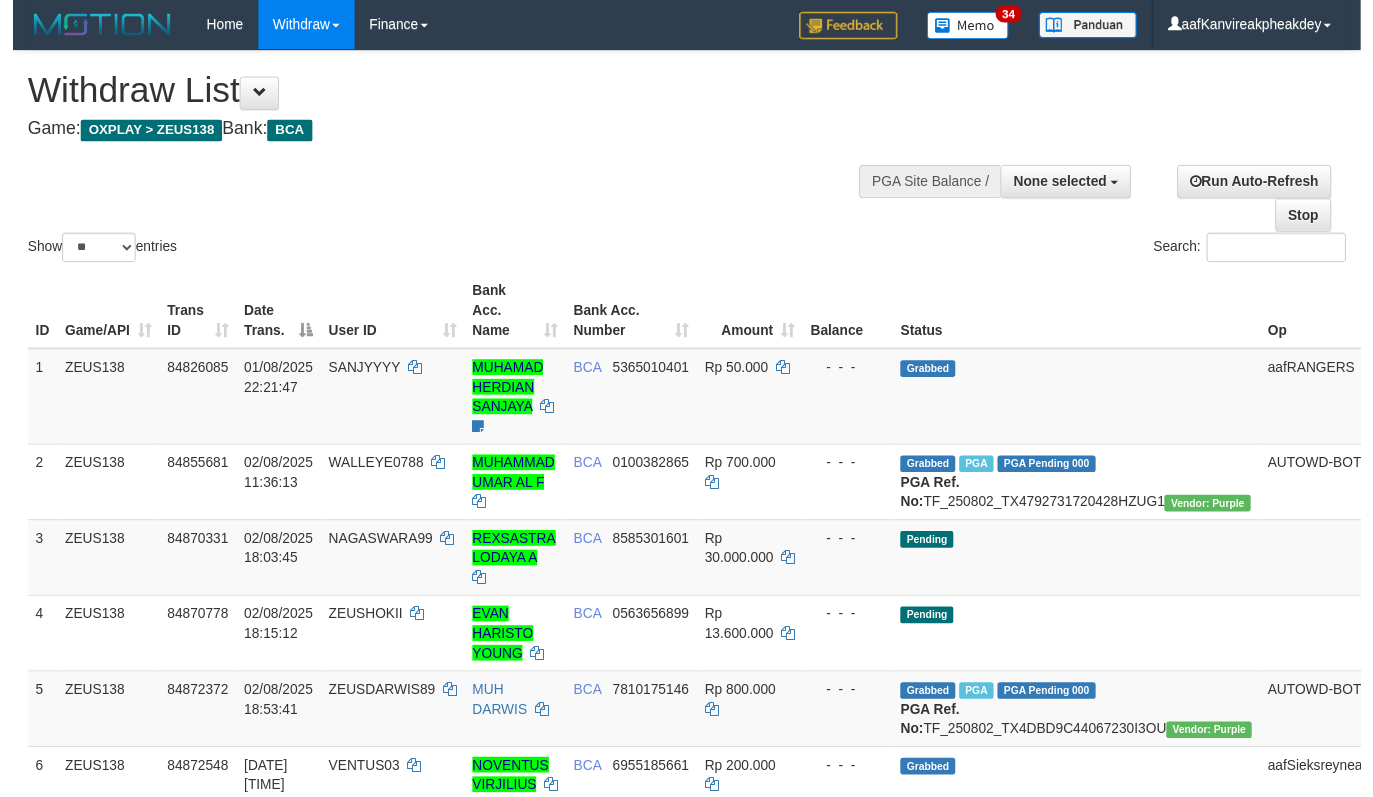 scroll, scrollTop: 431, scrollLeft: 0, axis: vertical 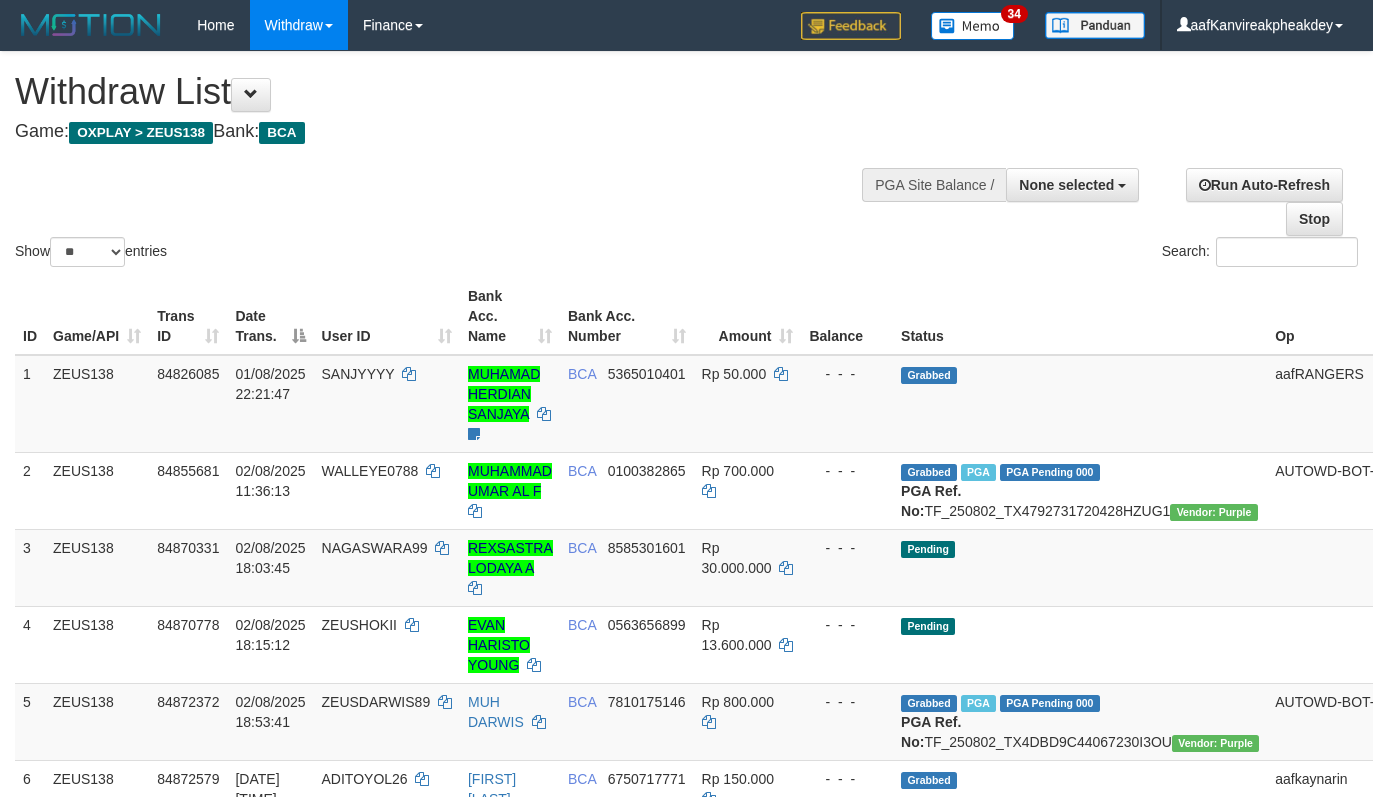 select 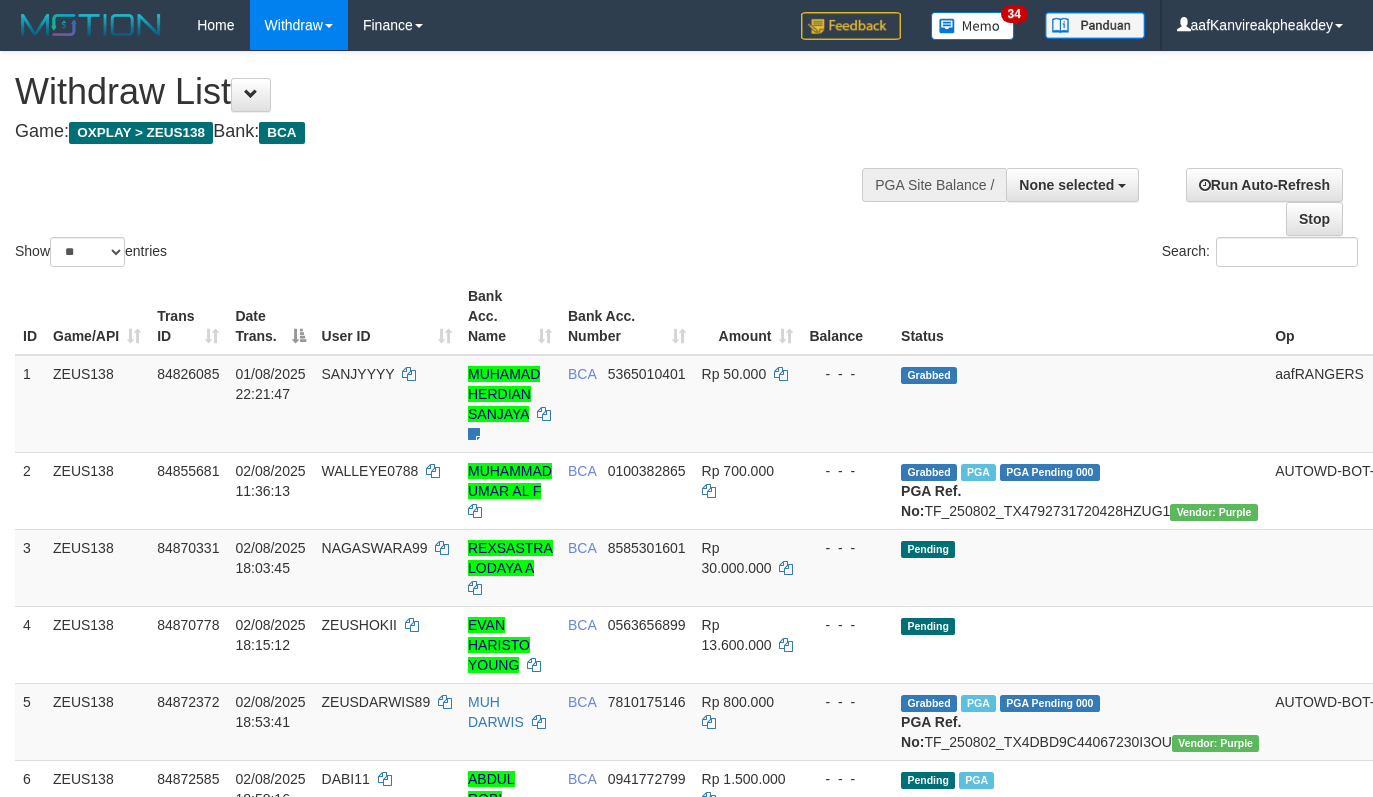 select 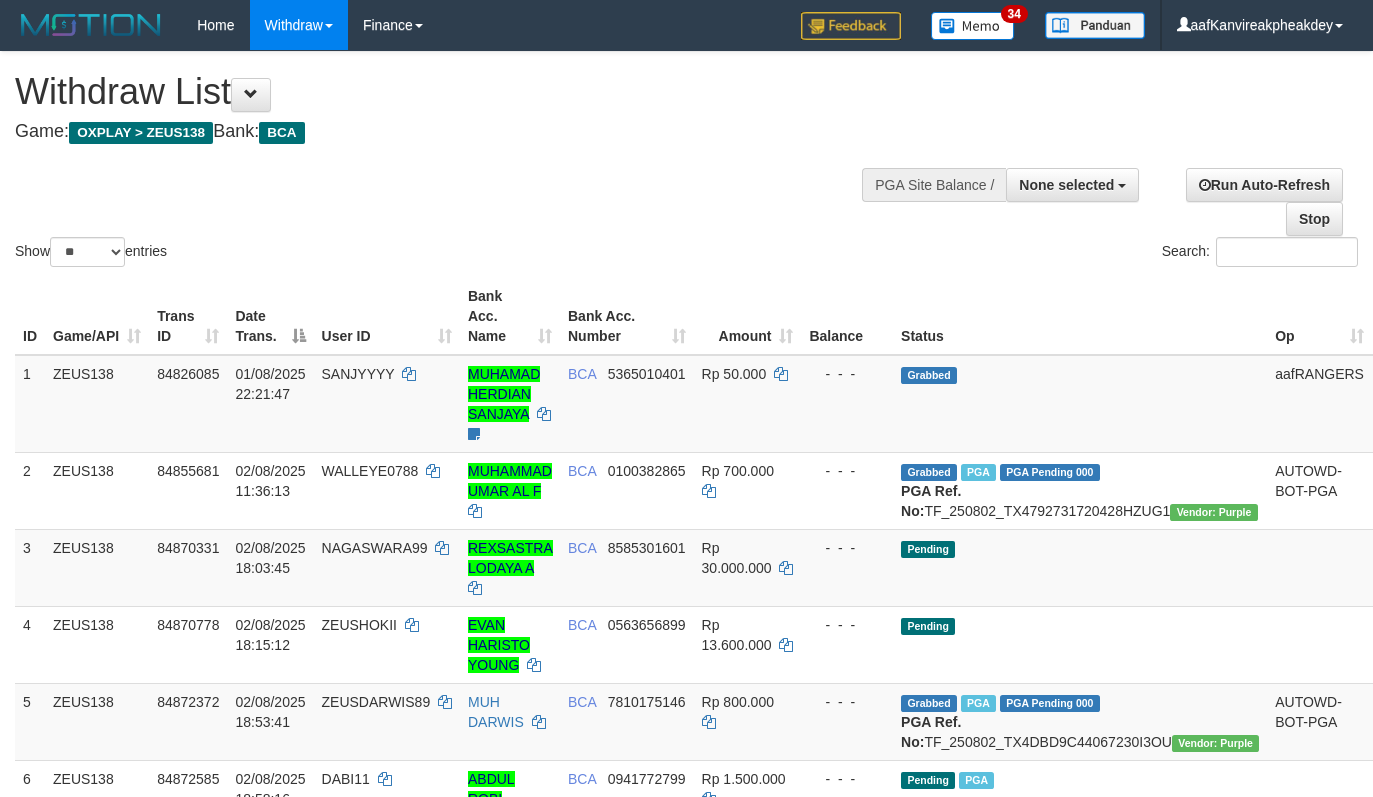 select 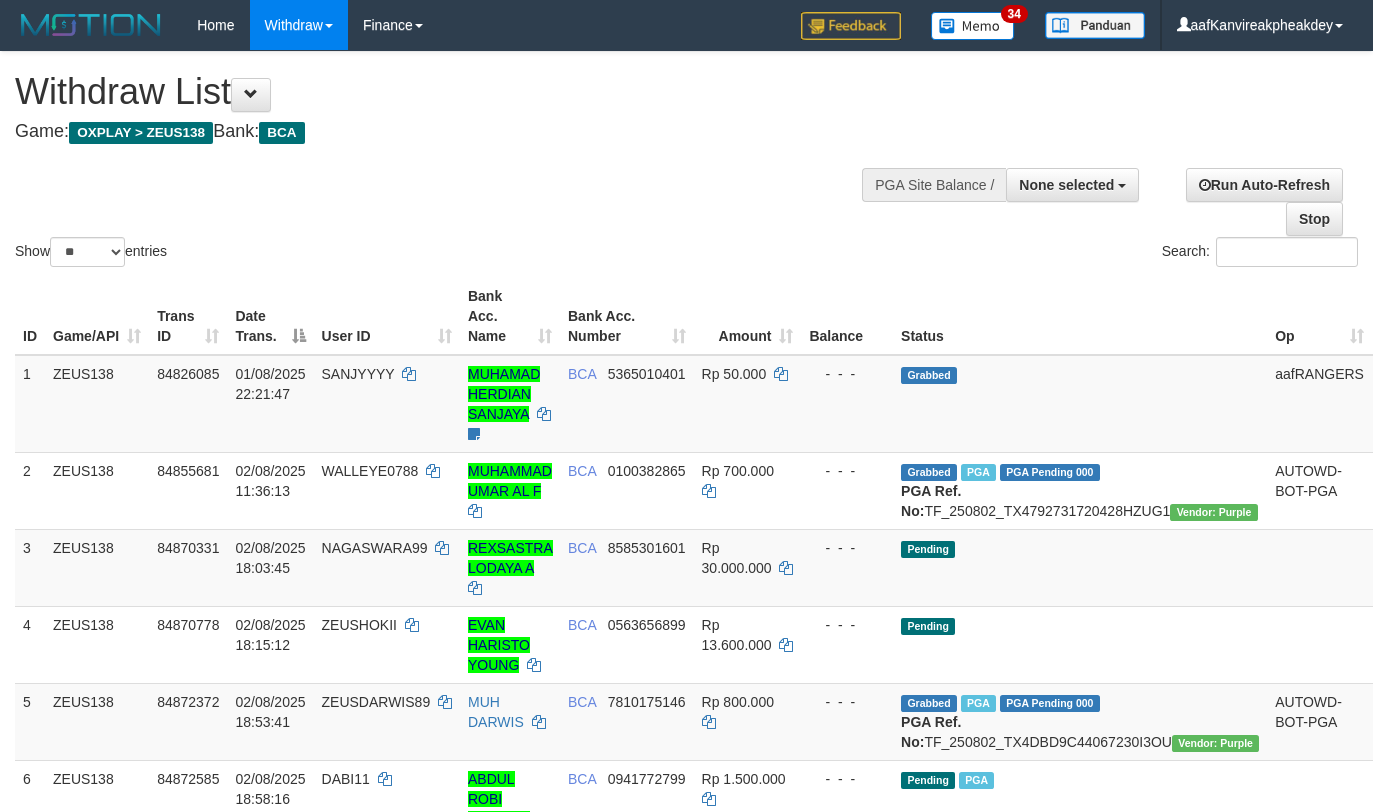 select 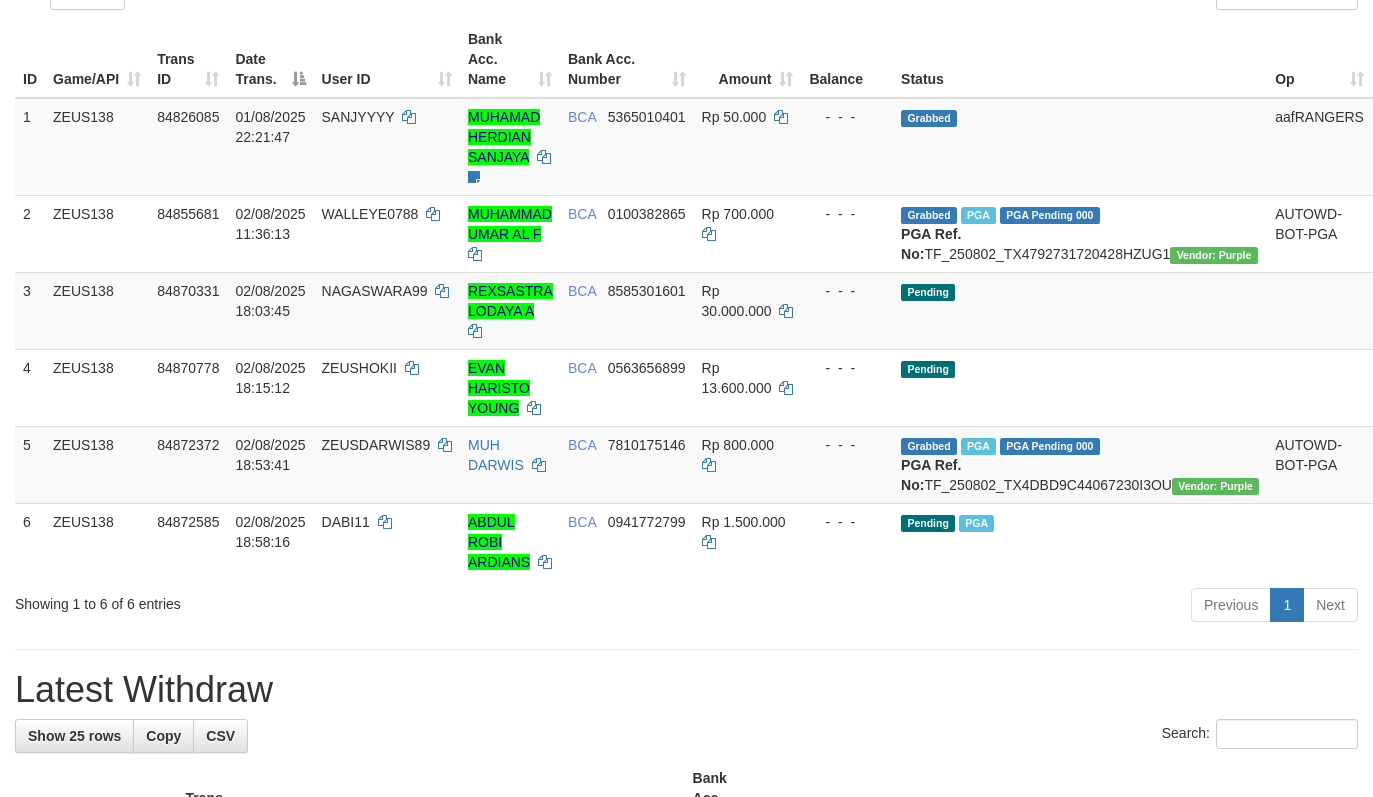 scroll, scrollTop: 502, scrollLeft: 0, axis: vertical 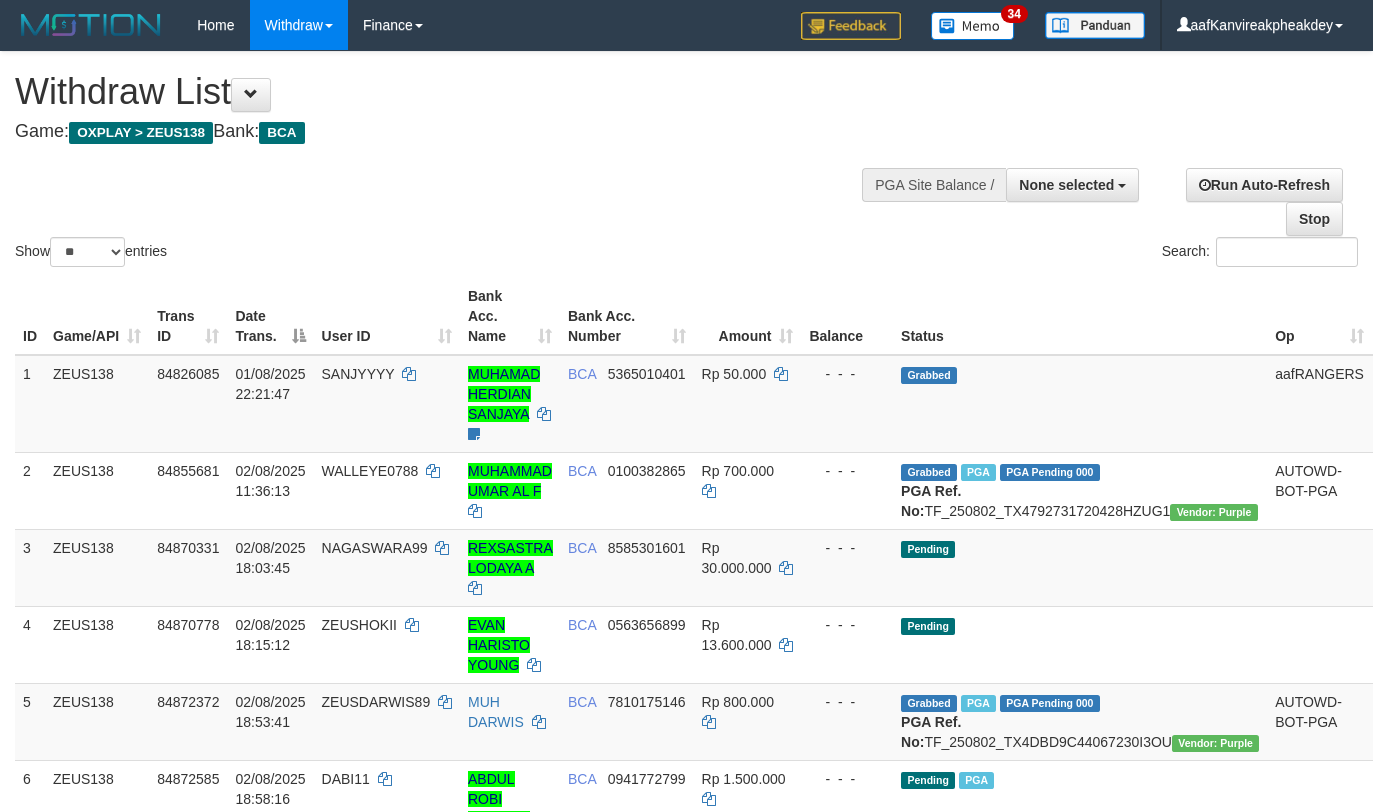 select 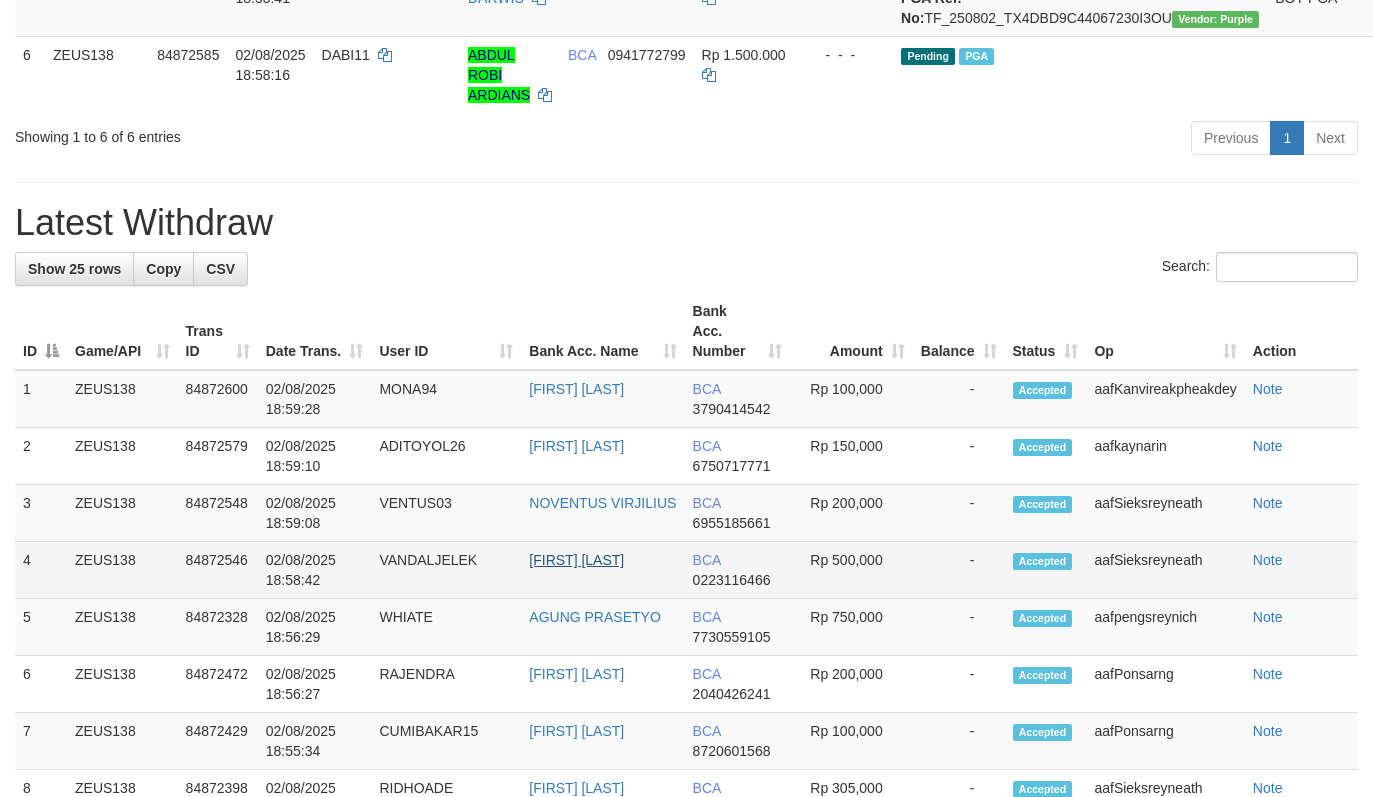 scroll, scrollTop: 795, scrollLeft: 0, axis: vertical 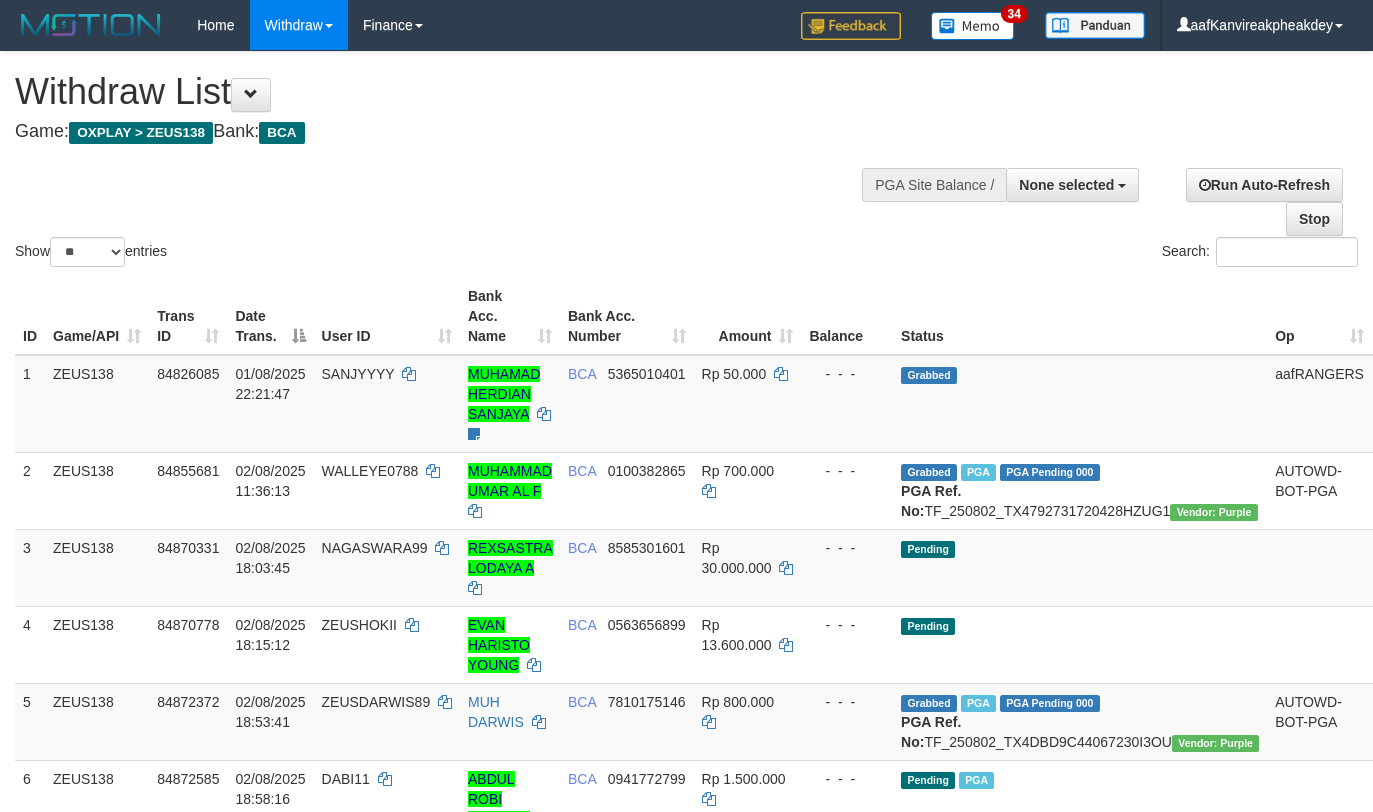 select 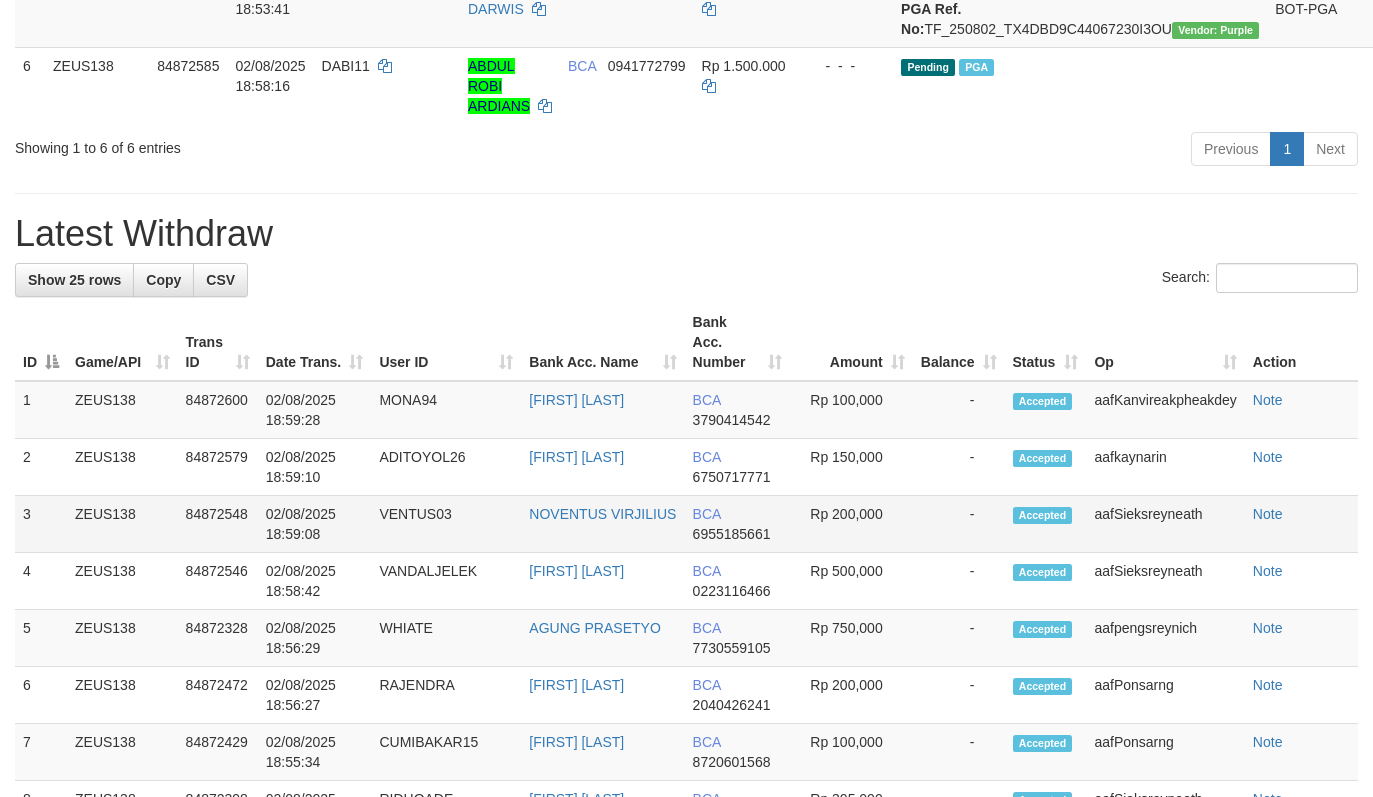 scroll, scrollTop: 605, scrollLeft: 0, axis: vertical 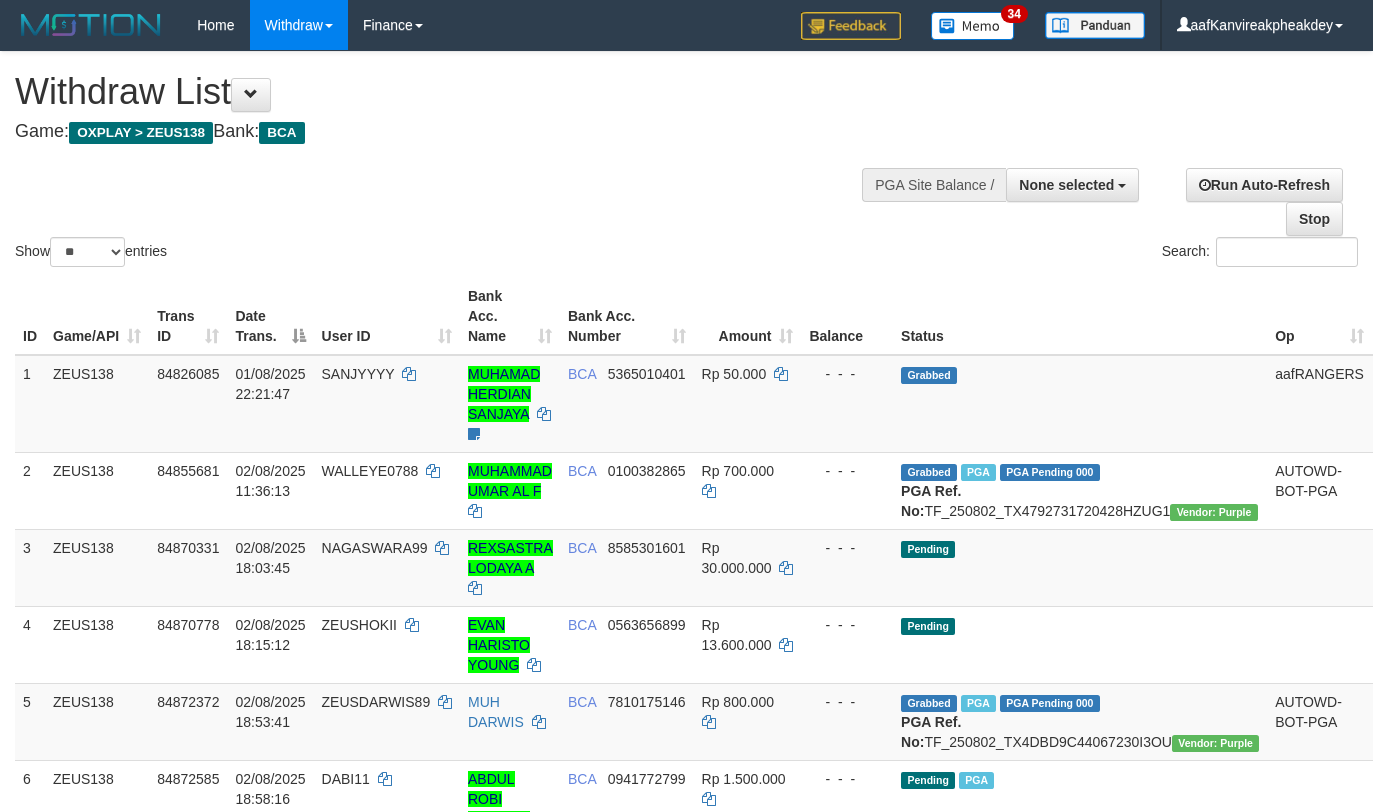 select 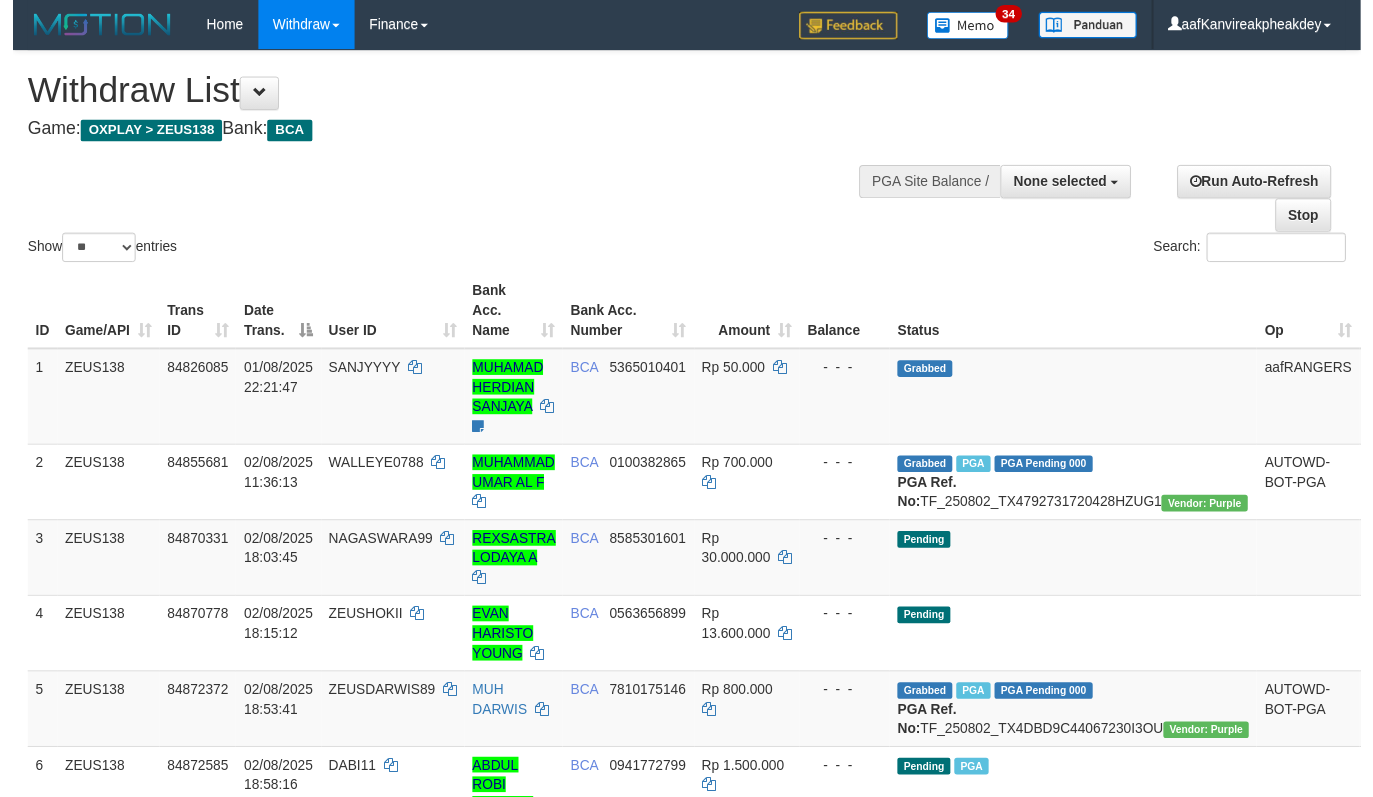 scroll, scrollTop: 660, scrollLeft: 0, axis: vertical 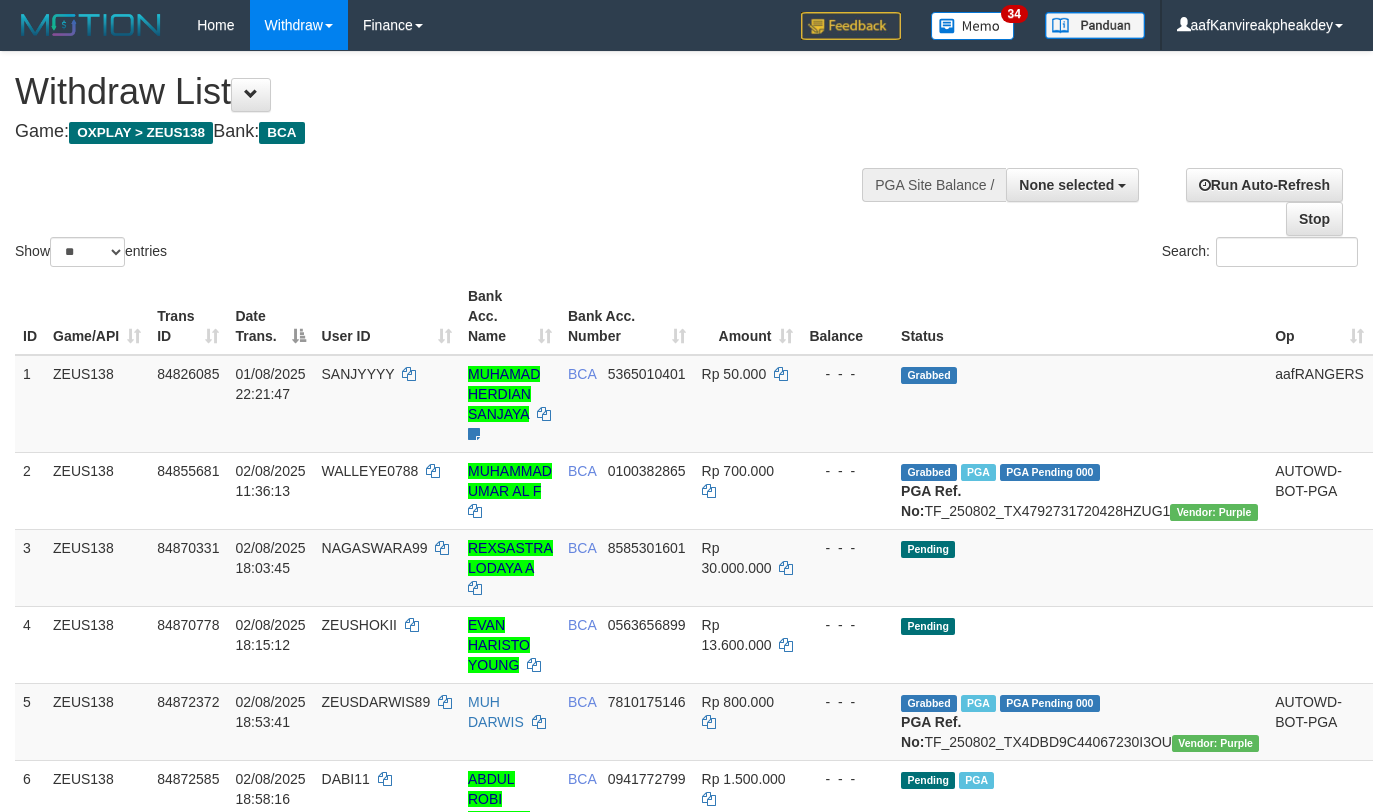 select 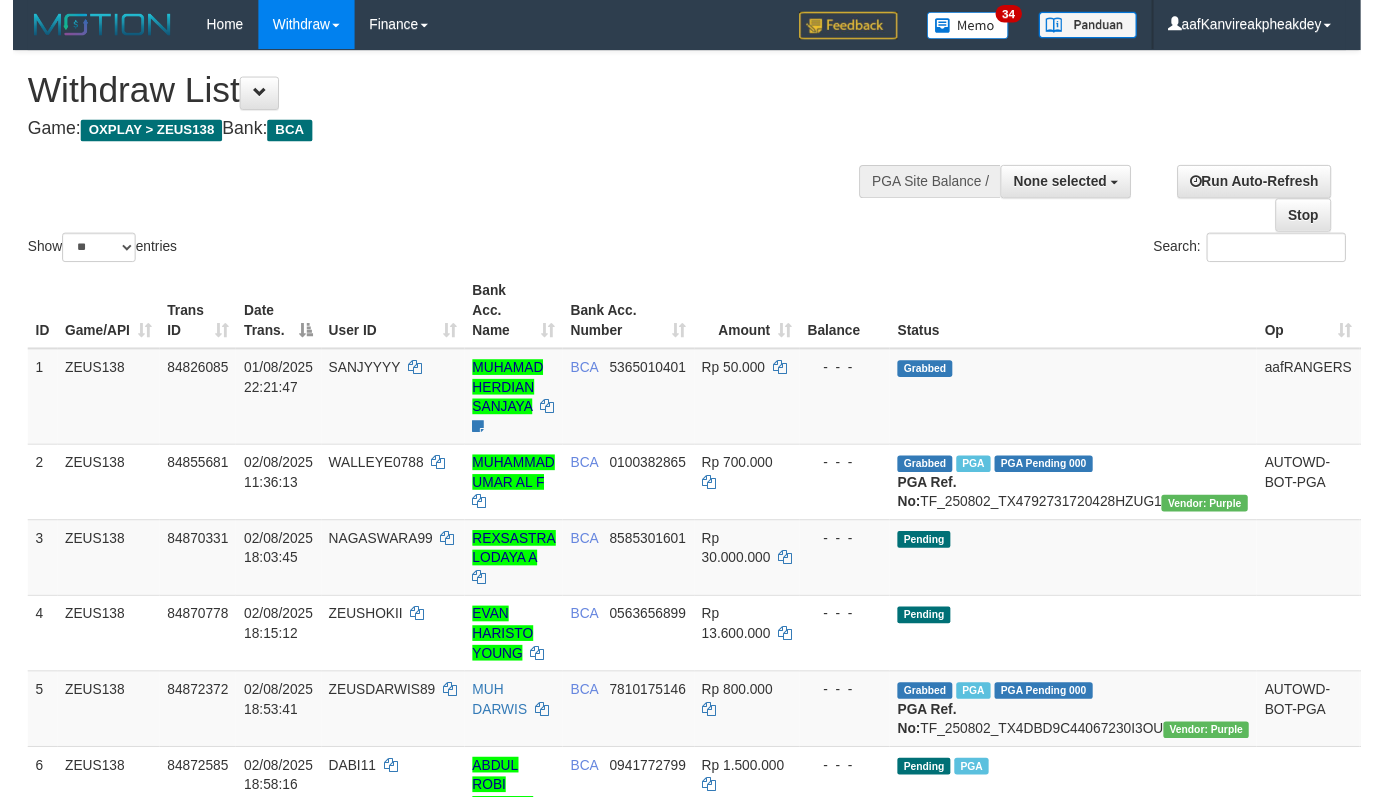 scroll, scrollTop: 660, scrollLeft: 0, axis: vertical 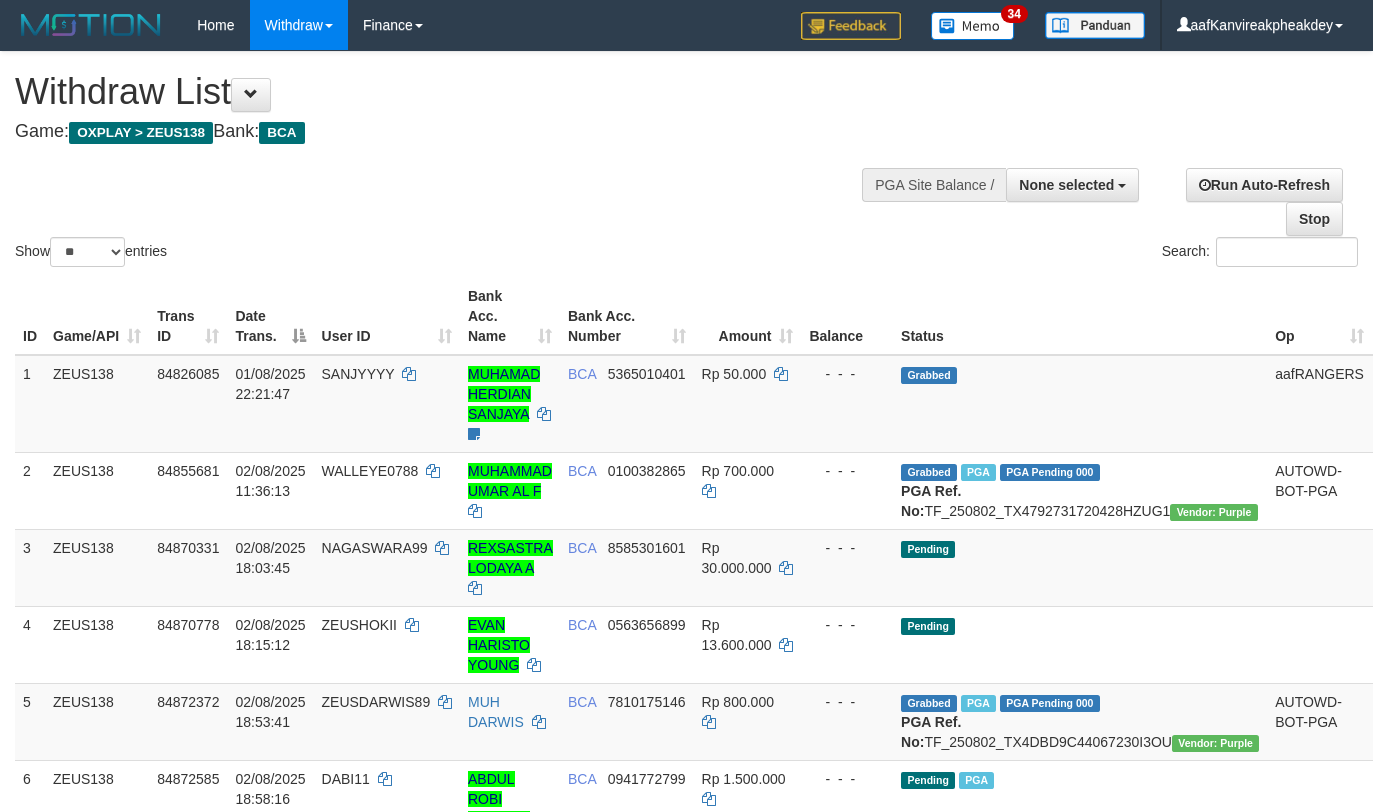 select 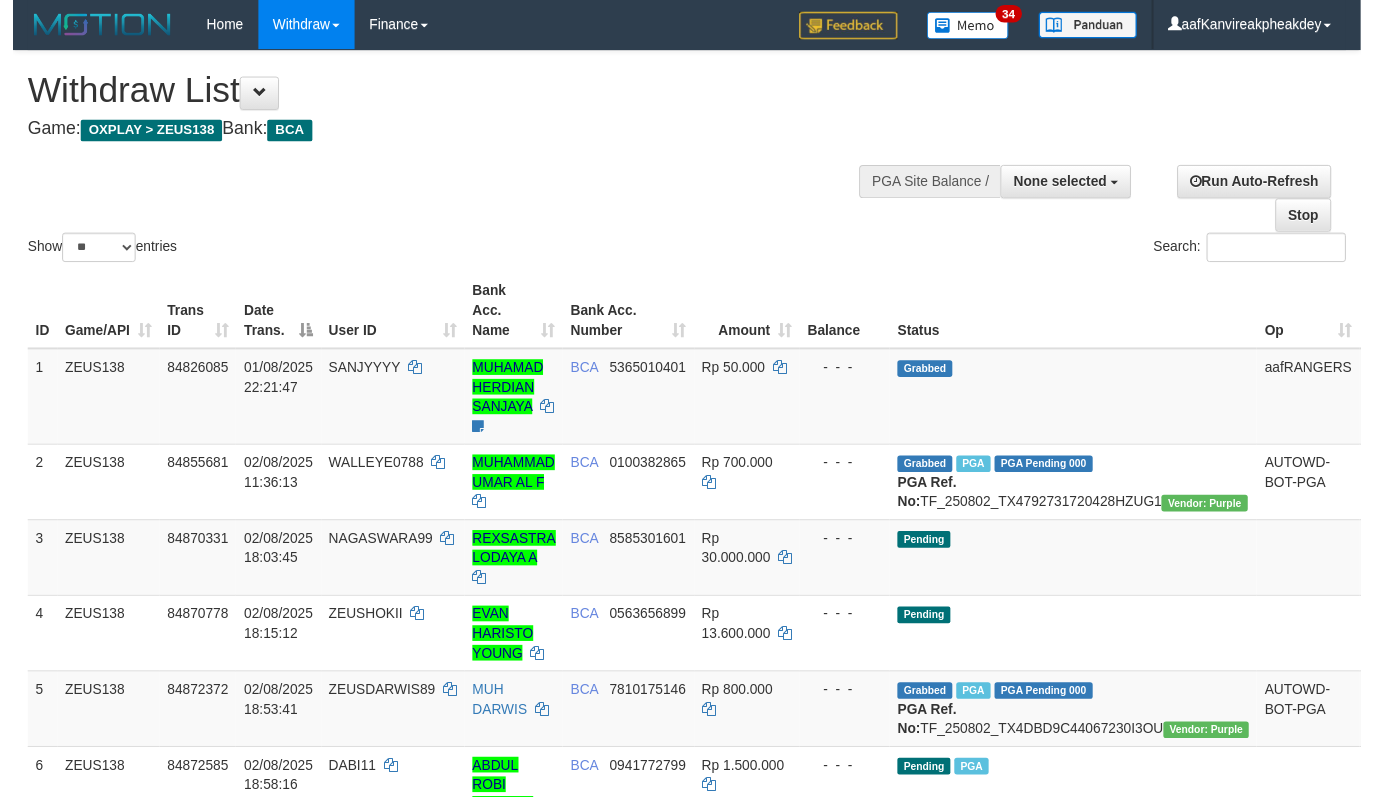 scroll, scrollTop: 660, scrollLeft: 0, axis: vertical 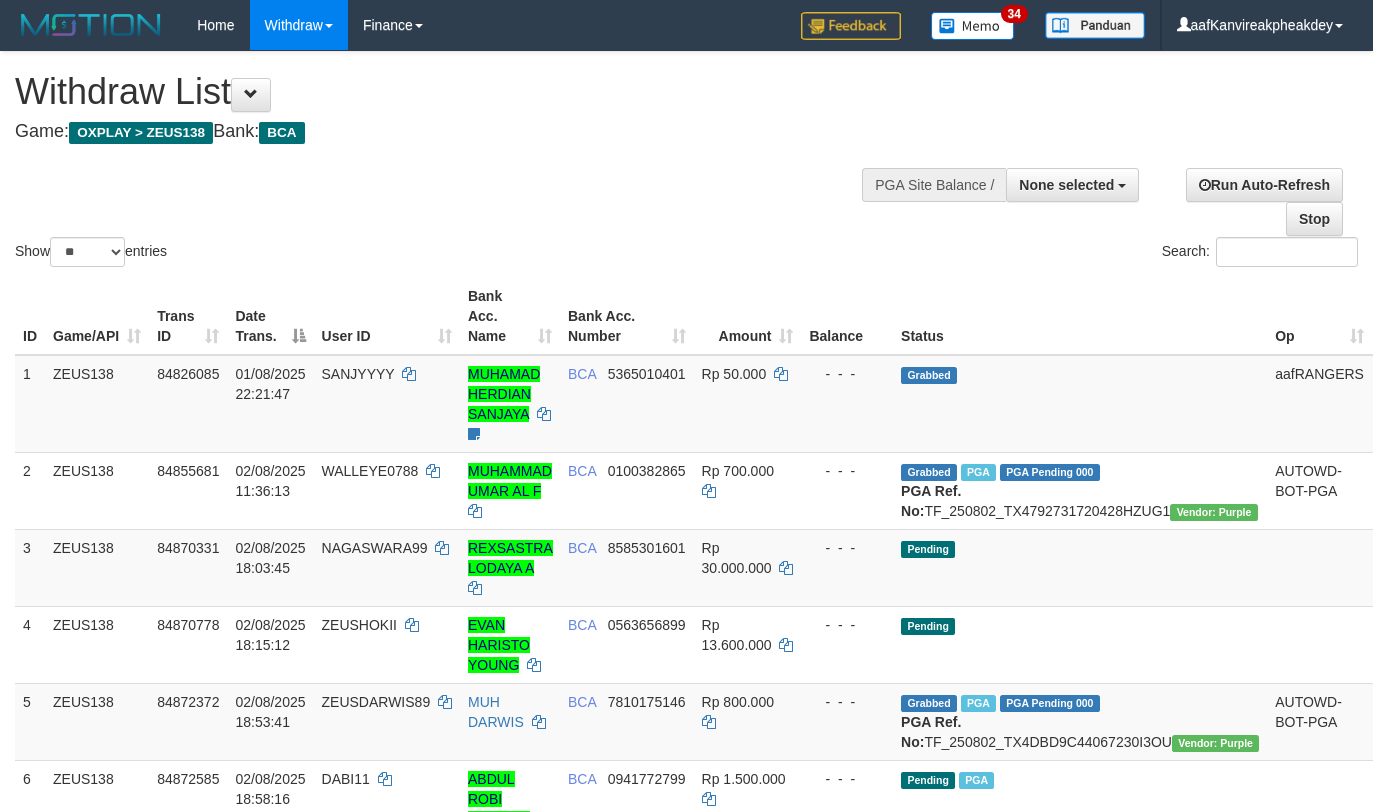 select 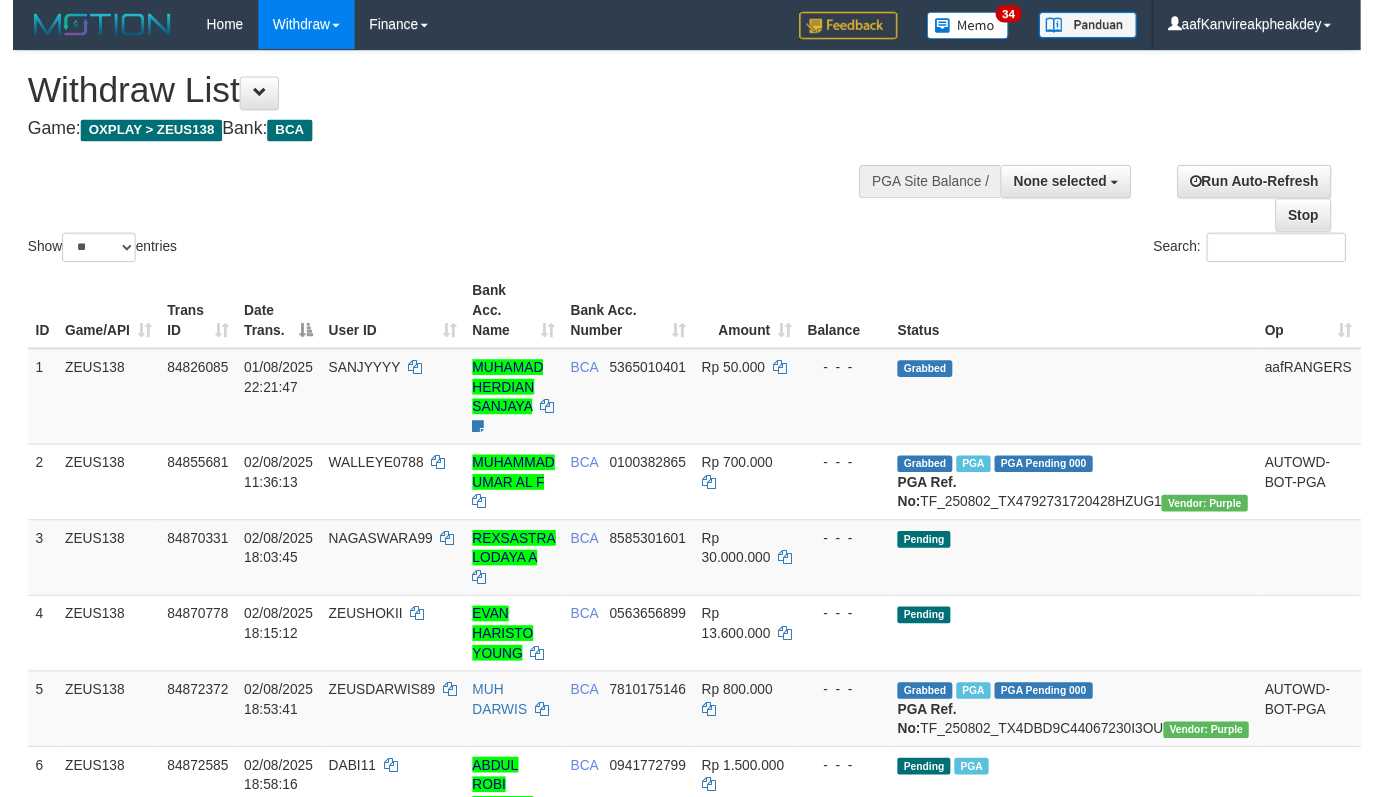 scroll, scrollTop: 660, scrollLeft: 0, axis: vertical 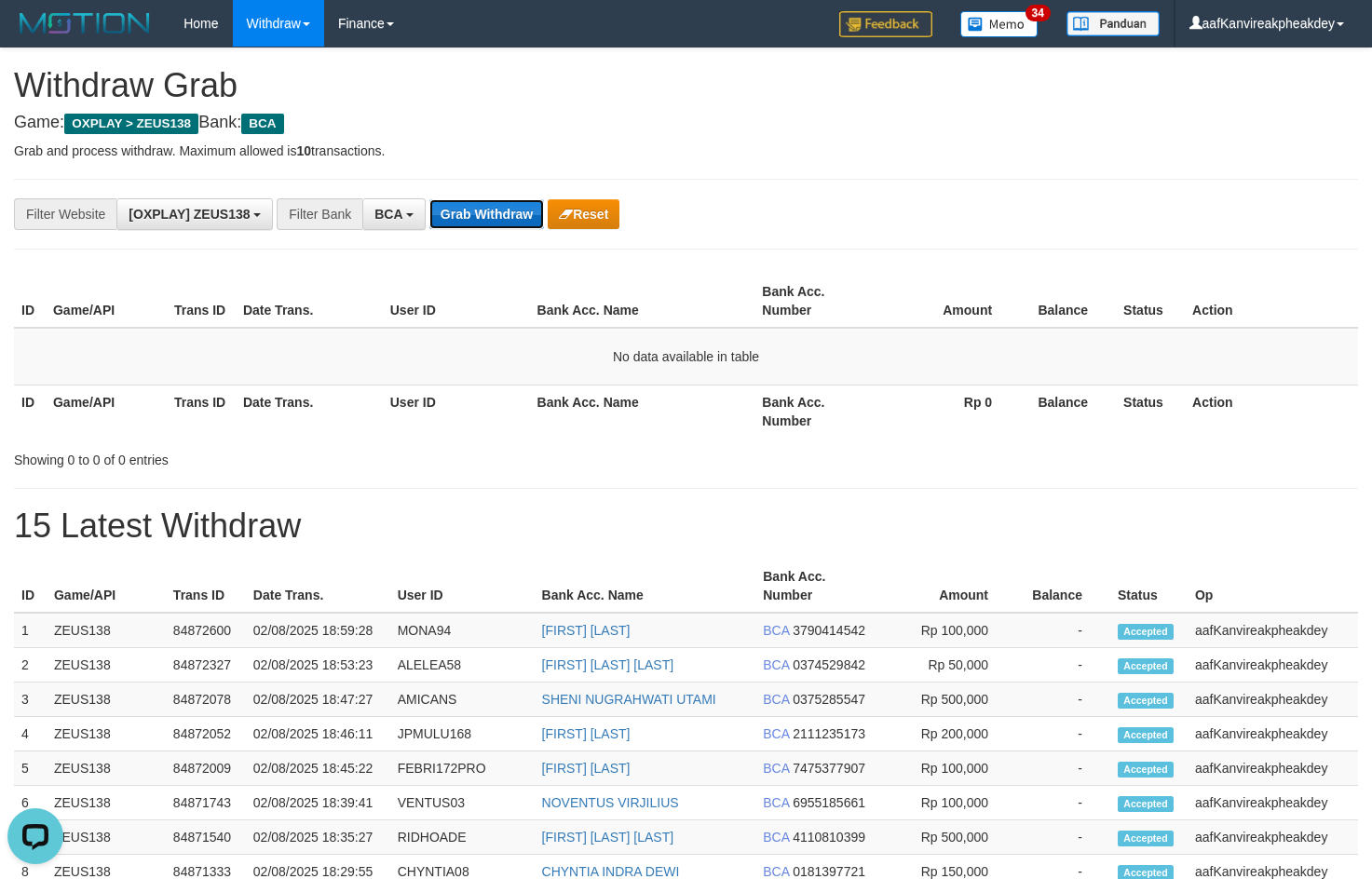 click on "Grab Withdraw" at bounding box center (486, 214) 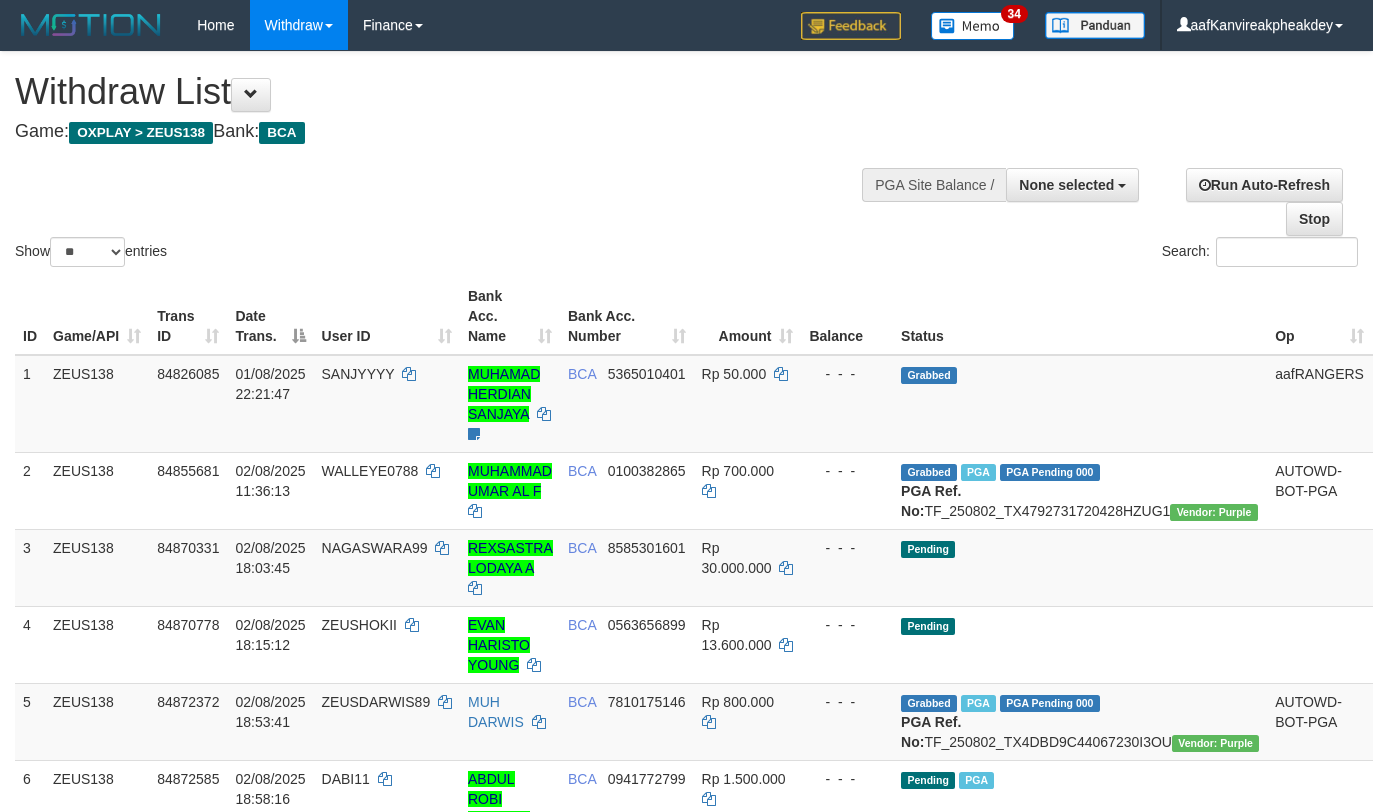 select 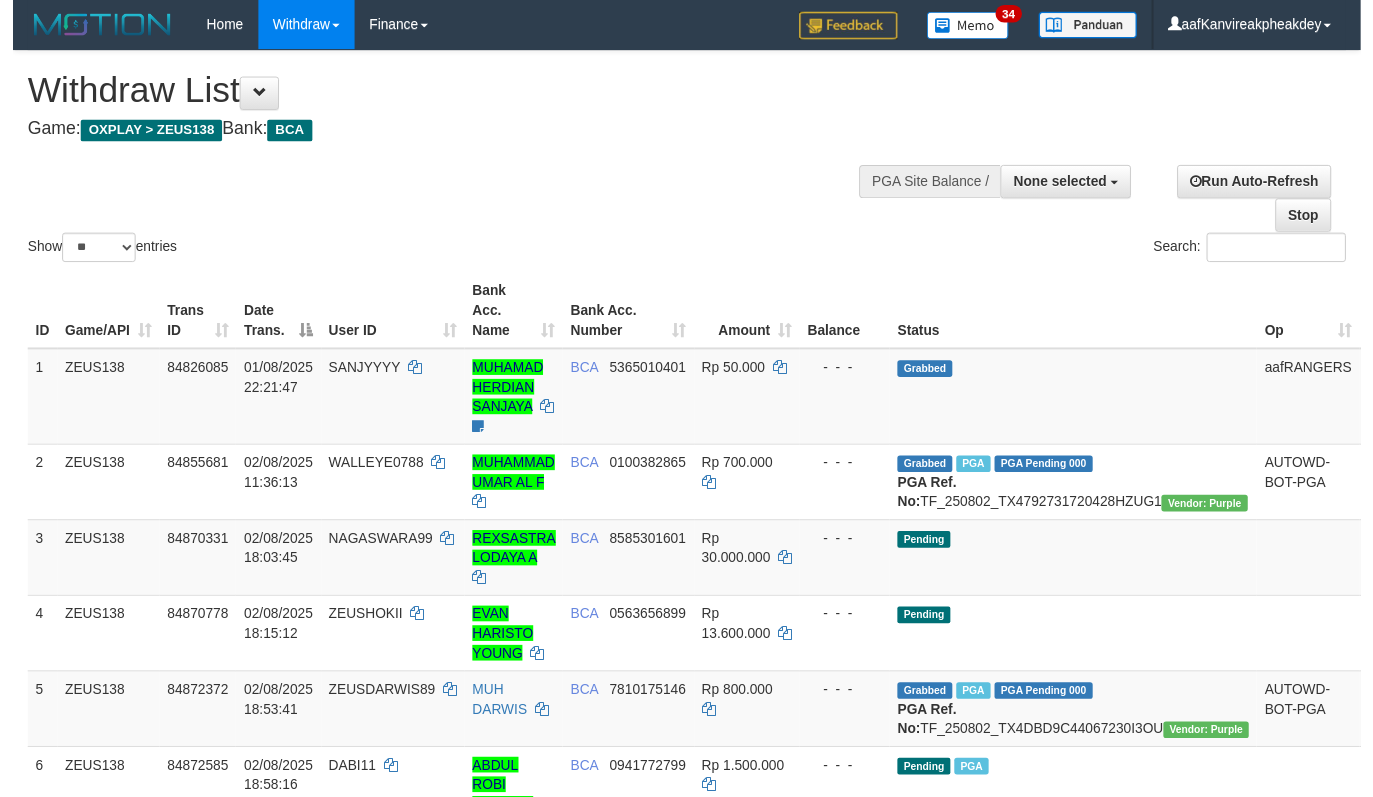 scroll, scrollTop: 660, scrollLeft: 0, axis: vertical 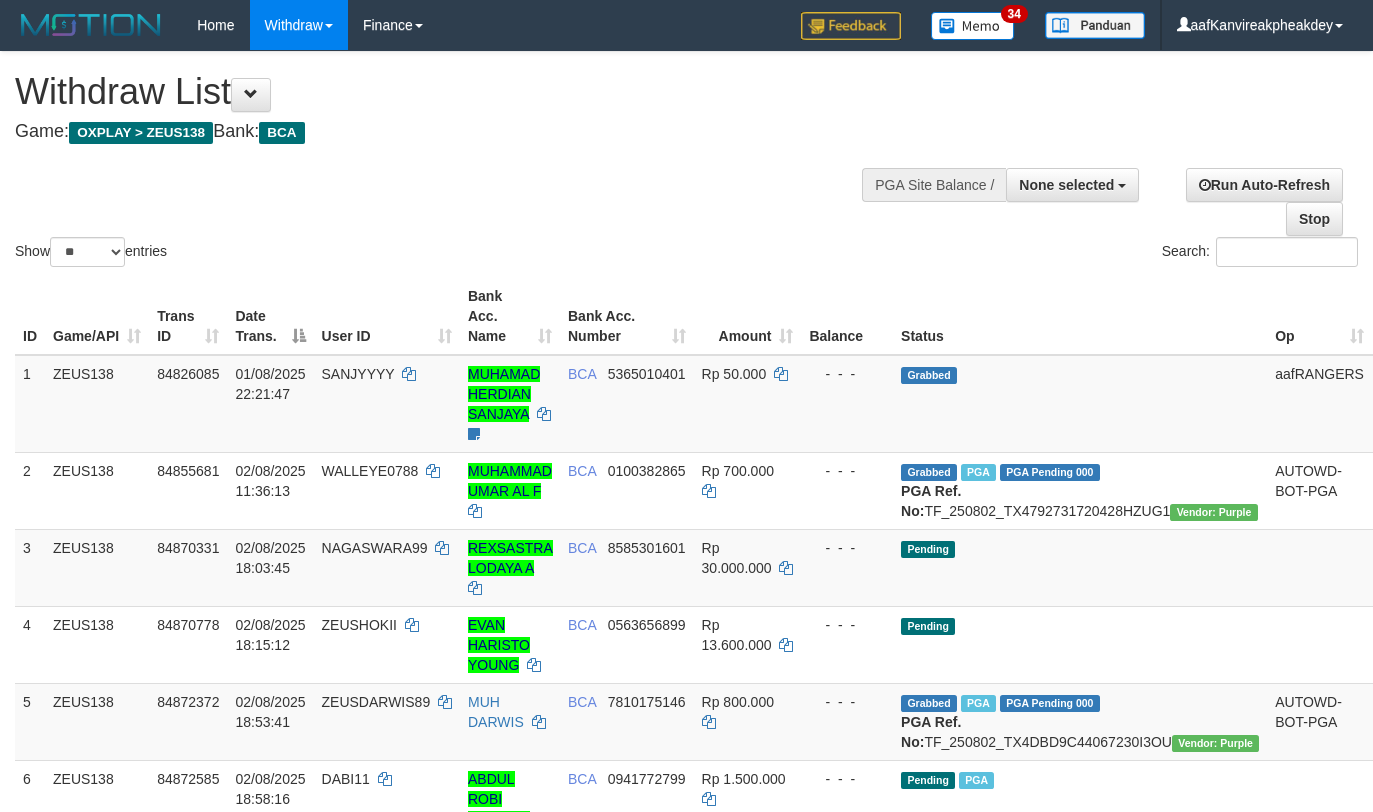 select 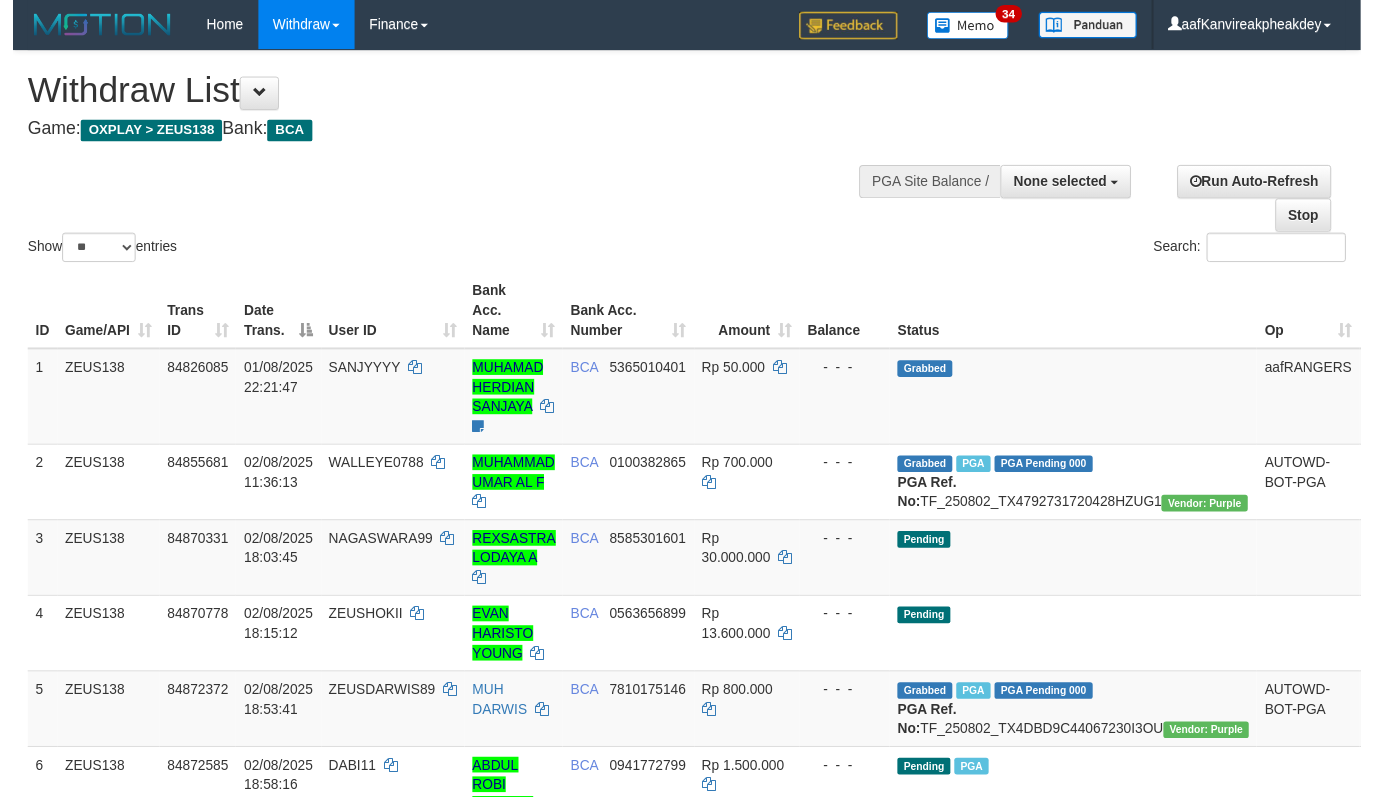 scroll, scrollTop: 660, scrollLeft: 0, axis: vertical 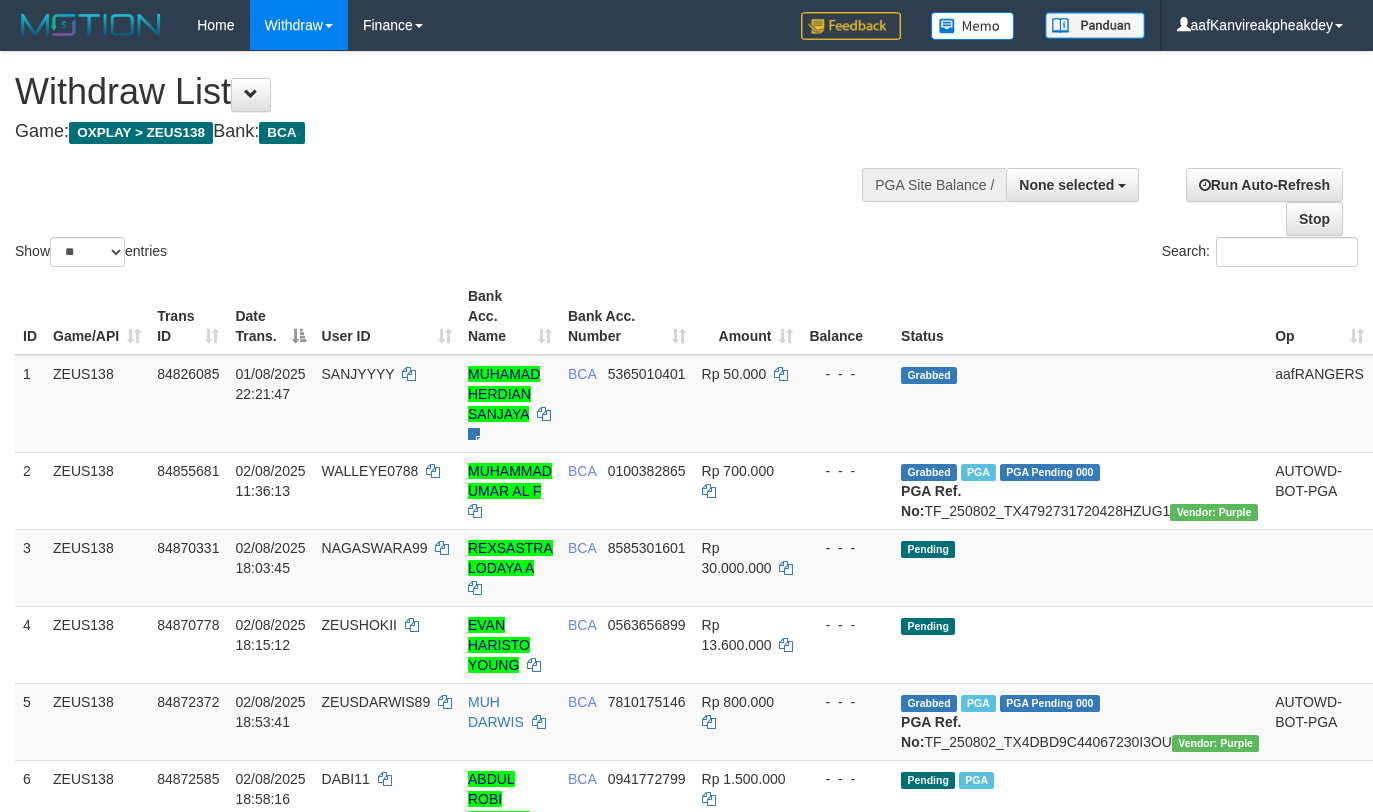 select 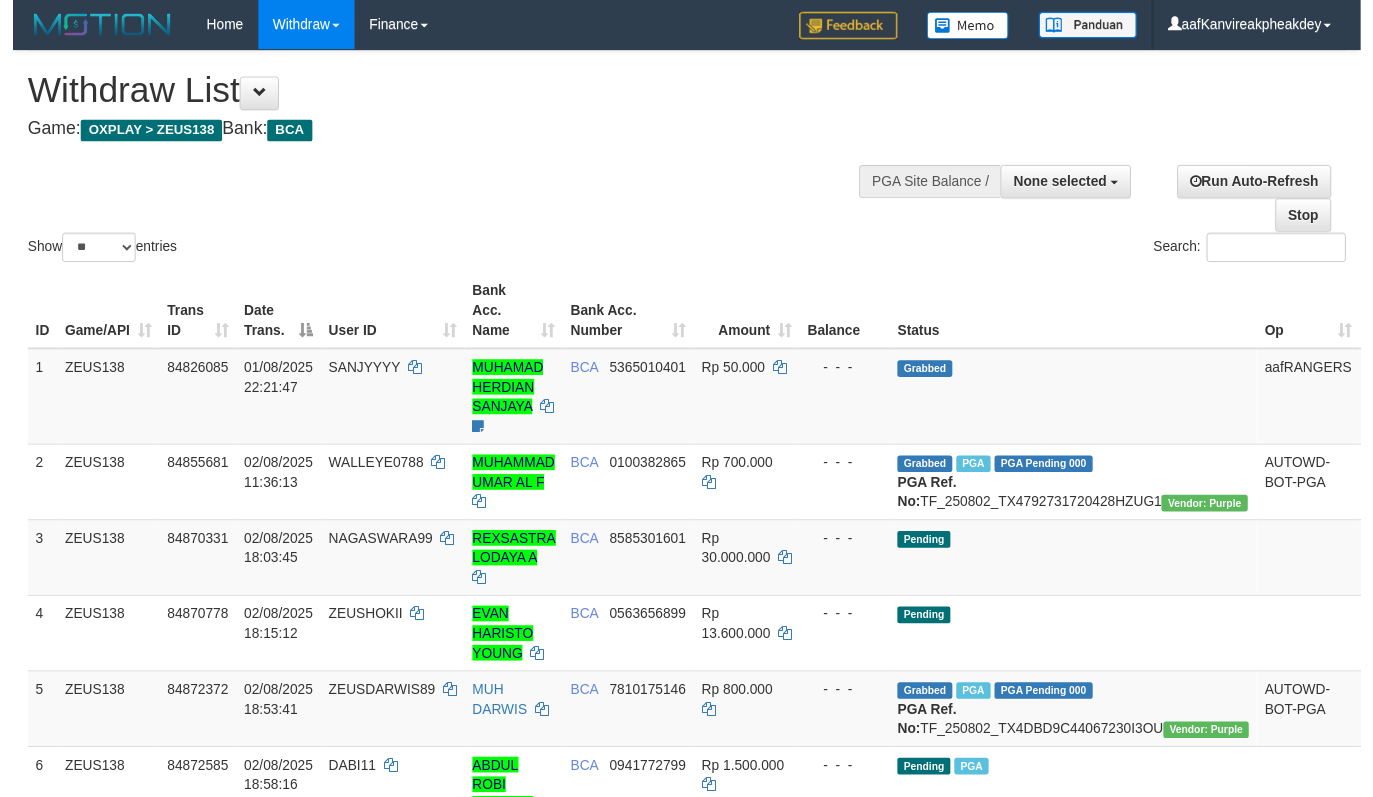 scroll, scrollTop: 660, scrollLeft: 0, axis: vertical 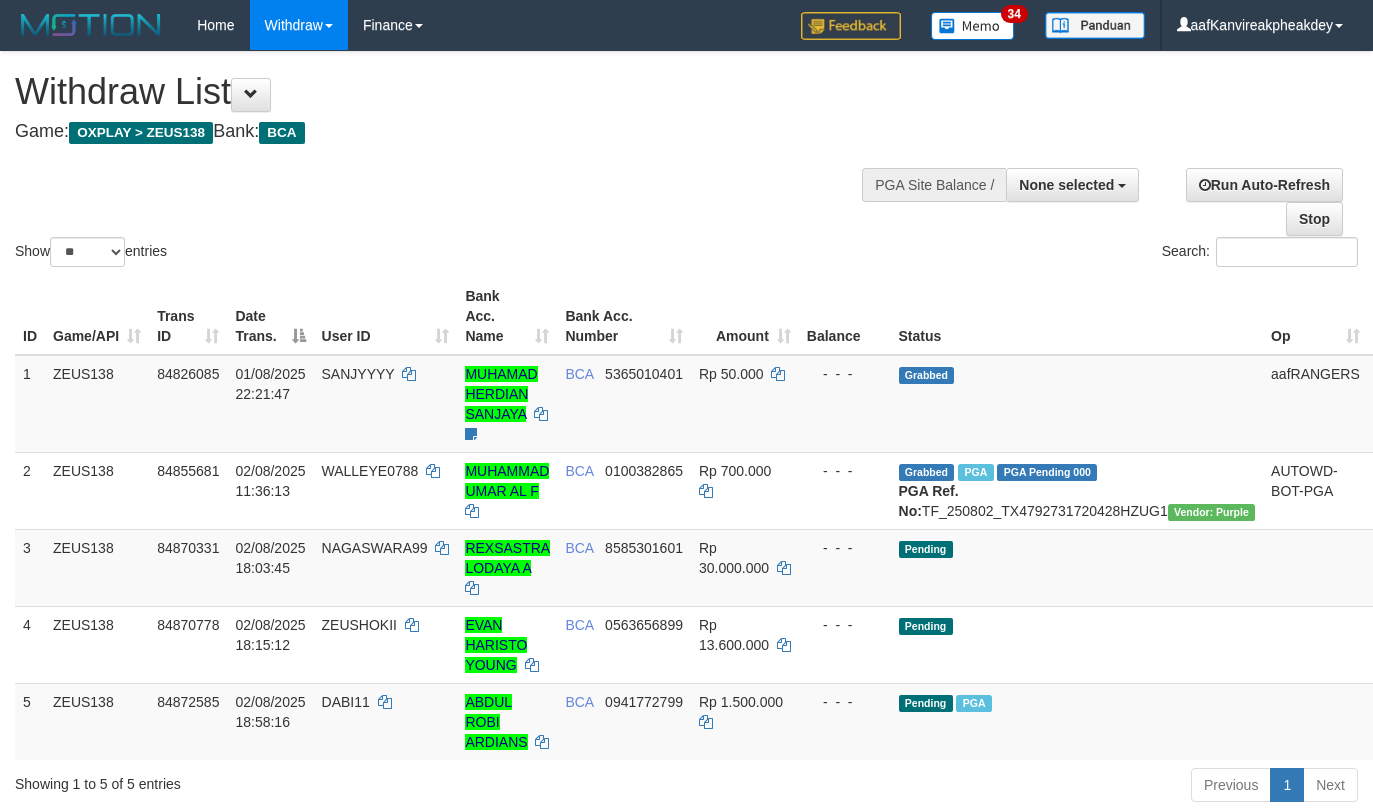 select 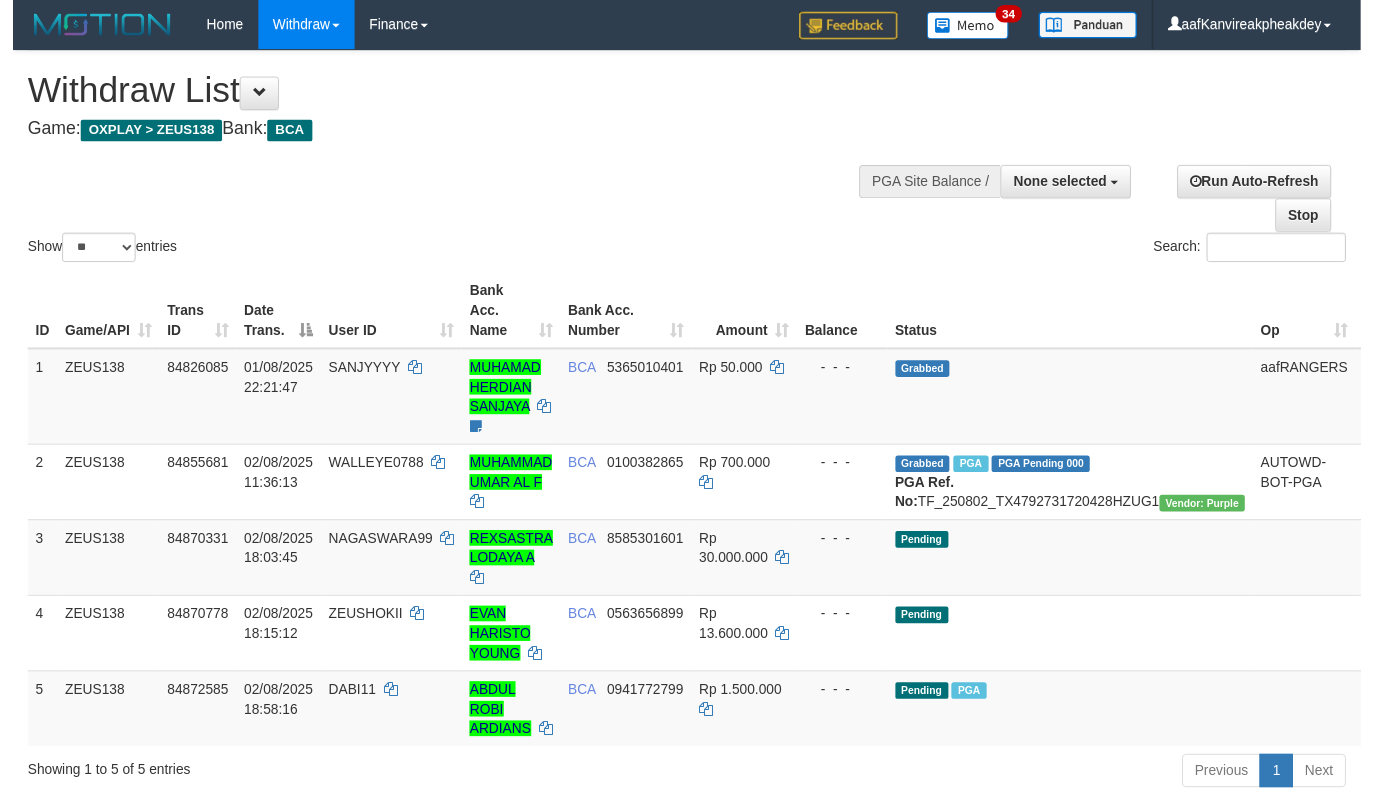 scroll, scrollTop: 660, scrollLeft: 0, axis: vertical 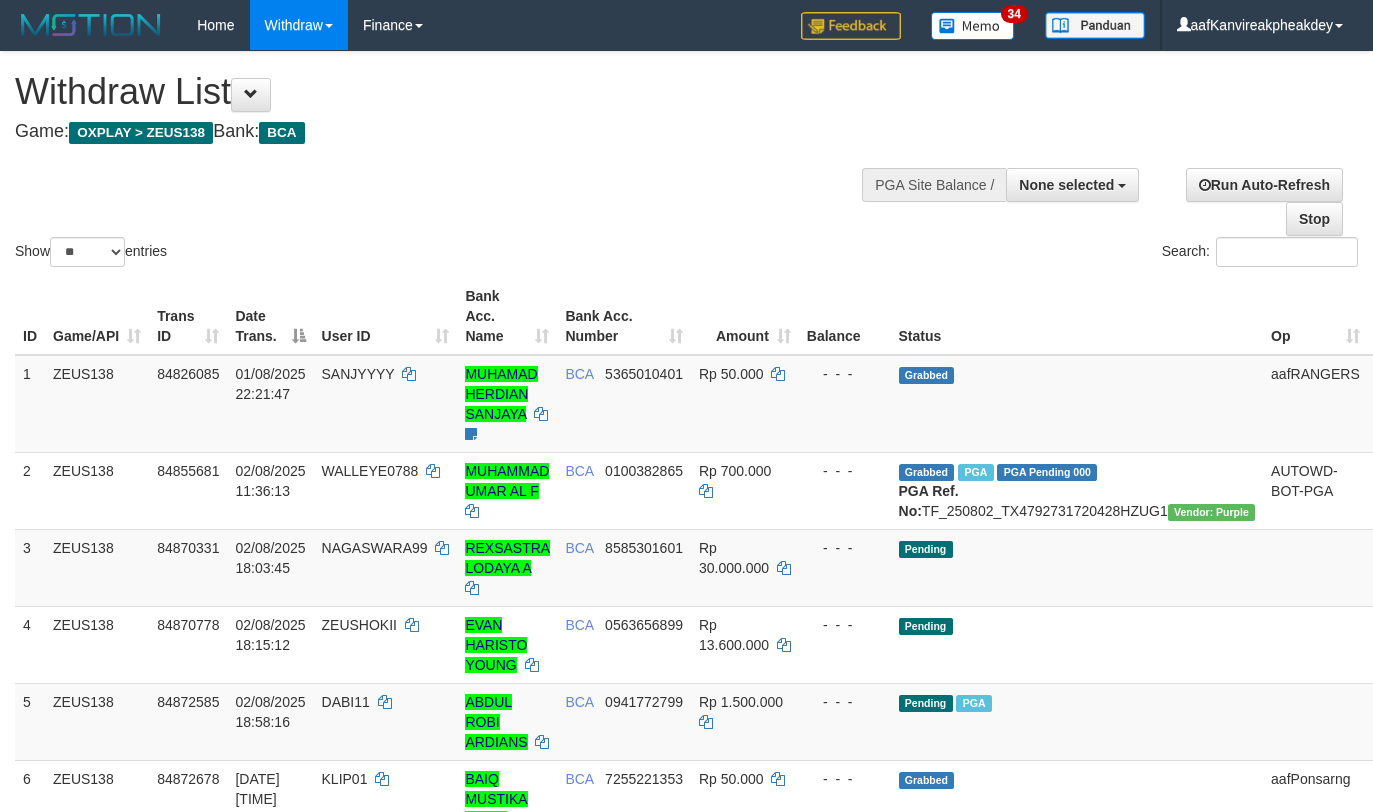 select 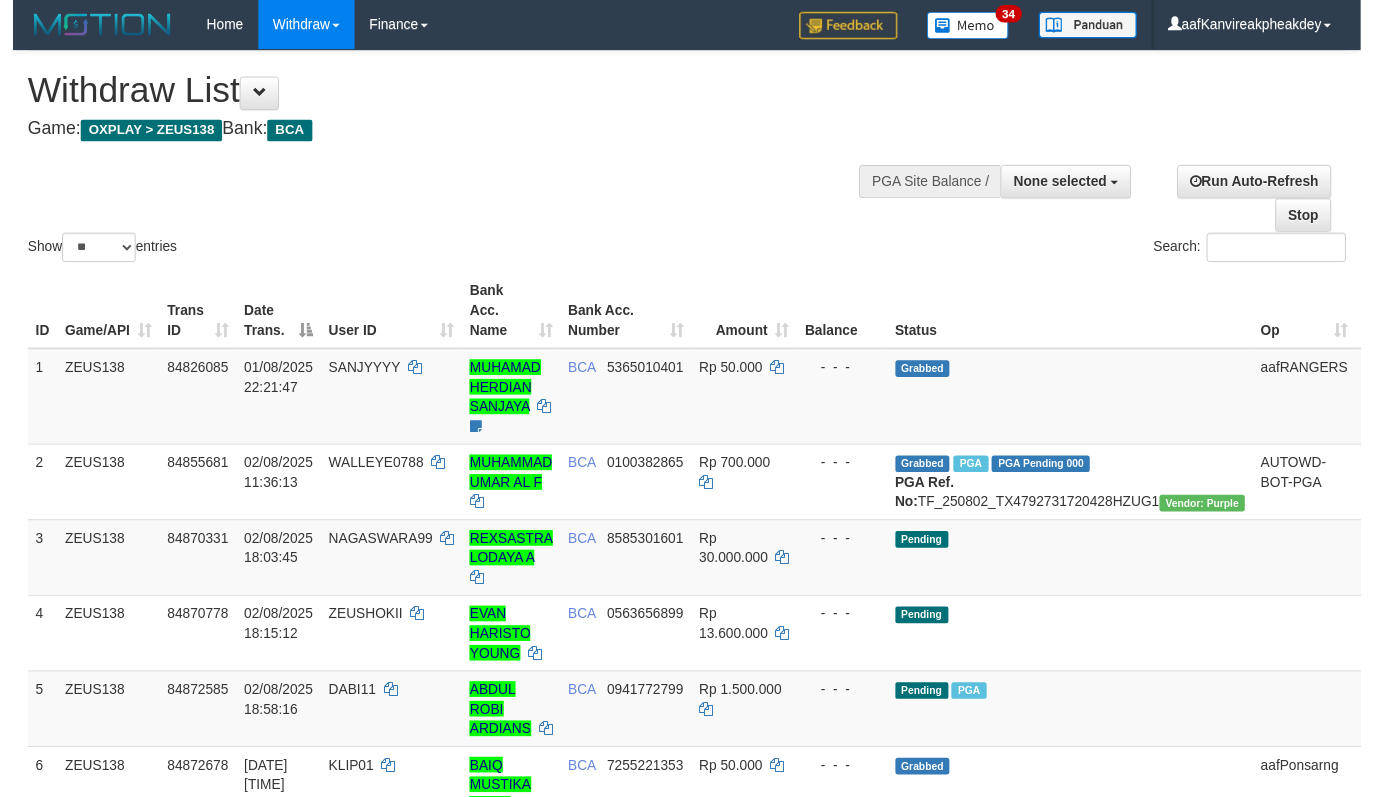 scroll, scrollTop: 660, scrollLeft: 0, axis: vertical 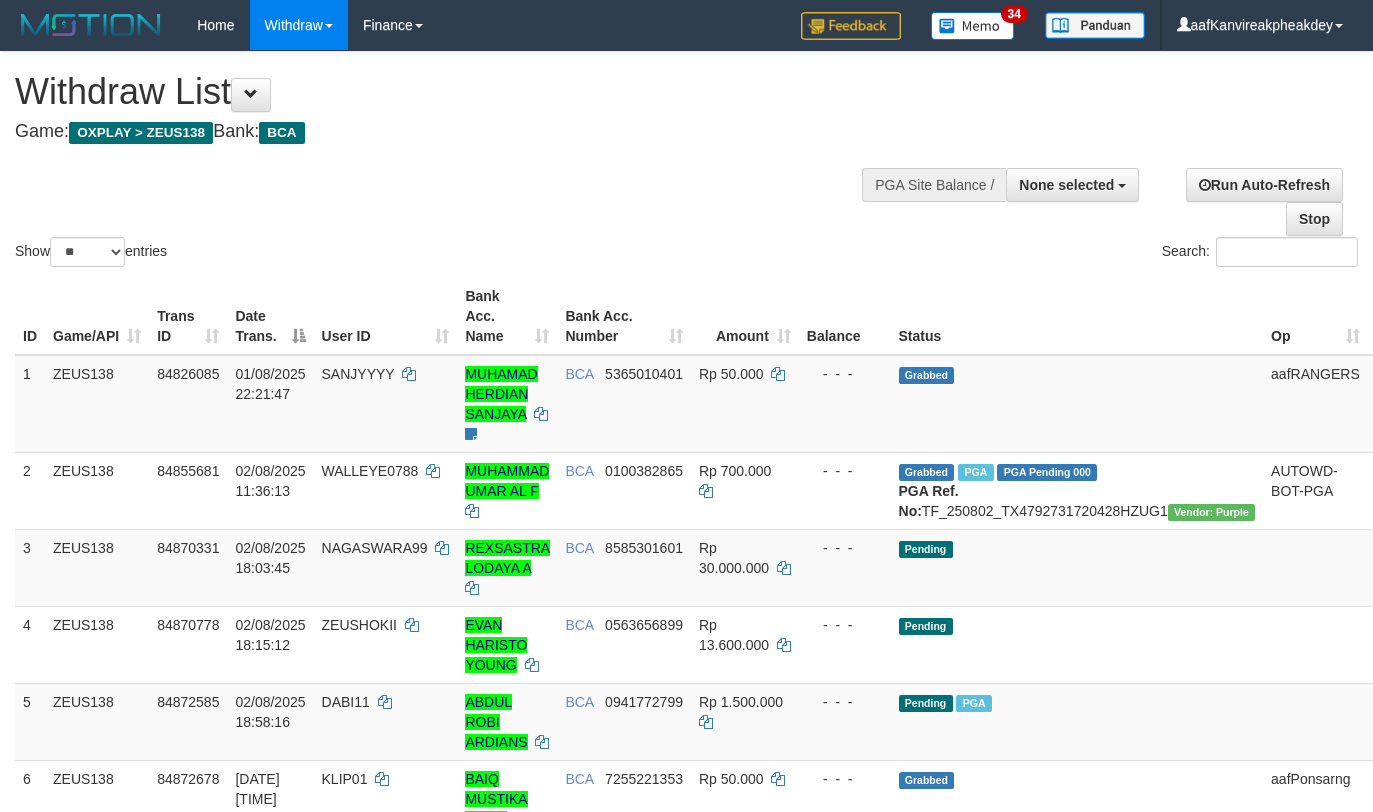 select 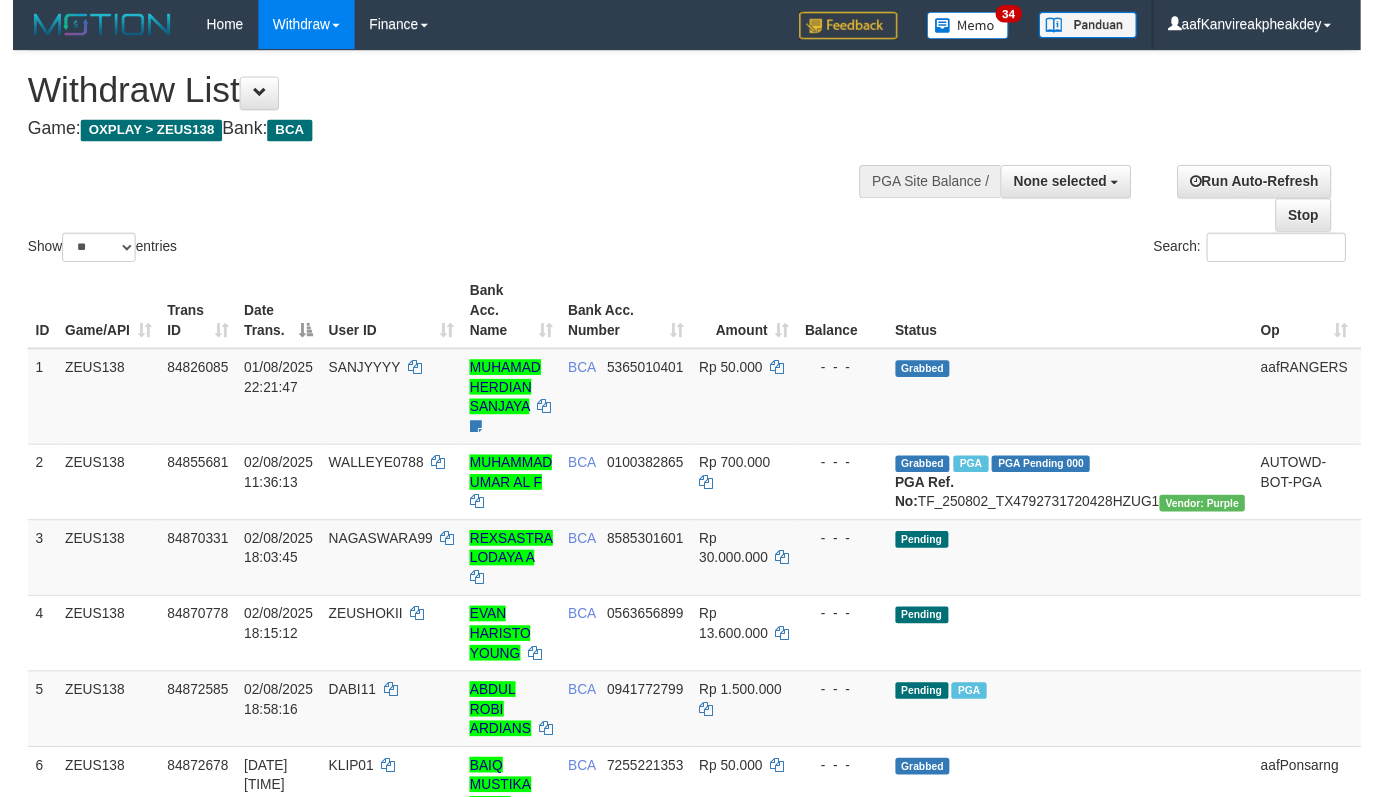 scroll, scrollTop: 660, scrollLeft: 0, axis: vertical 